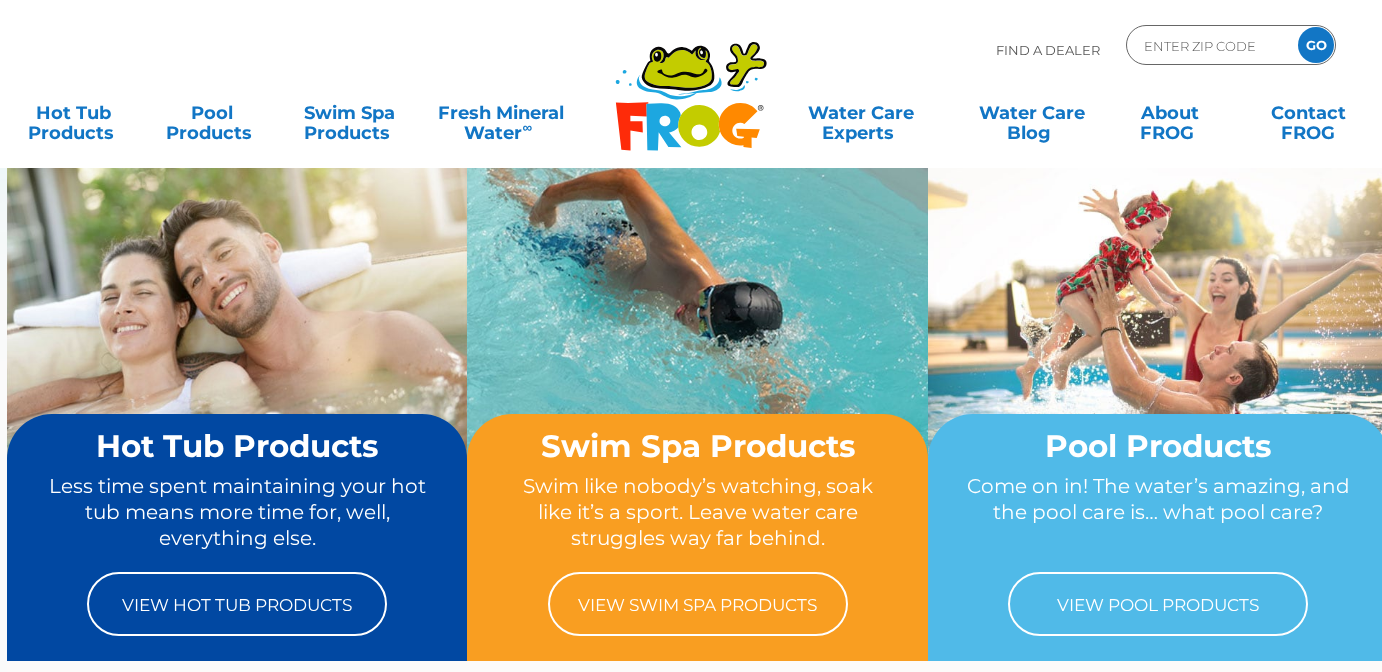scroll, scrollTop: 0, scrollLeft: 0, axis: both 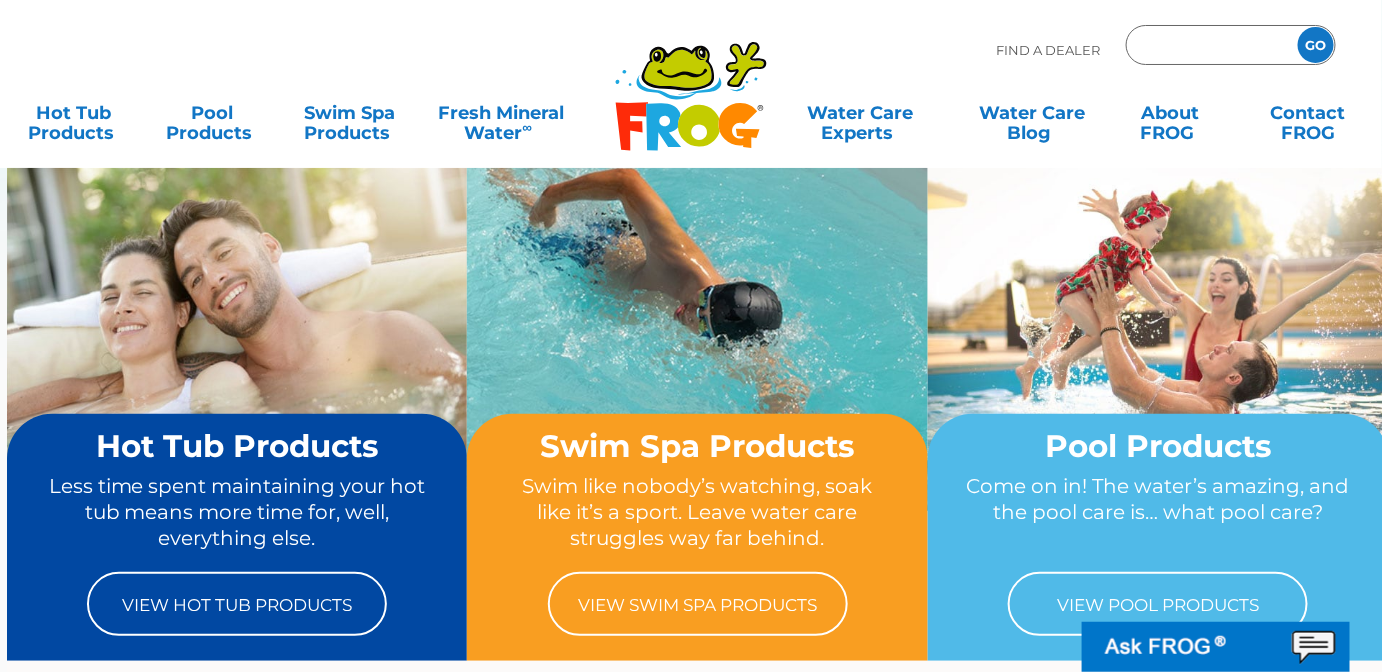 click at bounding box center [1209, 45] 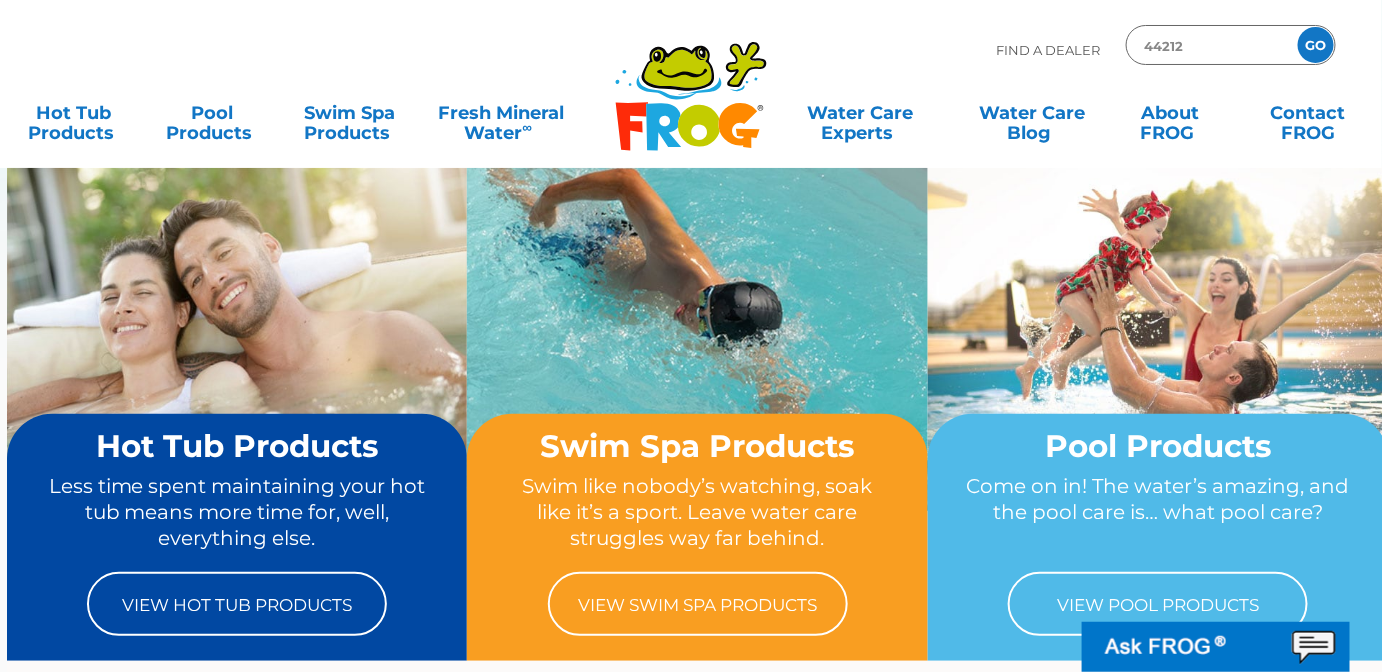 type on "44212" 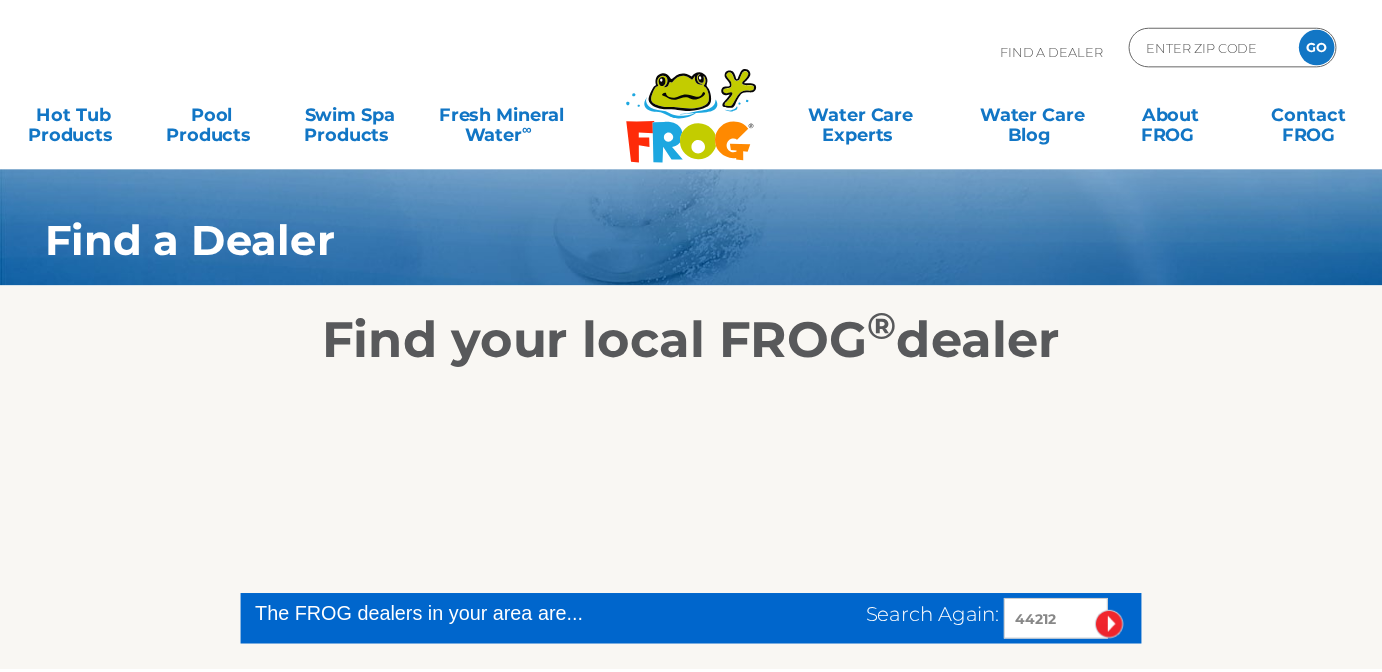 scroll, scrollTop: 0, scrollLeft: 0, axis: both 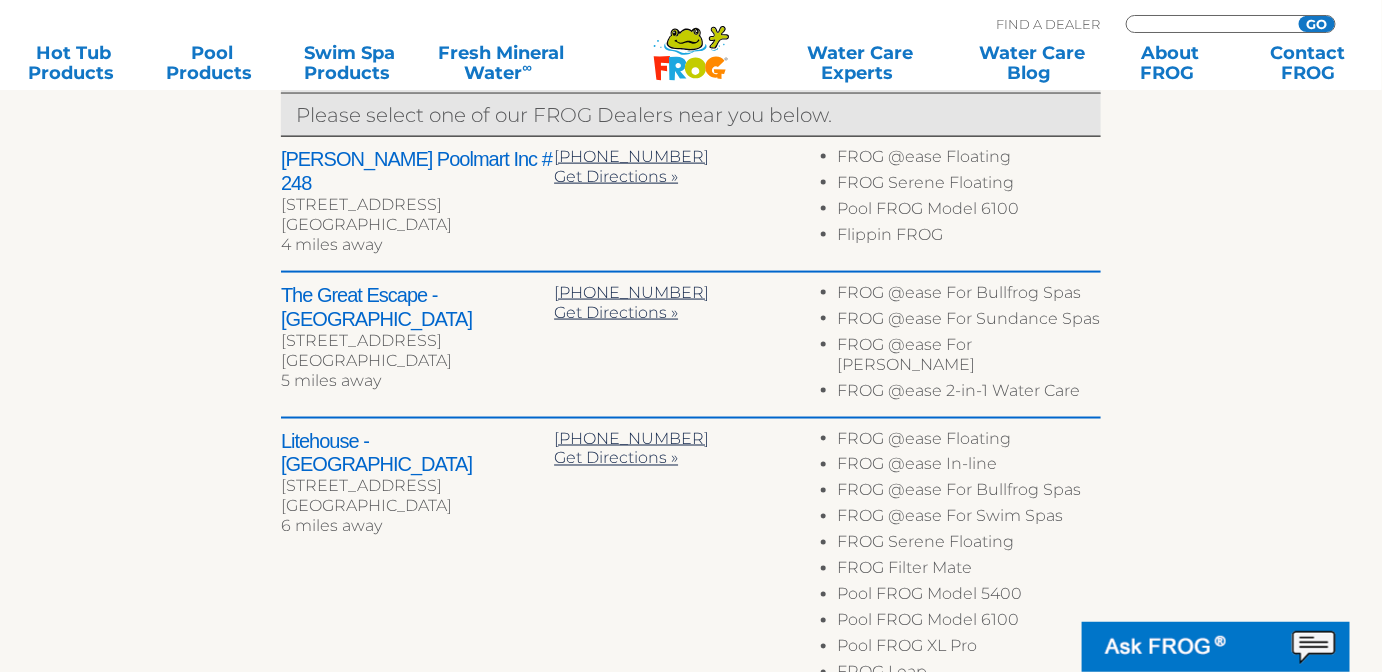 click at bounding box center [1209, 24] 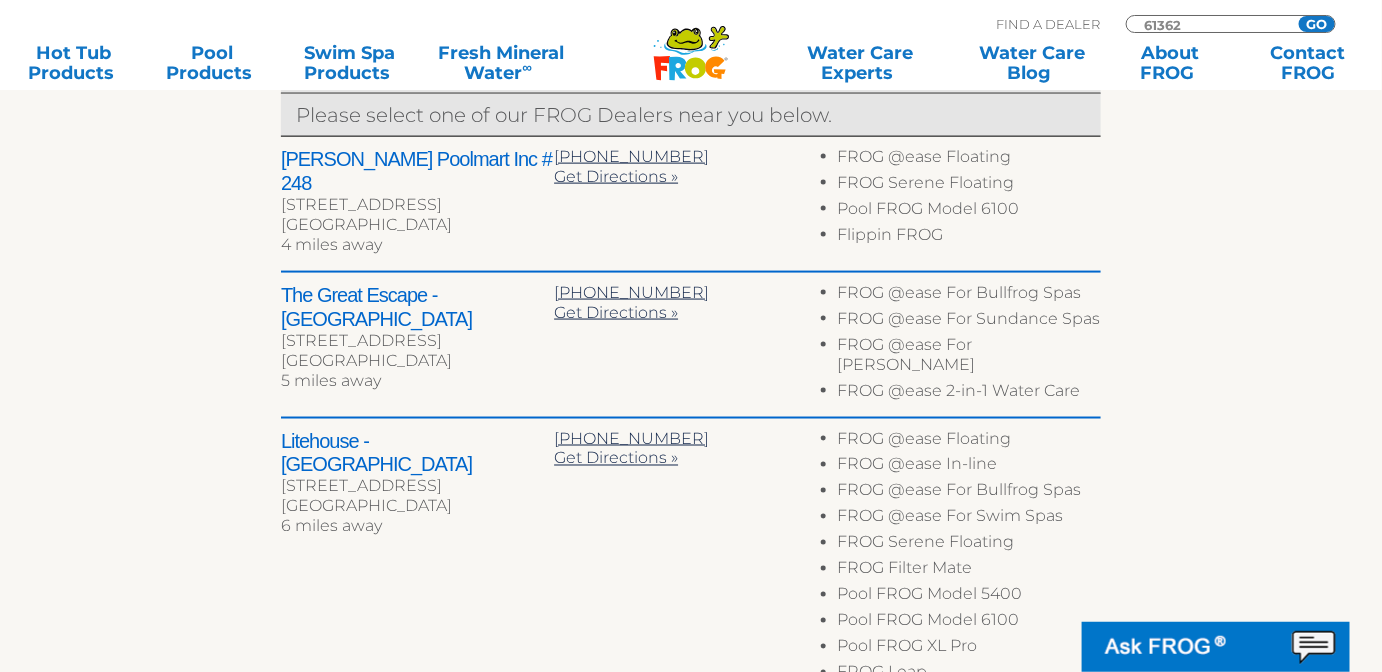 type on "61362" 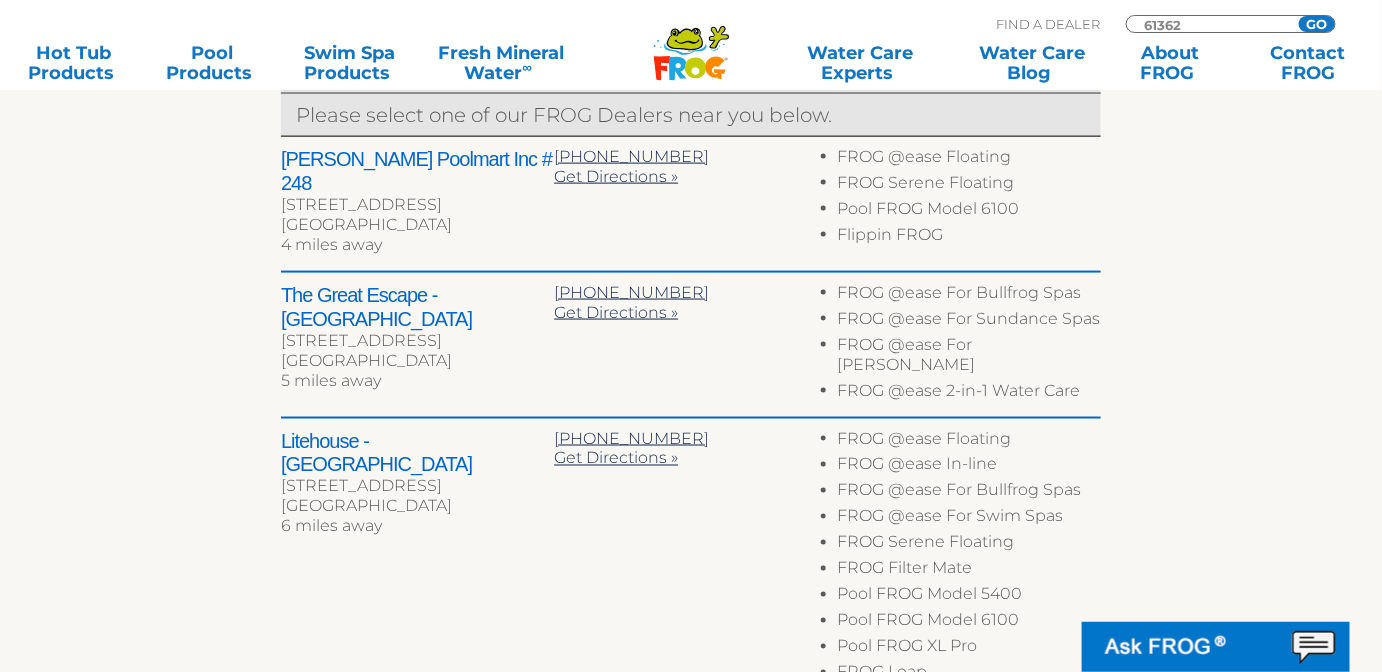 click on "GO" at bounding box center (1317, 24) 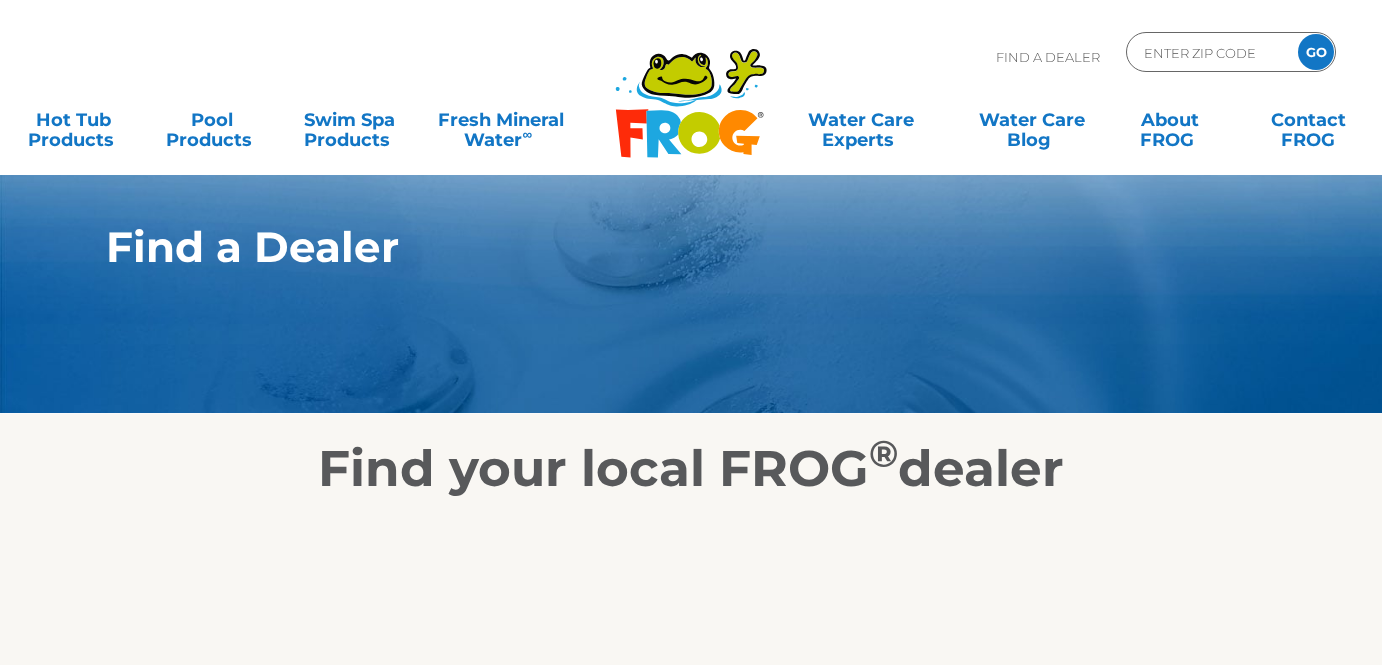 scroll, scrollTop: 0, scrollLeft: 0, axis: both 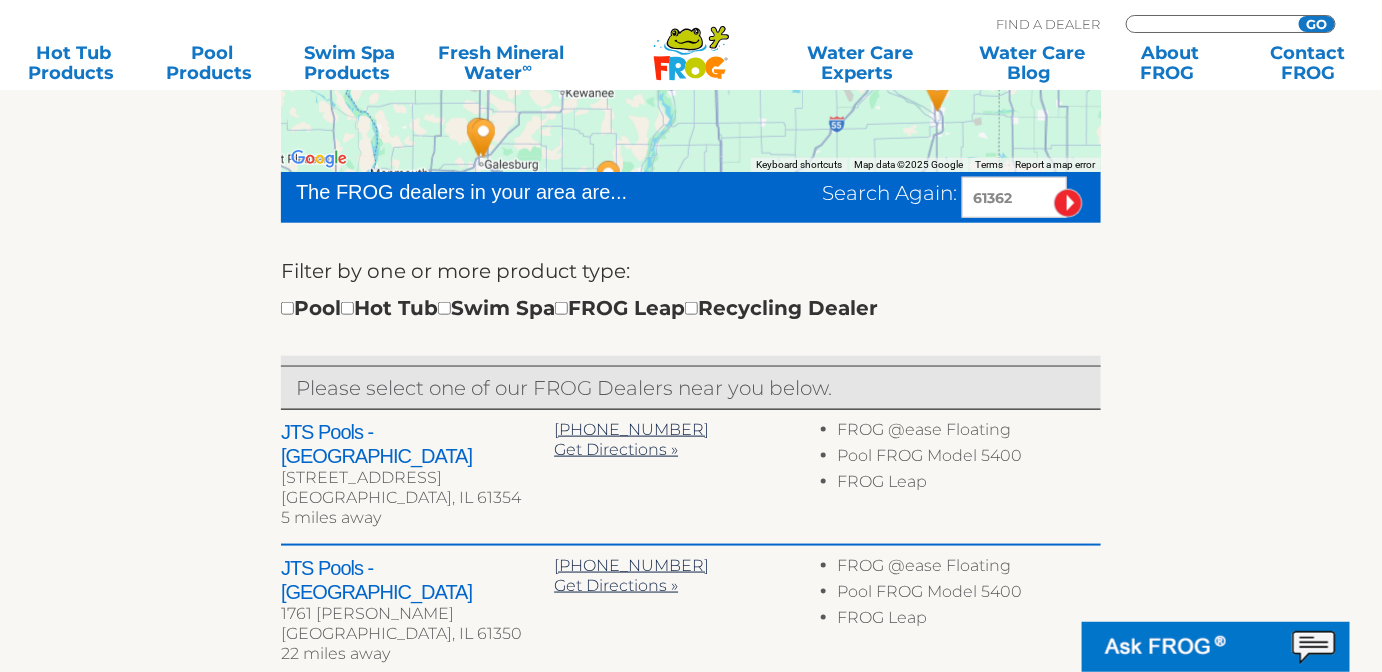click at bounding box center [1209, 24] 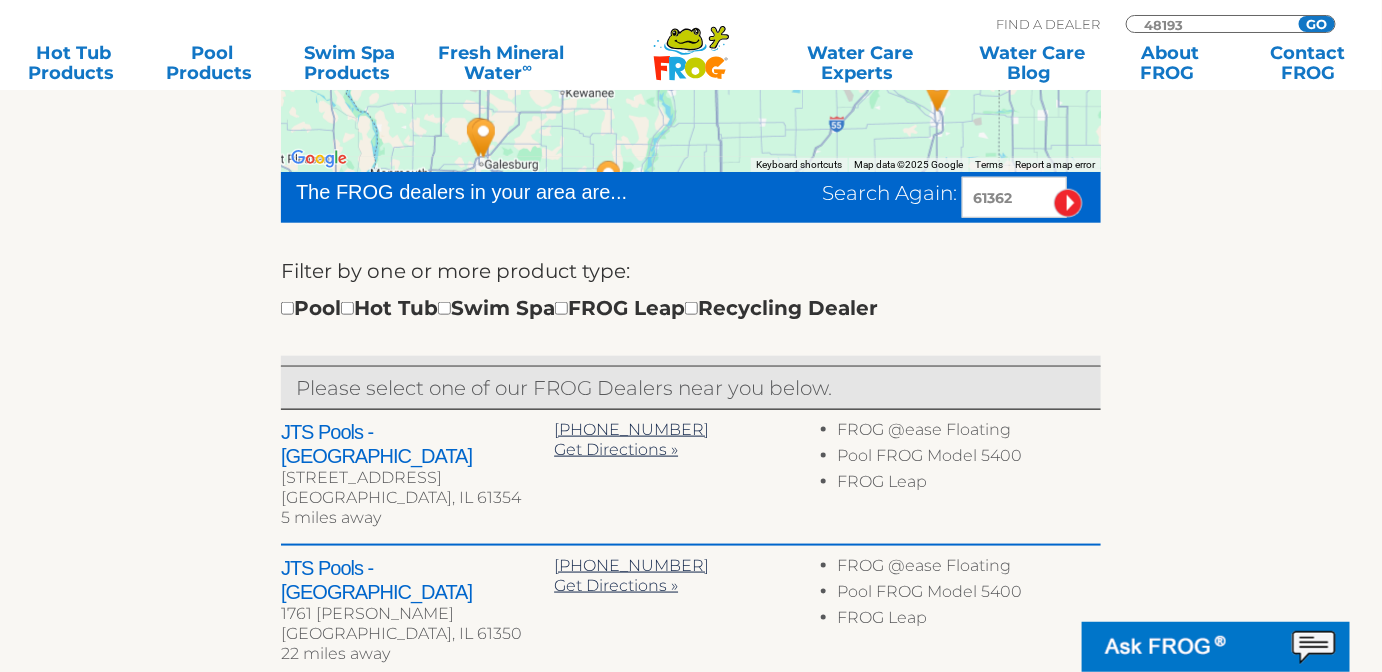 type on "48193" 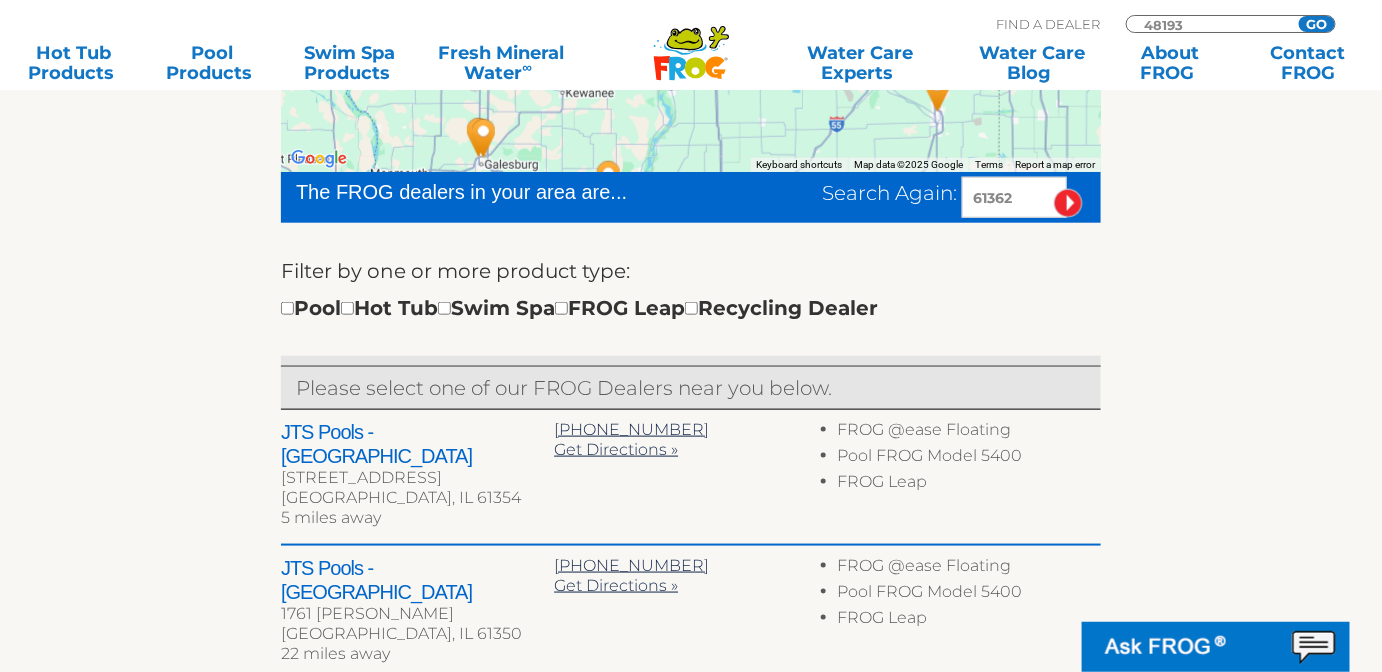 click on "GO" at bounding box center (1317, 24) 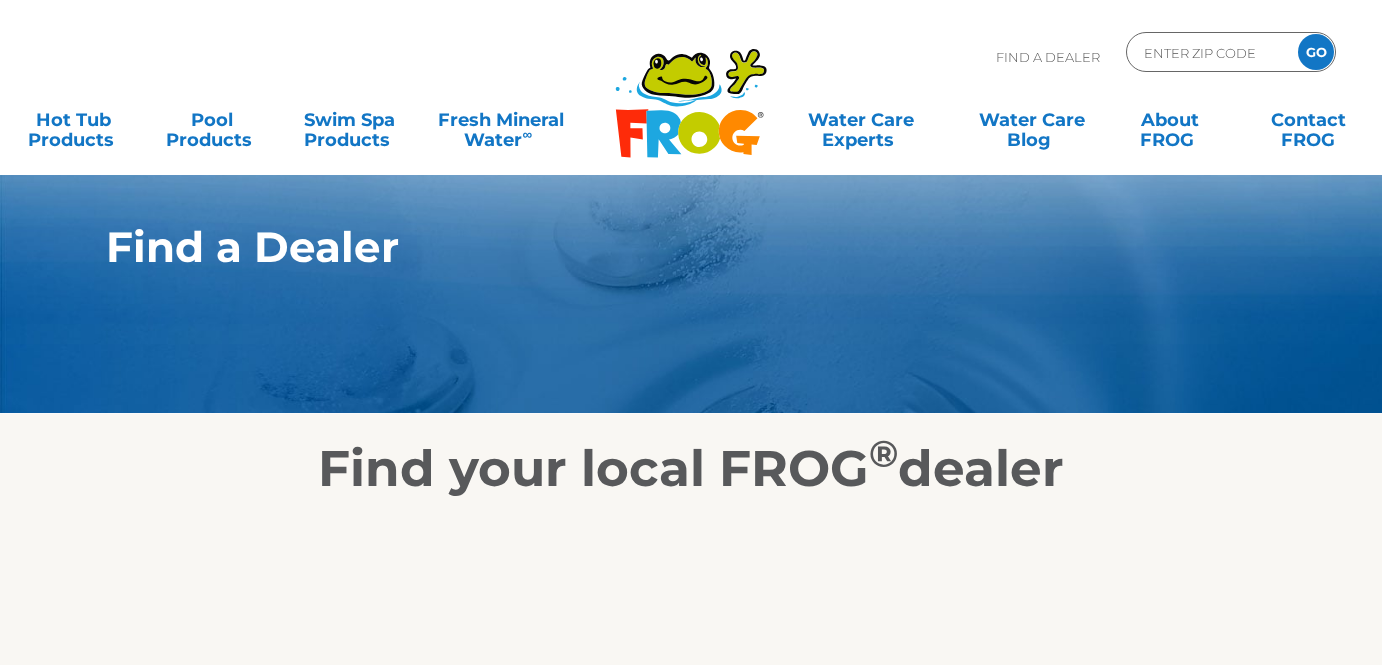 scroll, scrollTop: 0, scrollLeft: 0, axis: both 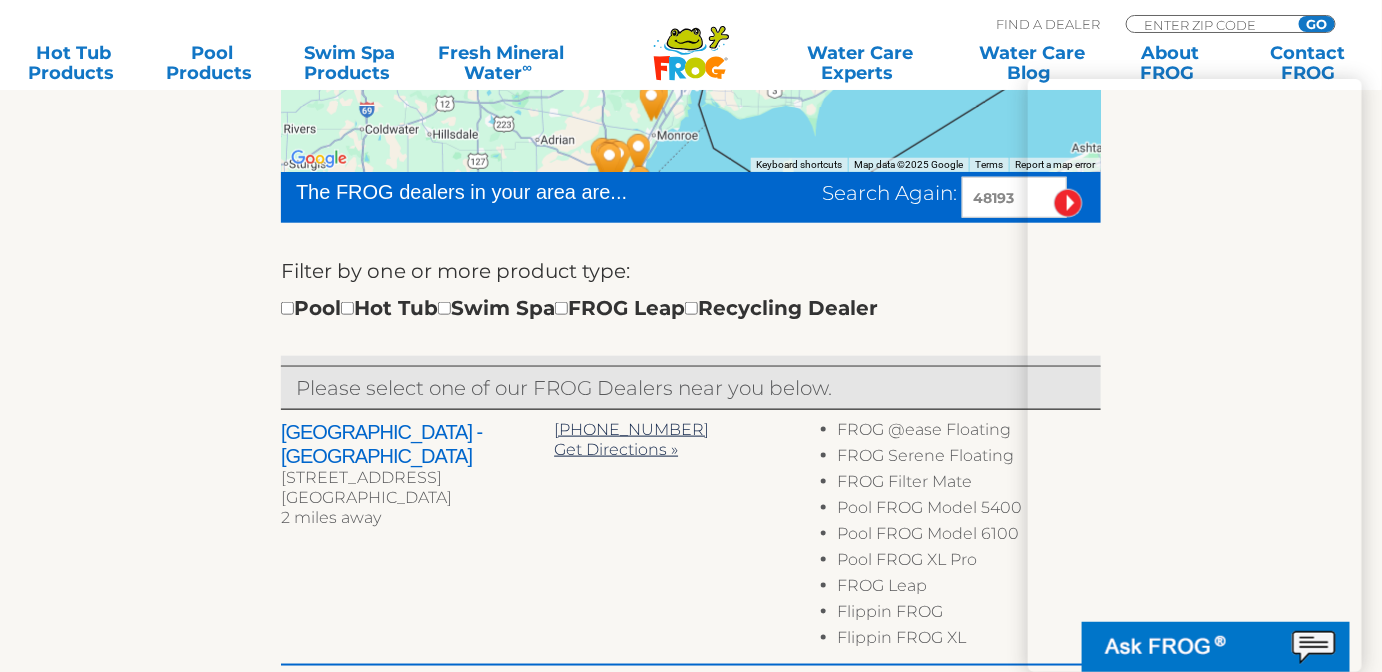 click on "48193" at bounding box center (1014, 197) 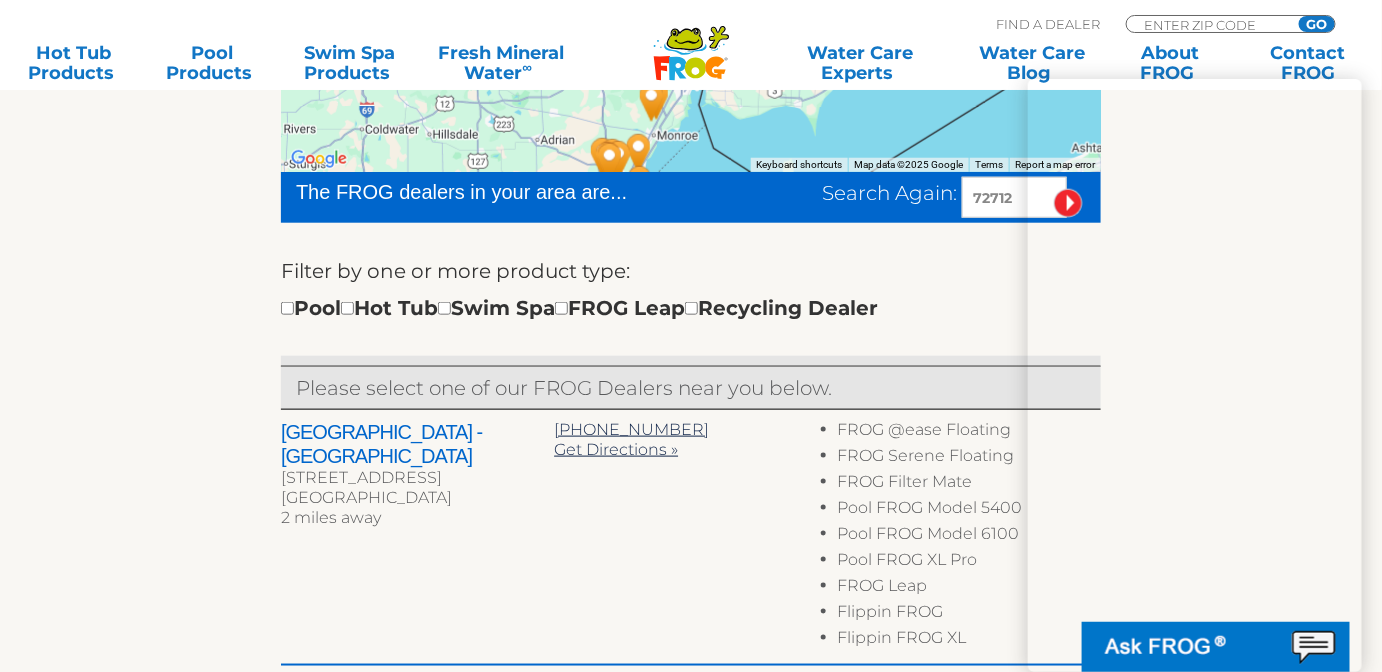 type on "72712" 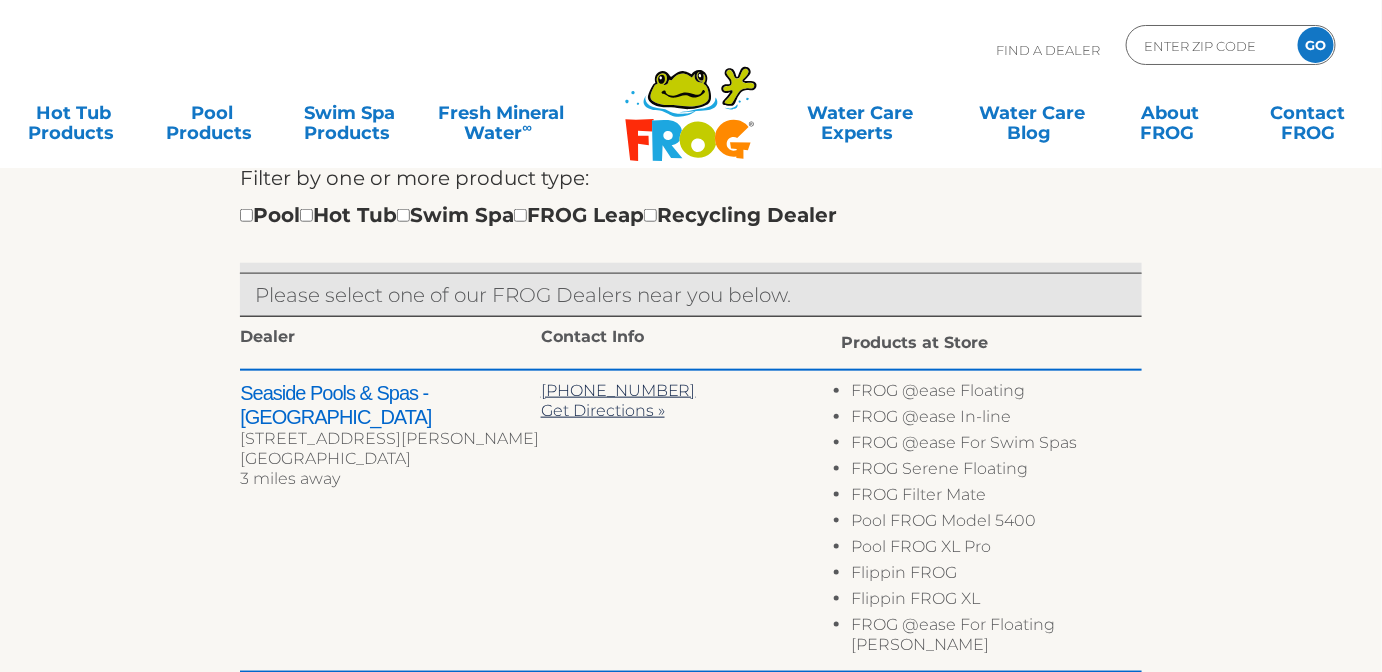 scroll, scrollTop: 517, scrollLeft: 0, axis: vertical 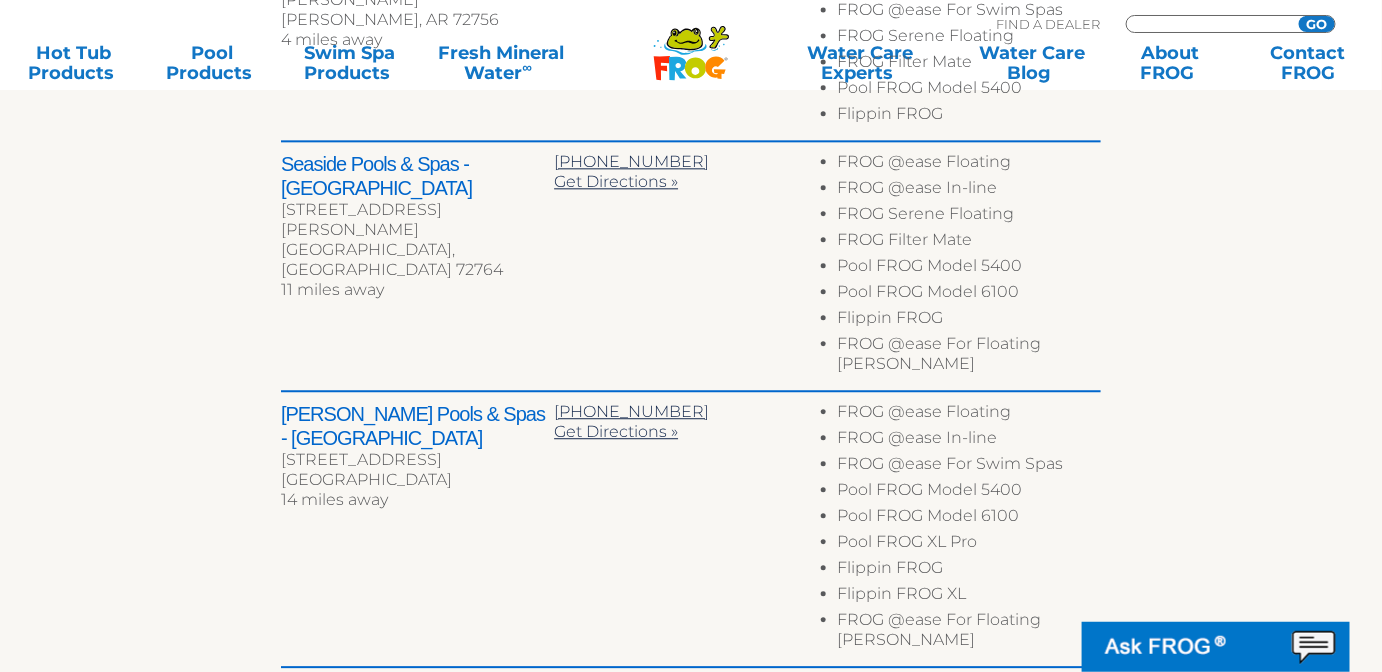 click at bounding box center [1209, 24] 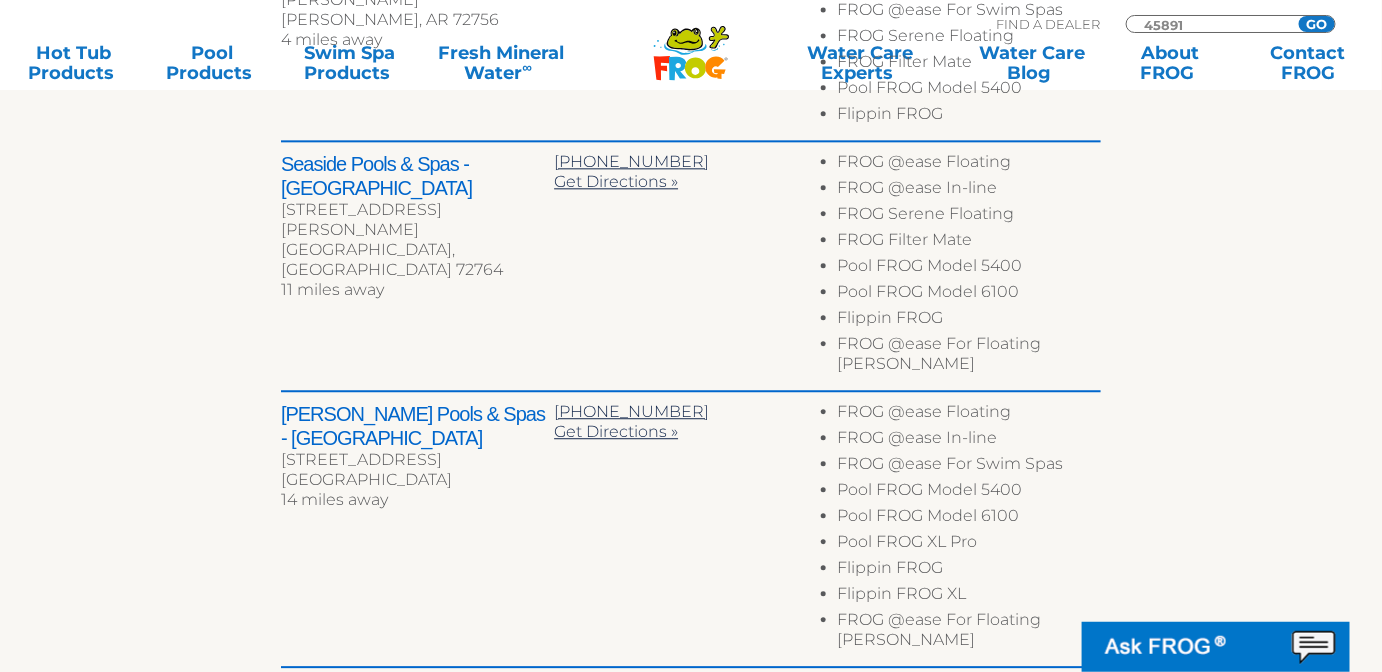 type on "45891" 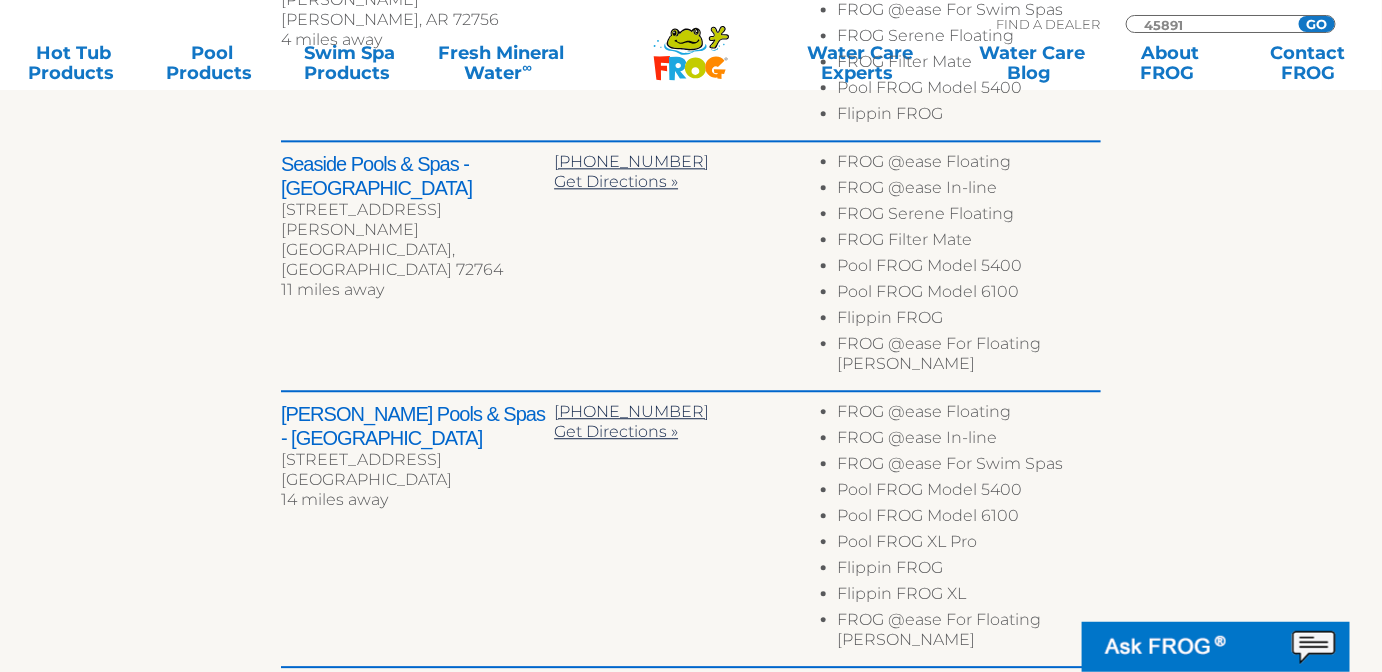 click on "GO" at bounding box center (1317, 24) 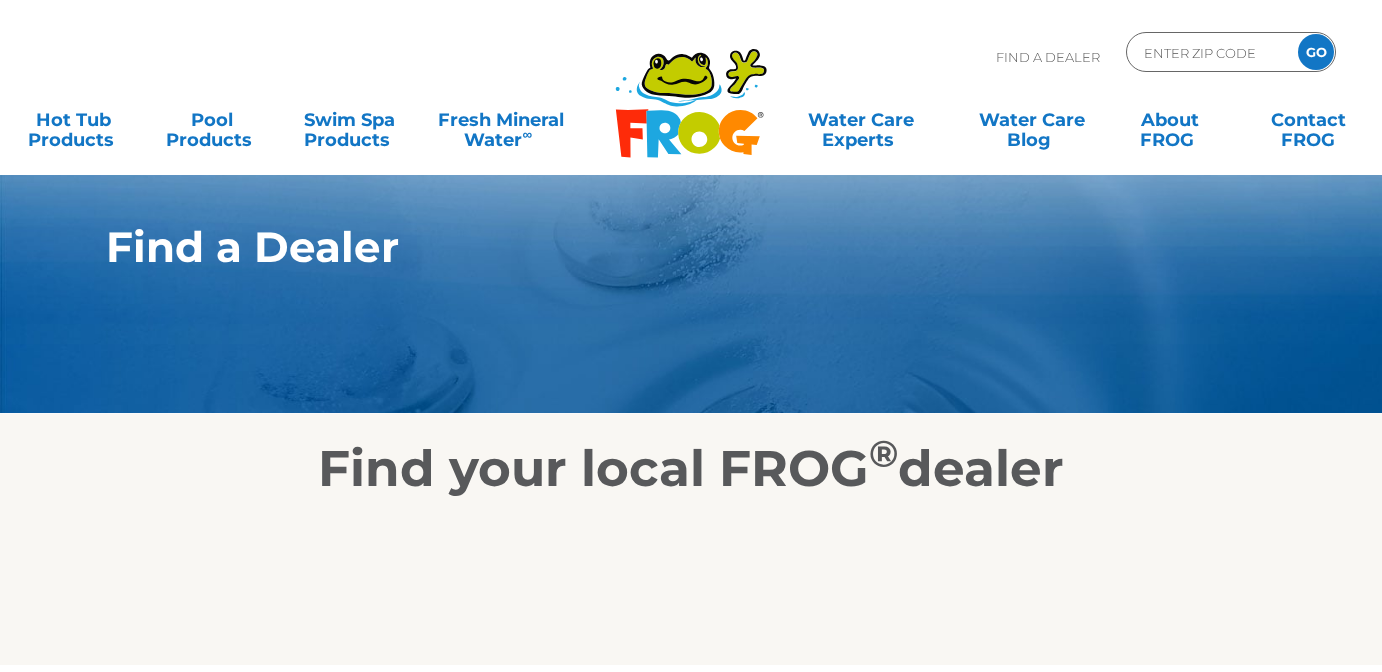 scroll, scrollTop: 0, scrollLeft: 0, axis: both 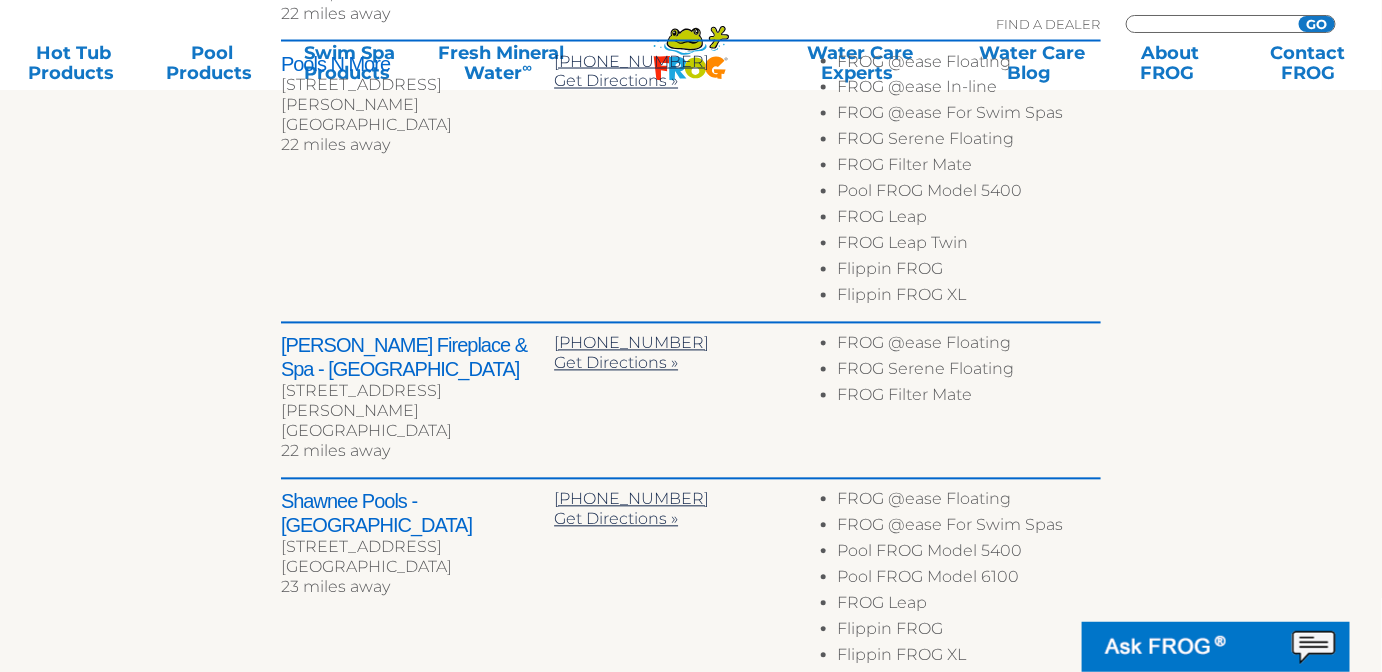 drag, startPoint x: 1192, startPoint y: 21, endPoint x: 1147, endPoint y: 40, distance: 48.8467 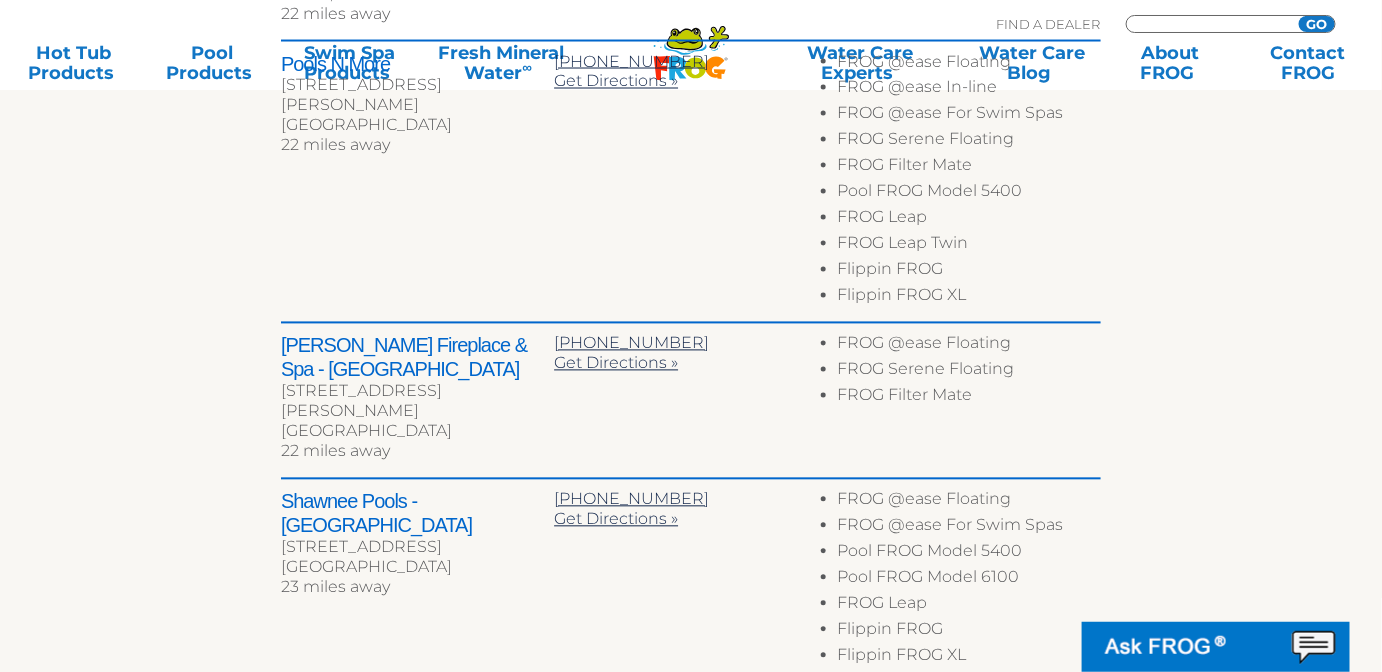 click at bounding box center [1209, 24] 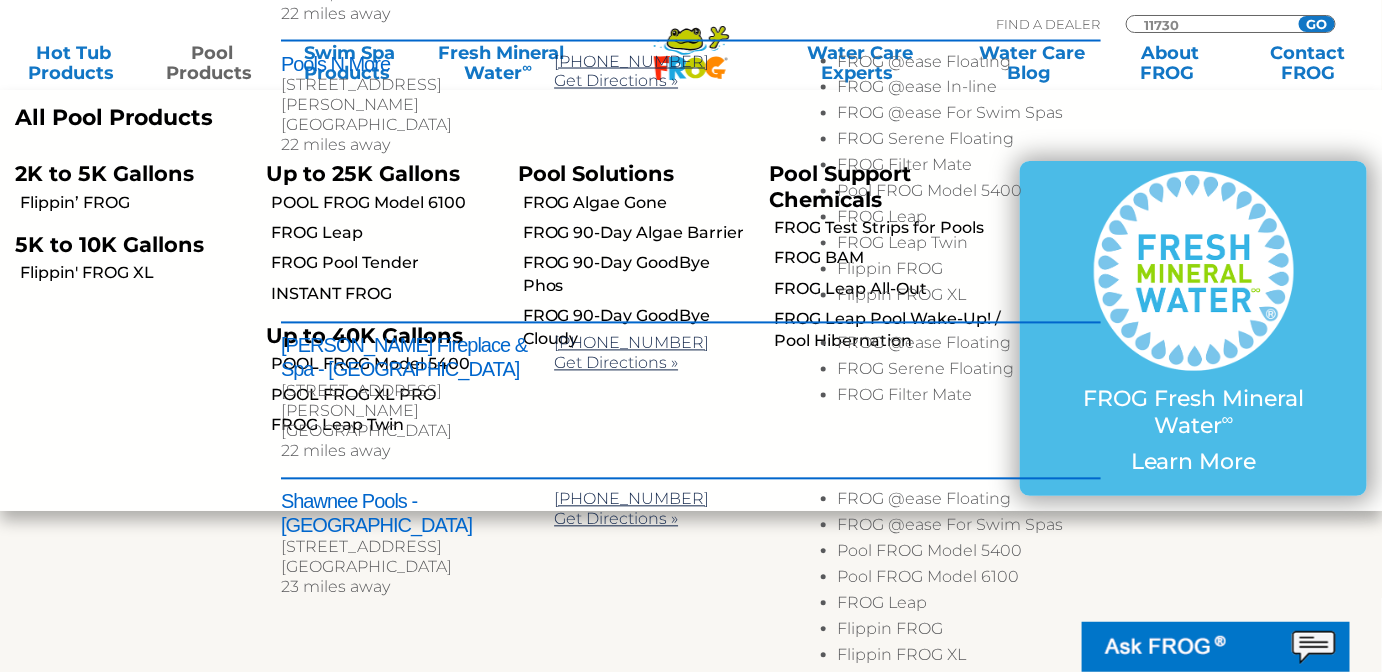 type on "11730" 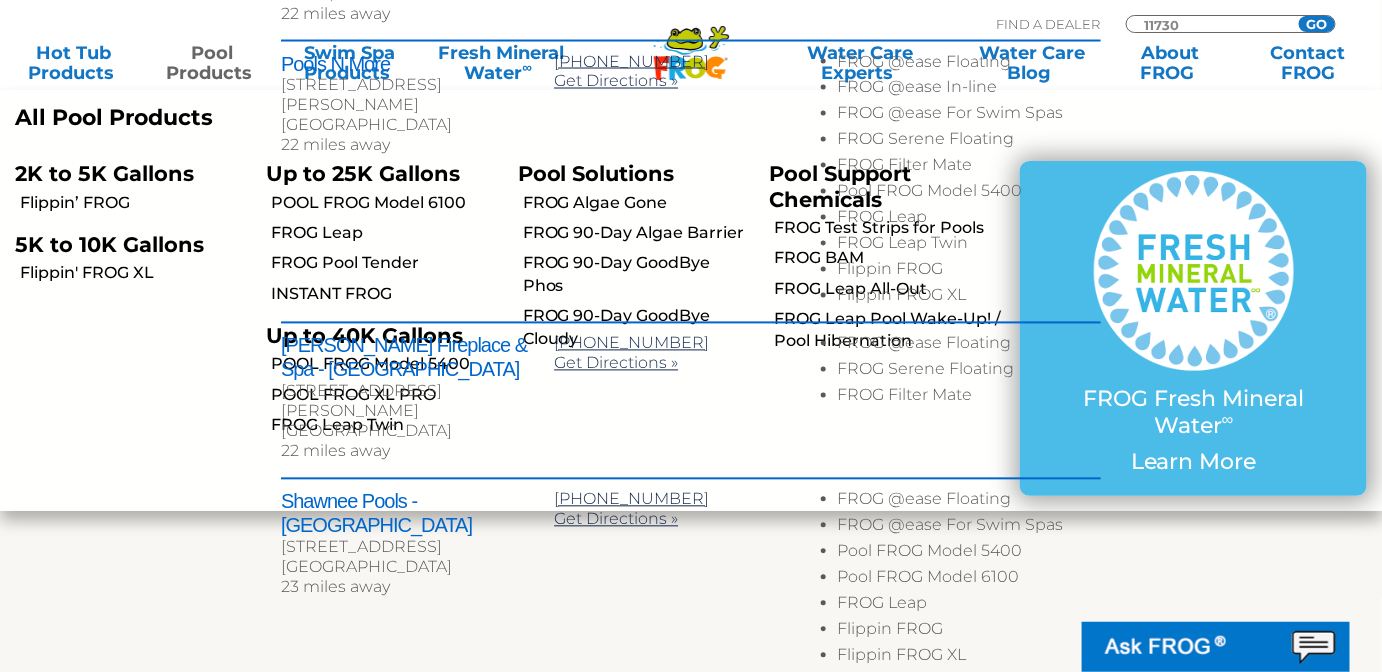 click on "GO" at bounding box center [1317, 24] 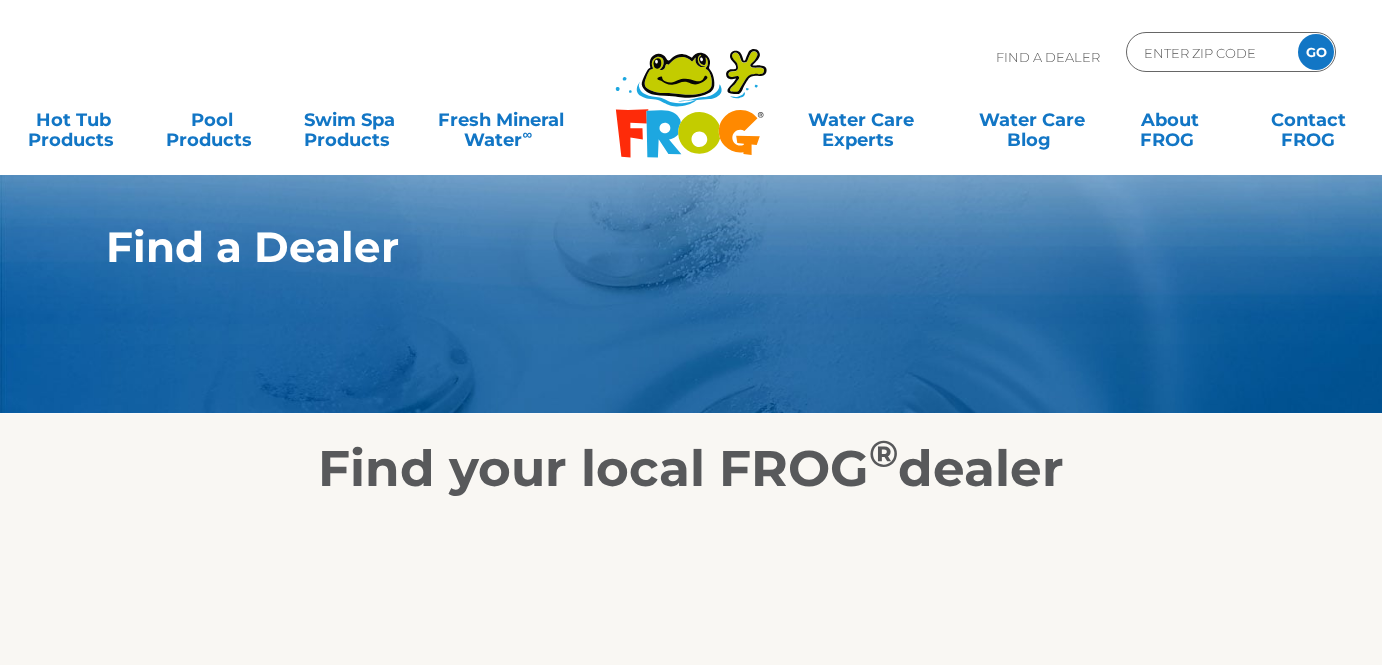scroll, scrollTop: 0, scrollLeft: 0, axis: both 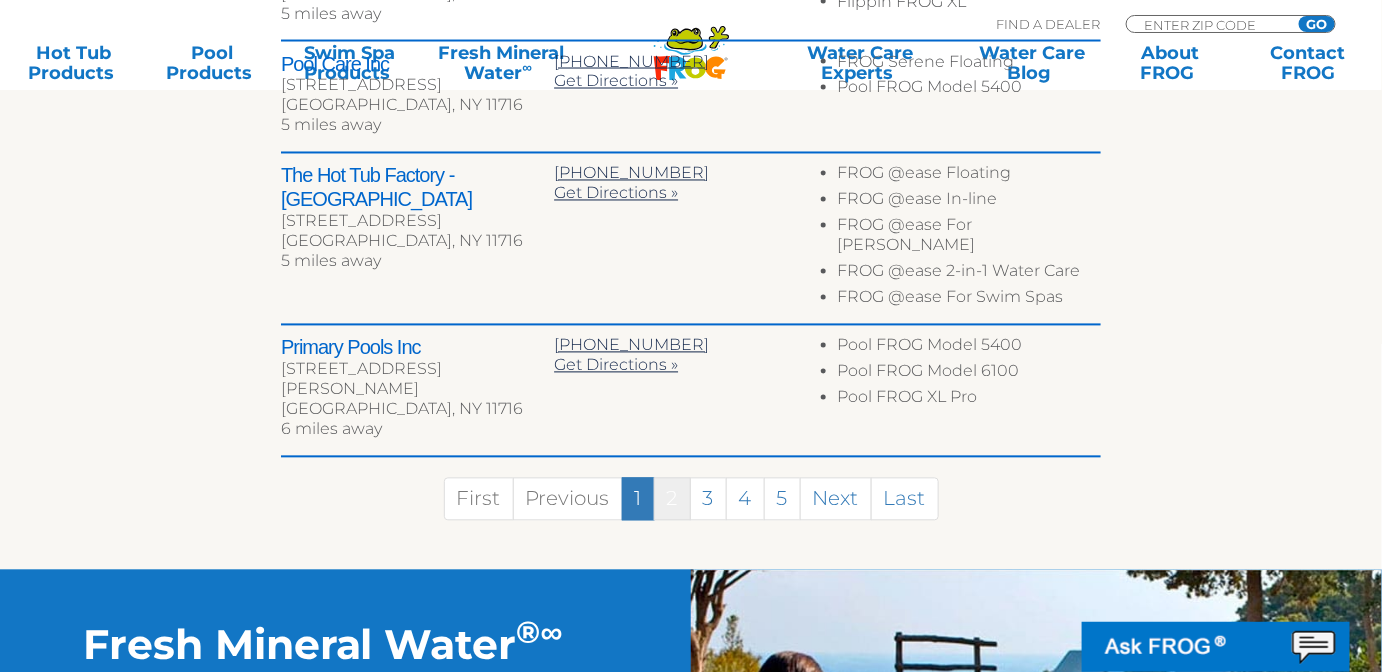 click on "2" at bounding box center (672, 499) 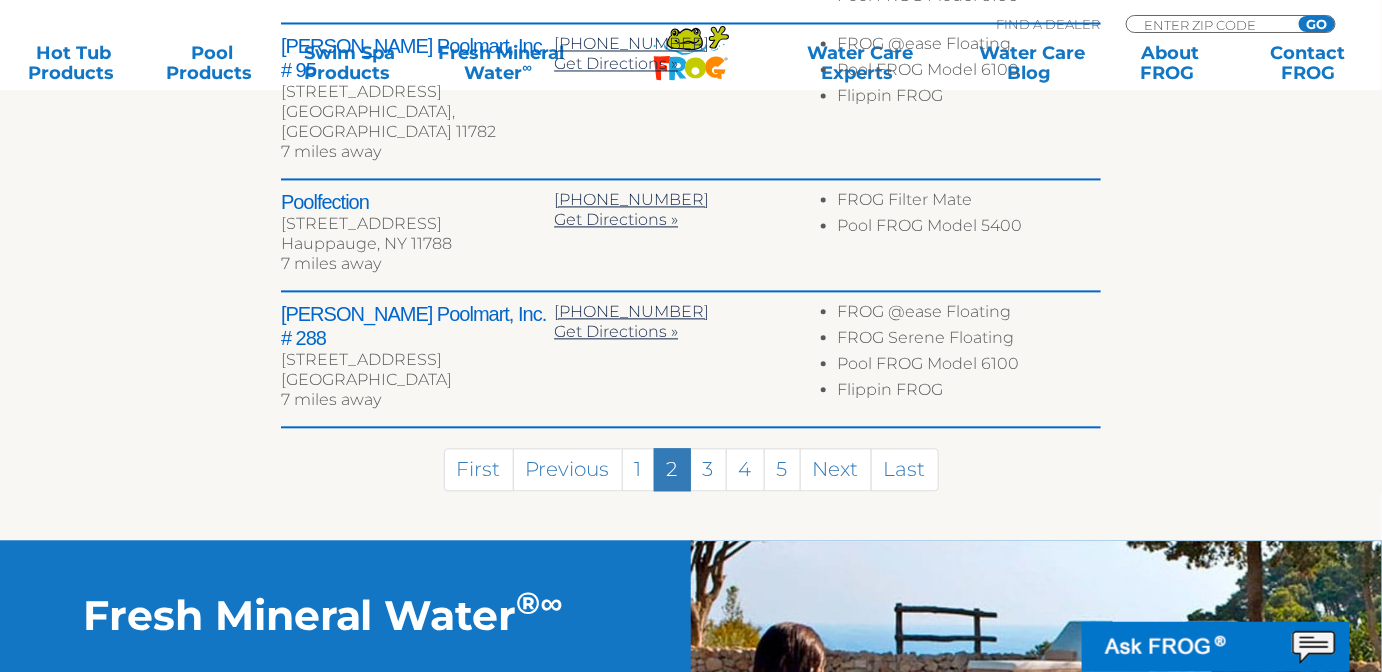 scroll, scrollTop: 1365, scrollLeft: 0, axis: vertical 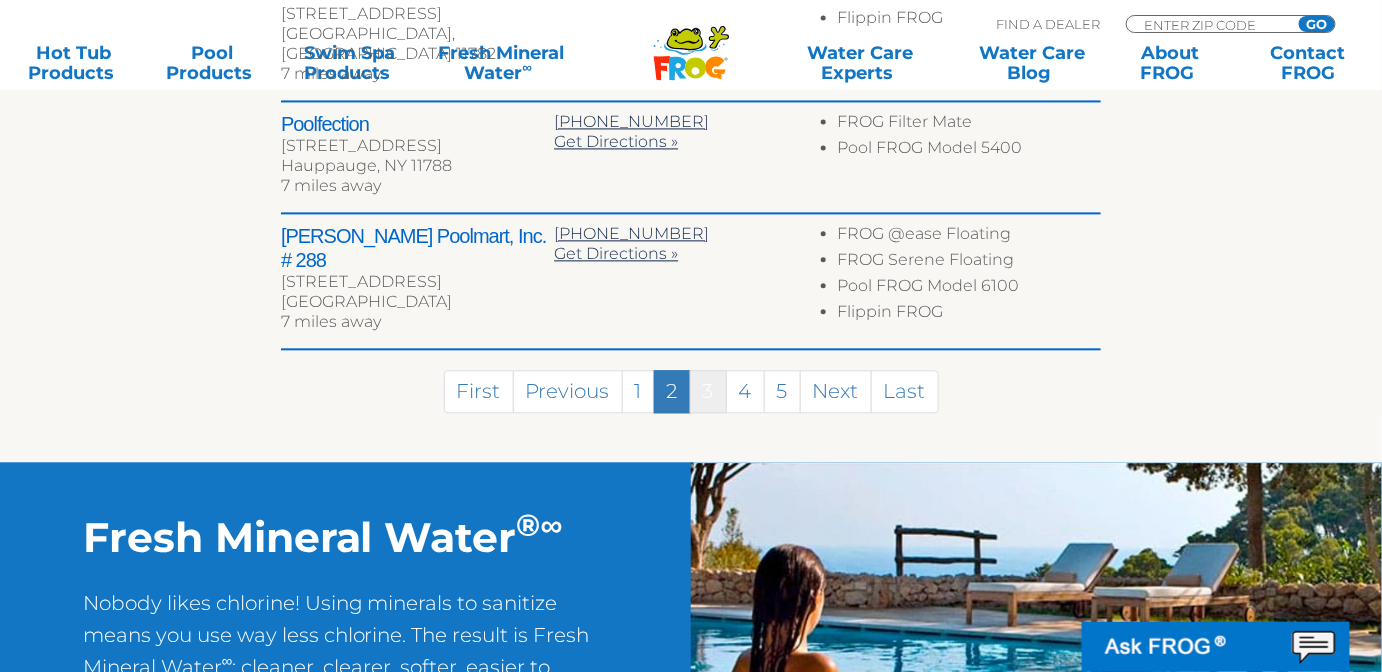 click on "3" at bounding box center [708, 391] 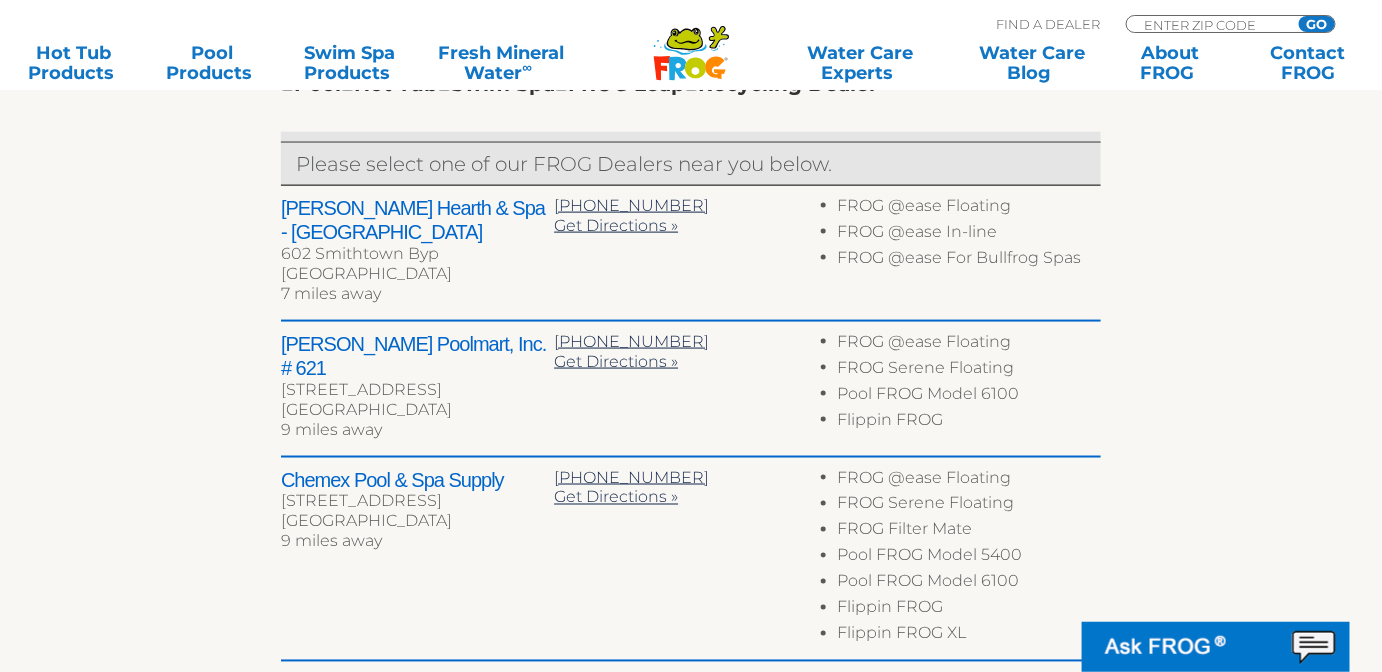 scroll, scrollTop: 766, scrollLeft: 0, axis: vertical 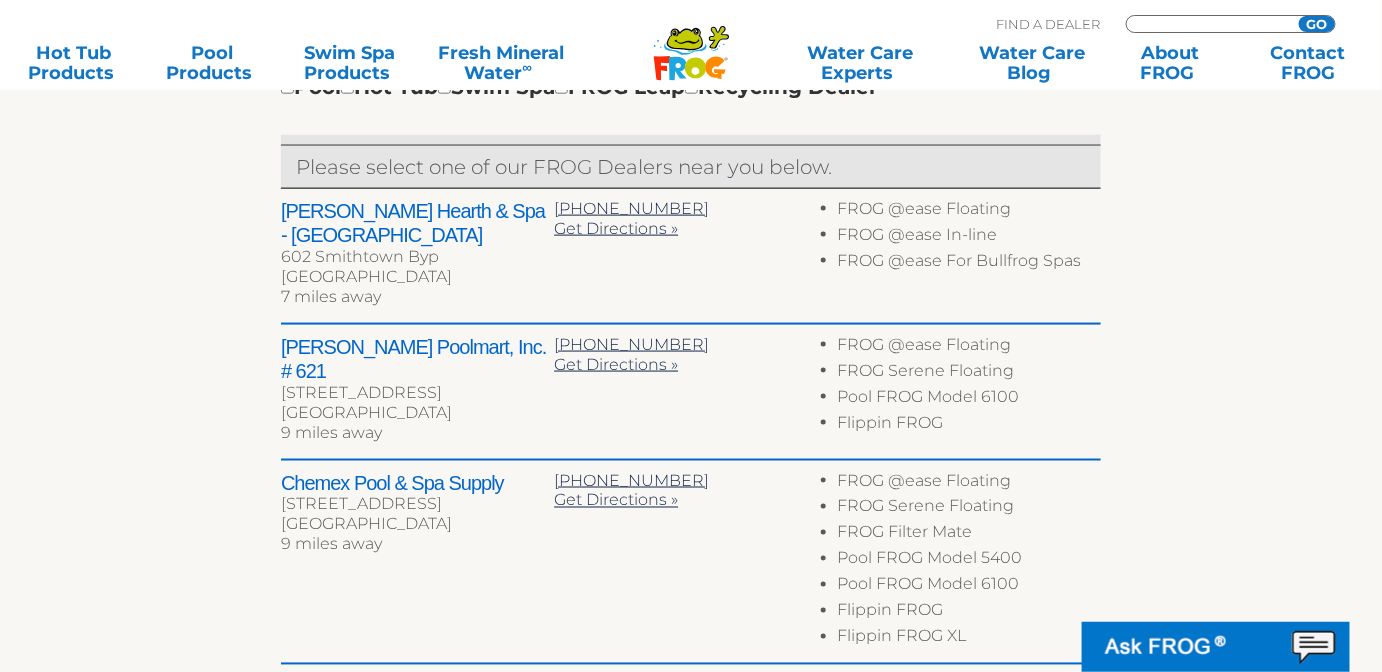 click at bounding box center (1209, 24) 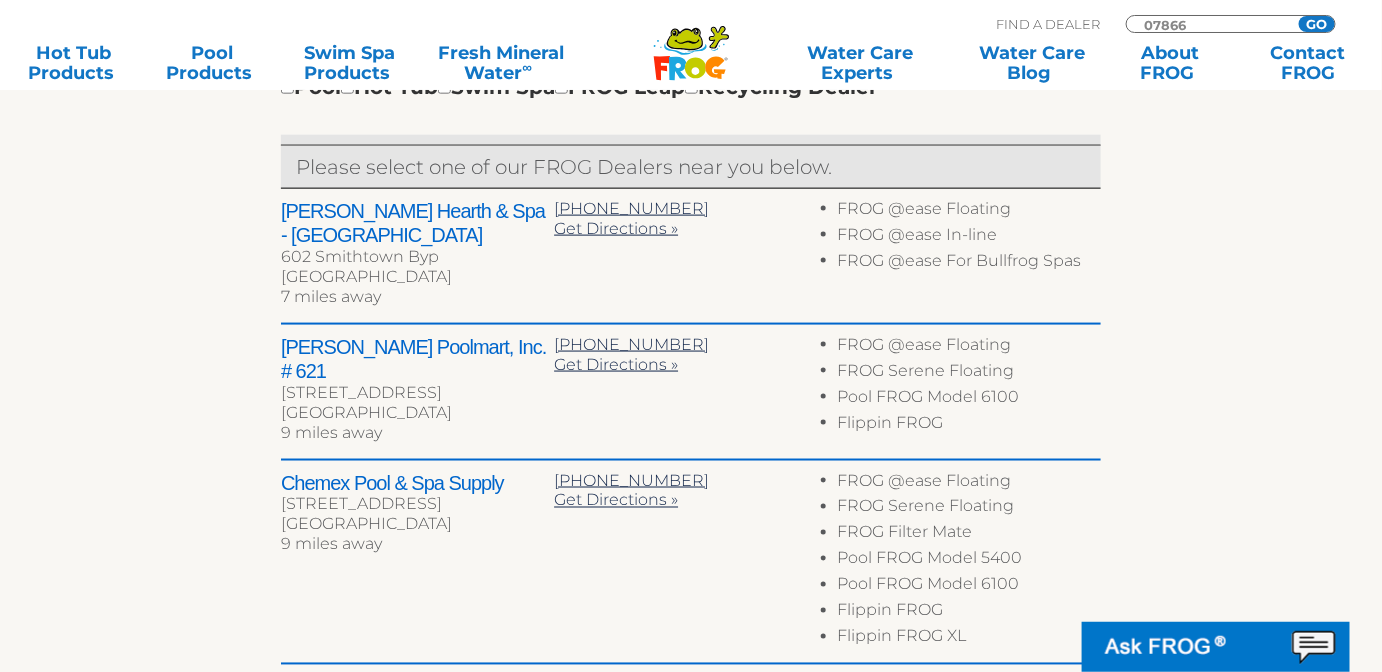 type on "07866" 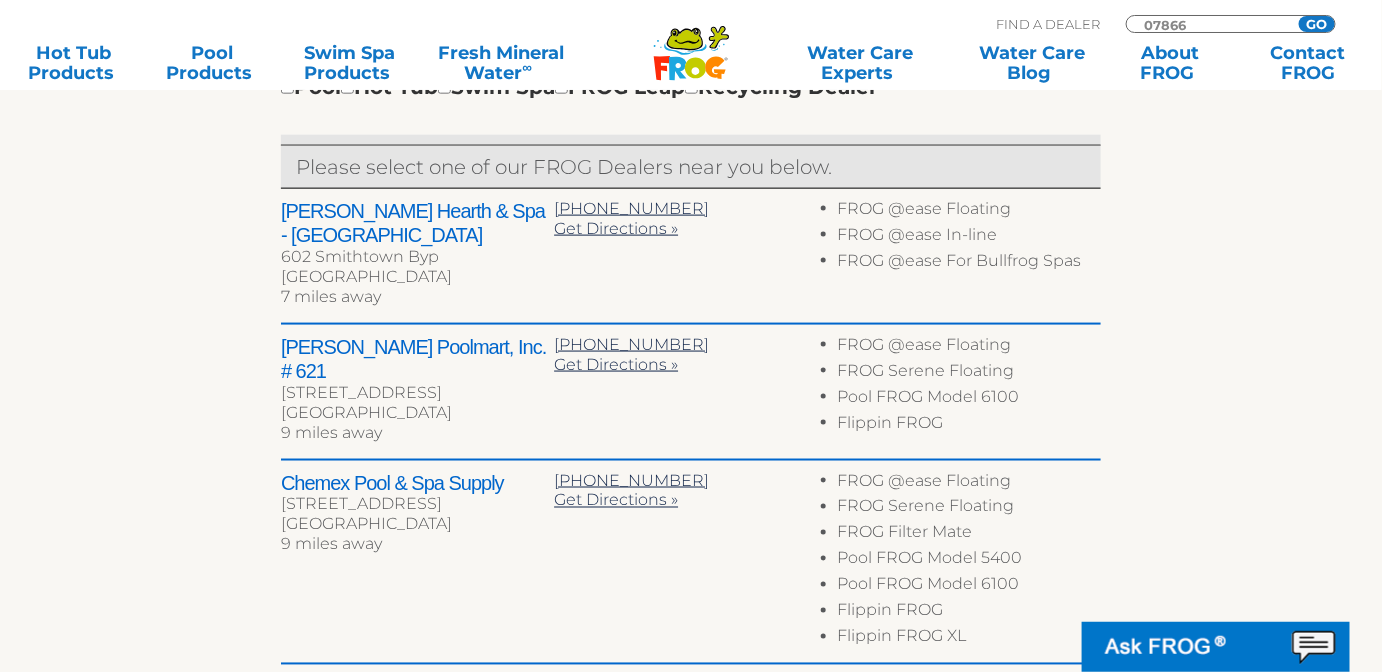 click on "GO" at bounding box center (1317, 24) 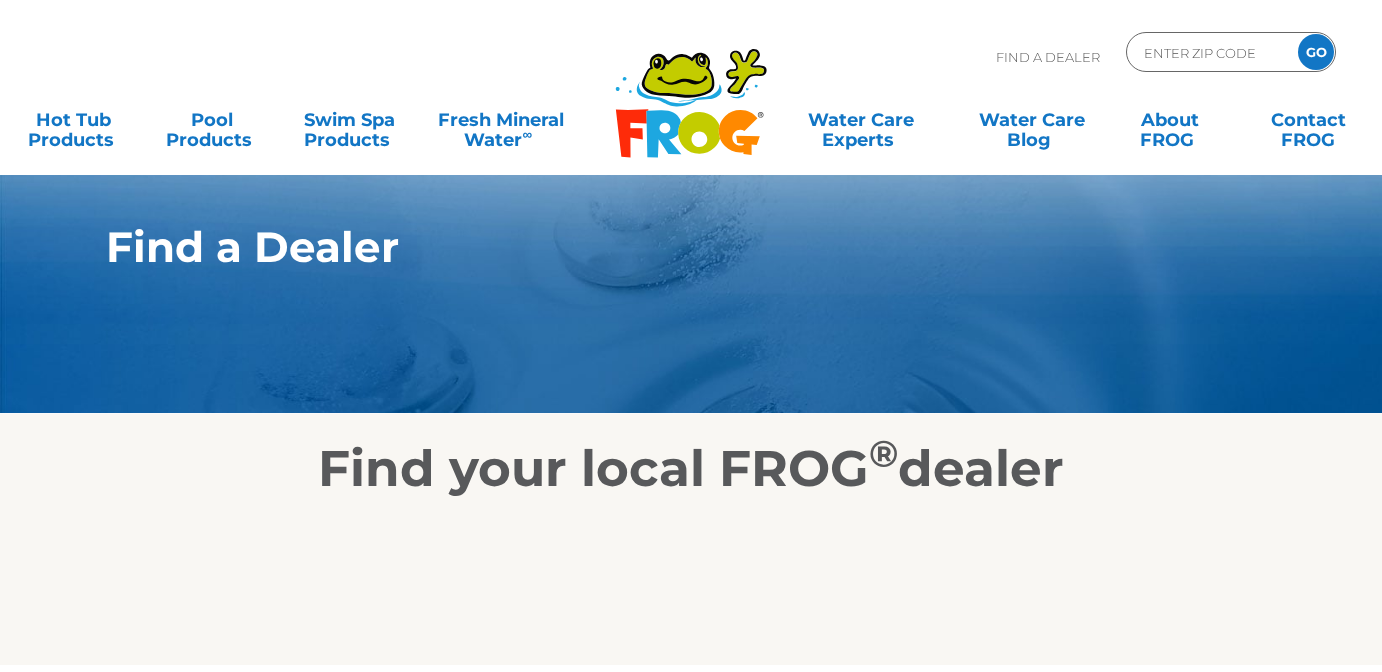 scroll, scrollTop: 0, scrollLeft: 0, axis: both 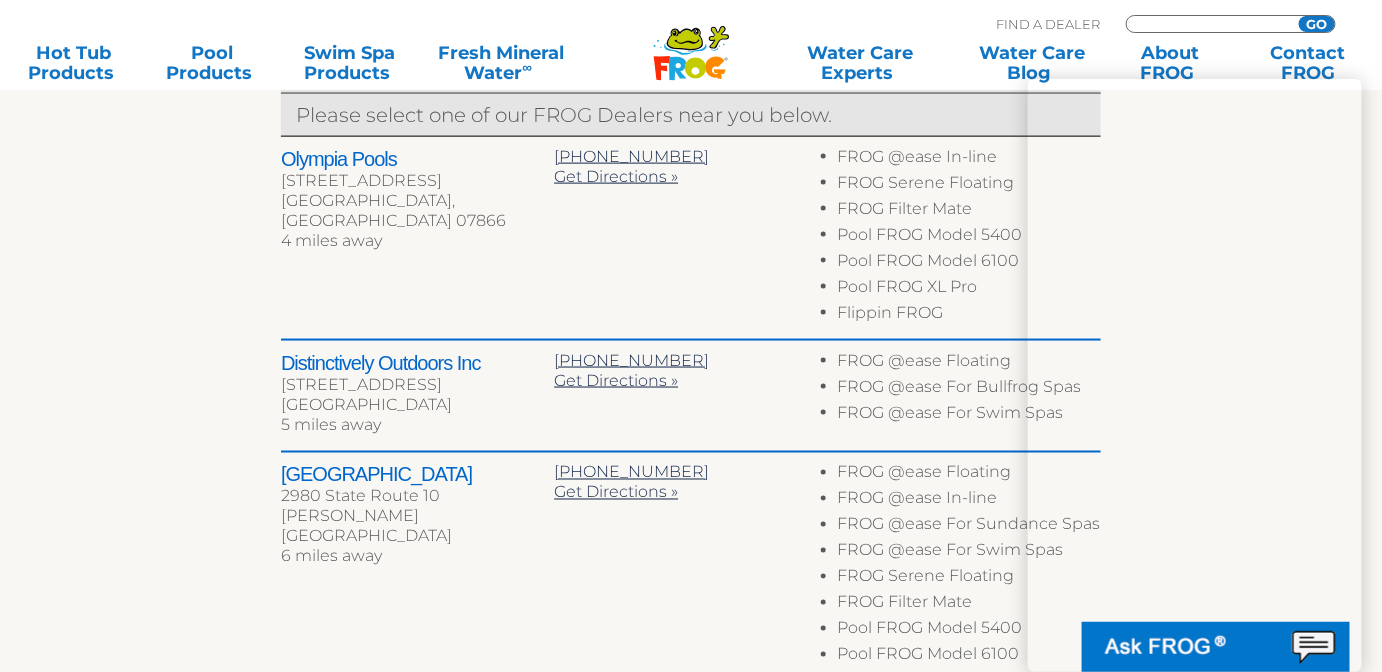 click at bounding box center [1209, 24] 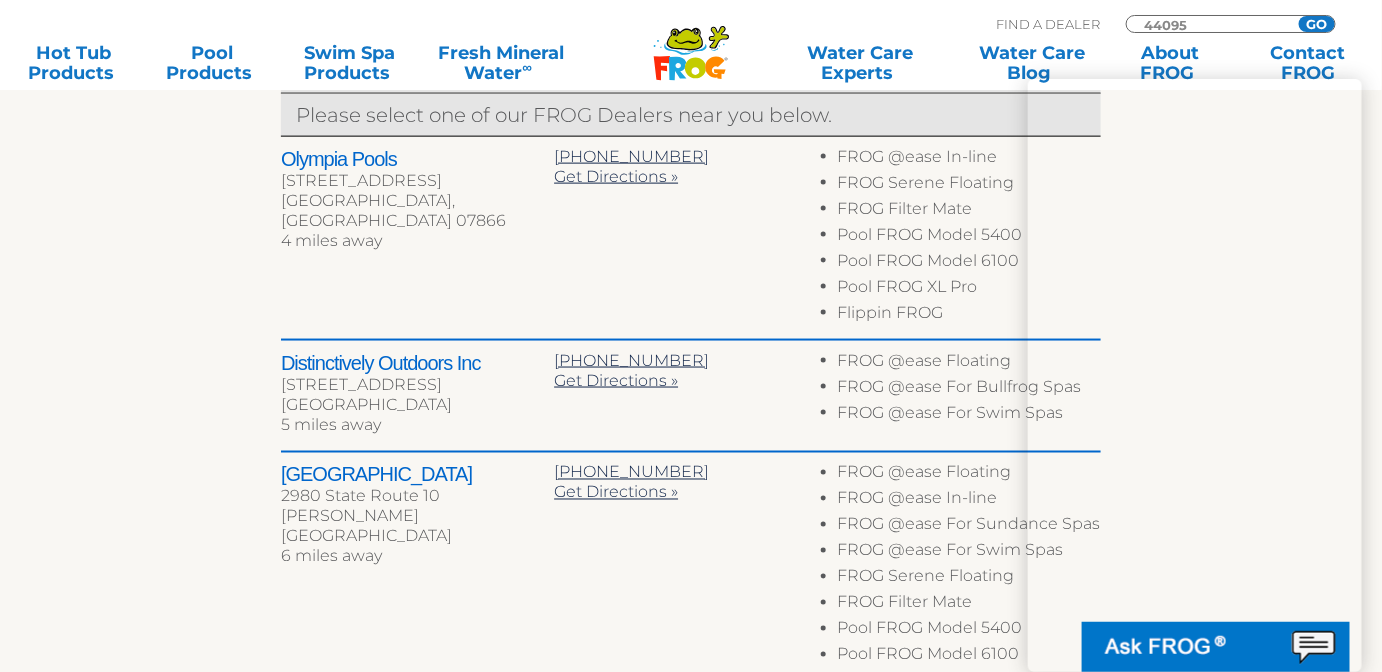 type on "44095" 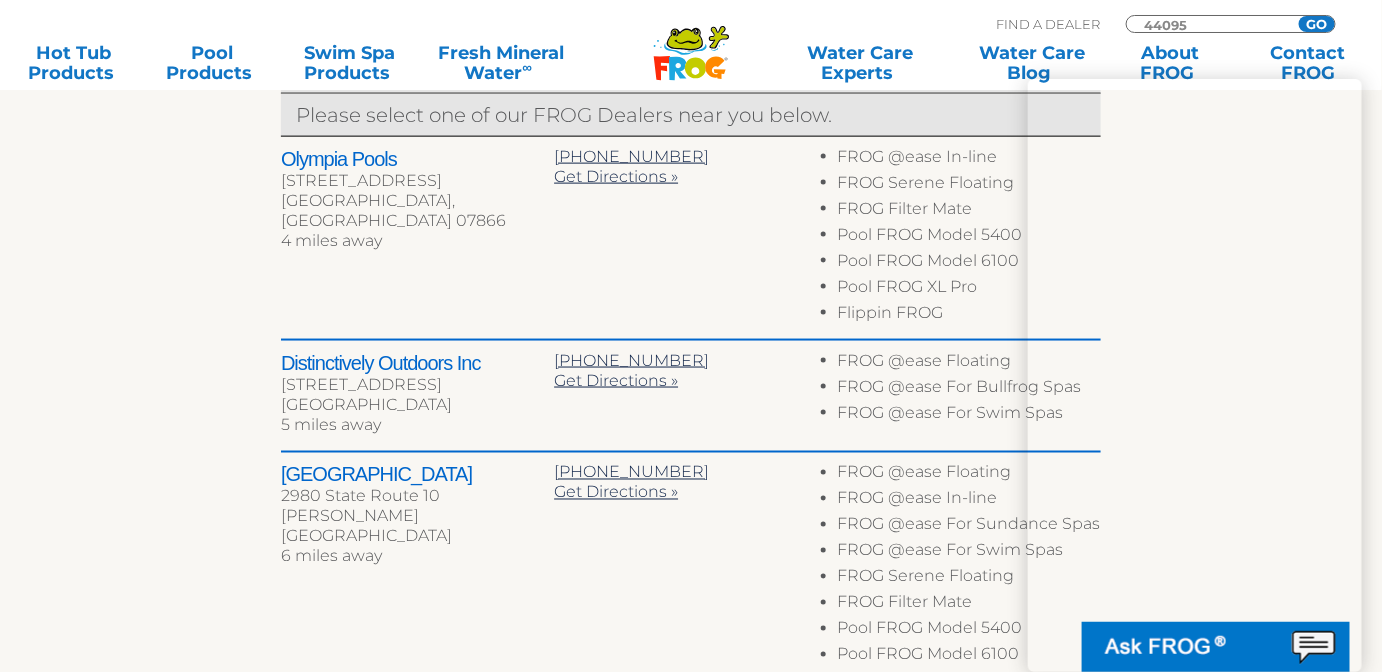 click on "GO" at bounding box center [1317, 24] 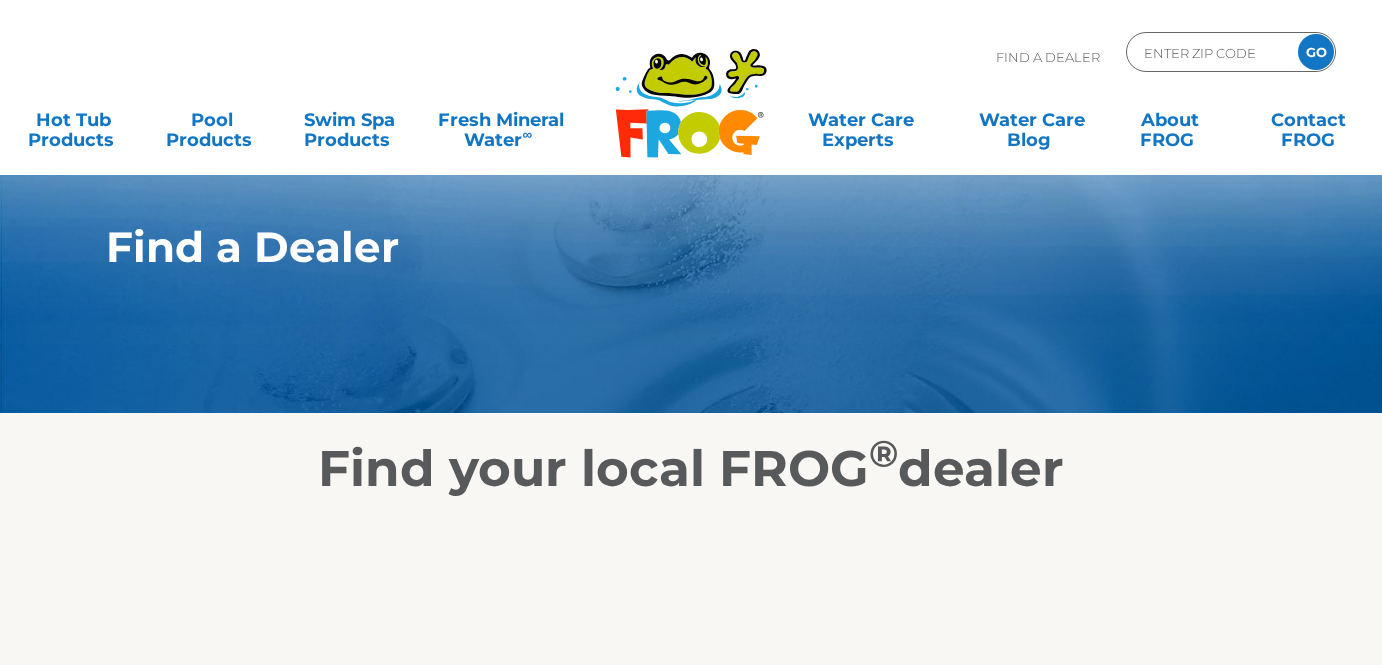 scroll, scrollTop: 0, scrollLeft: 0, axis: both 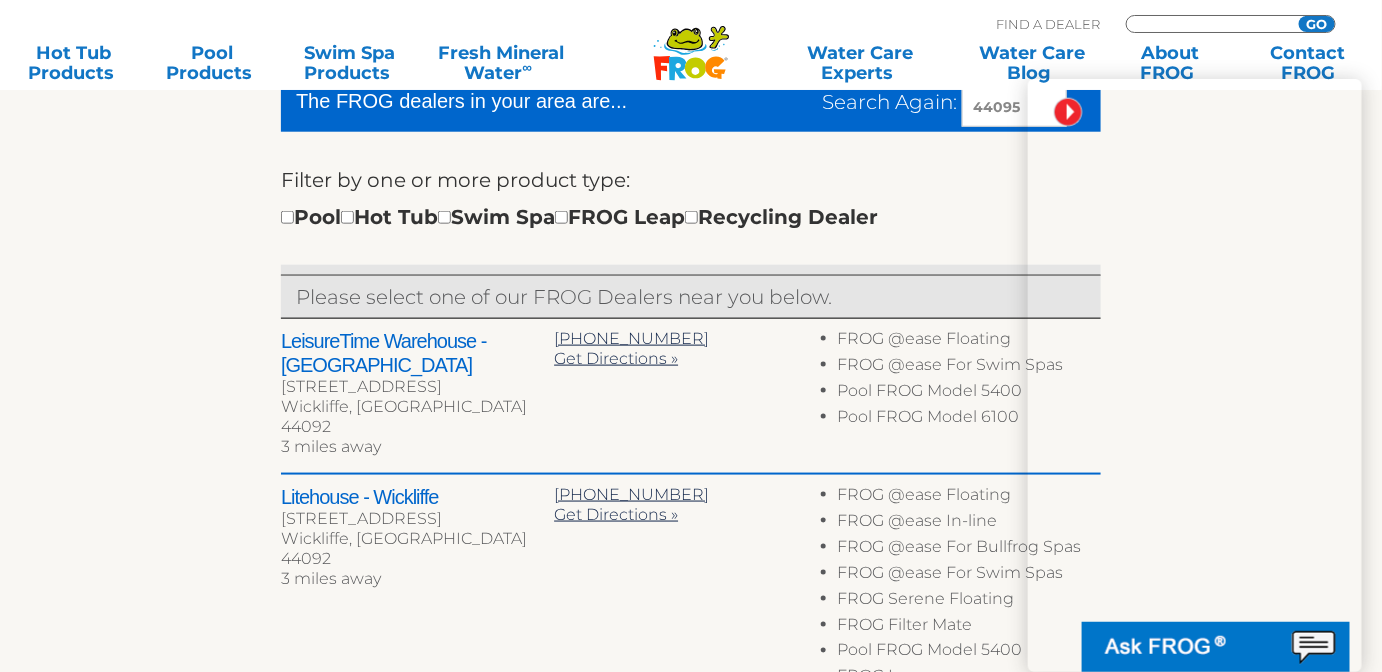 click at bounding box center [1209, 24] 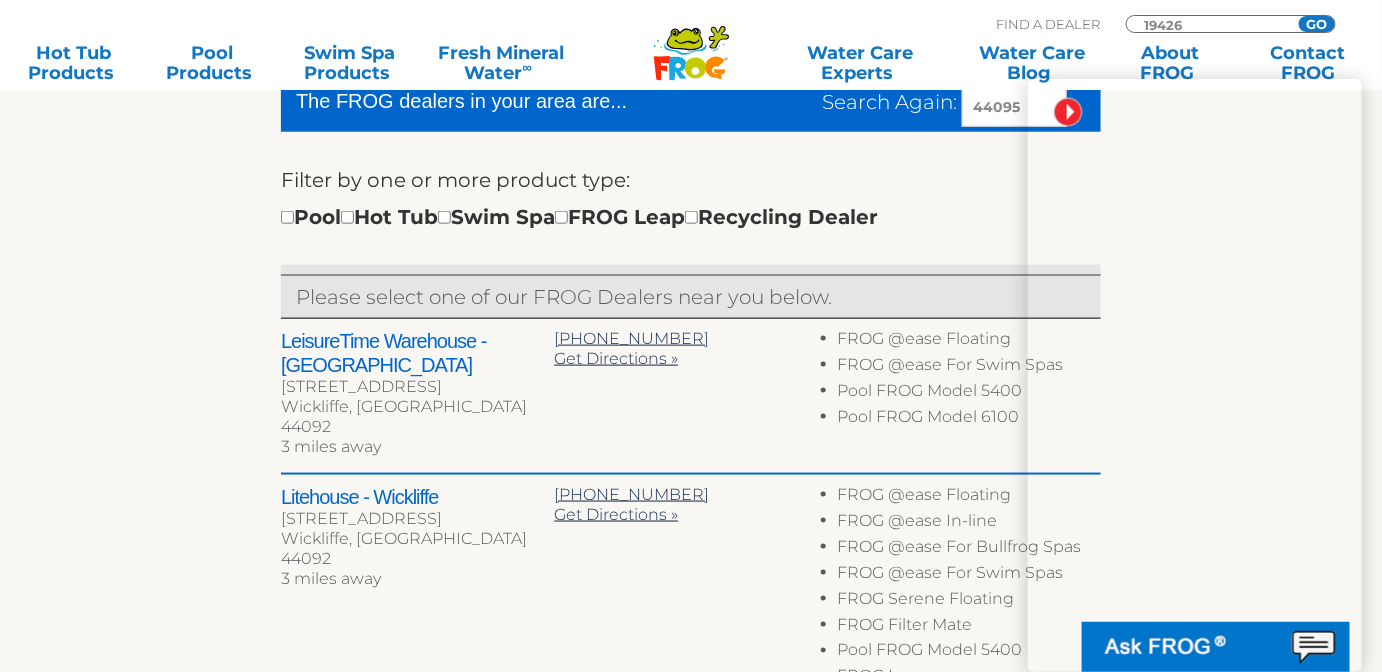 type on "19426" 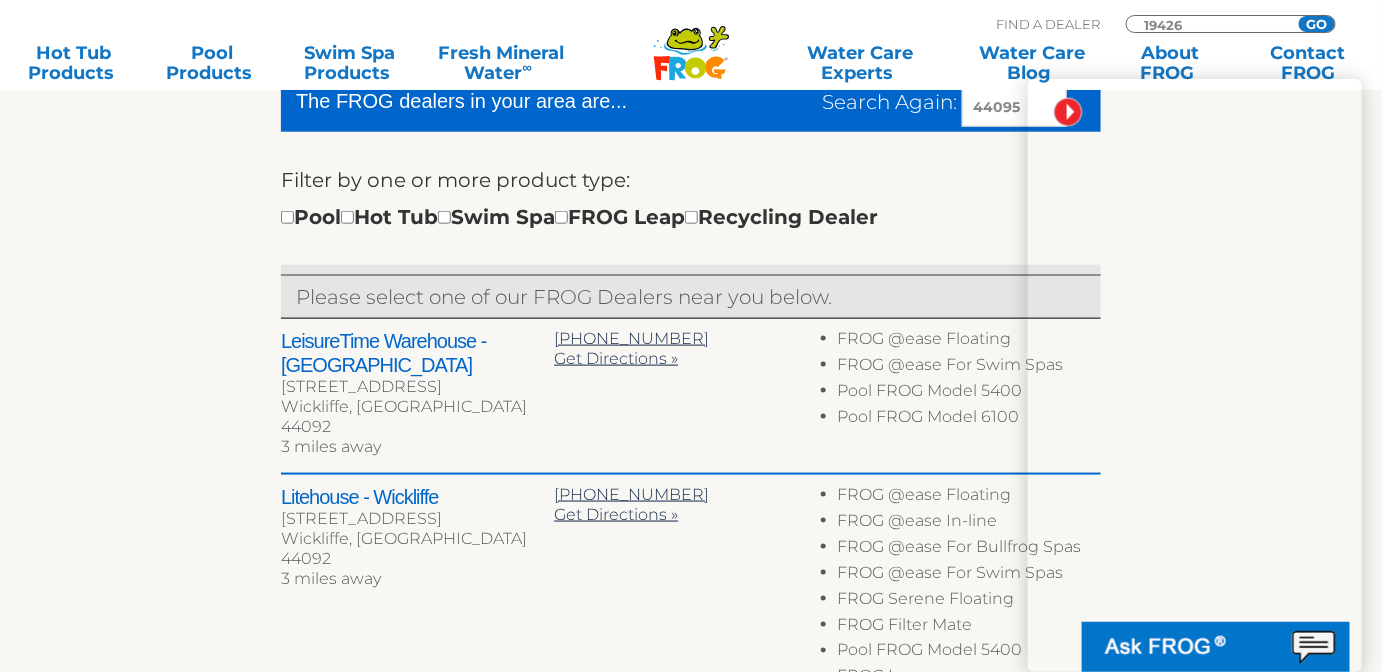 click on "GO" at bounding box center [1317, 24] 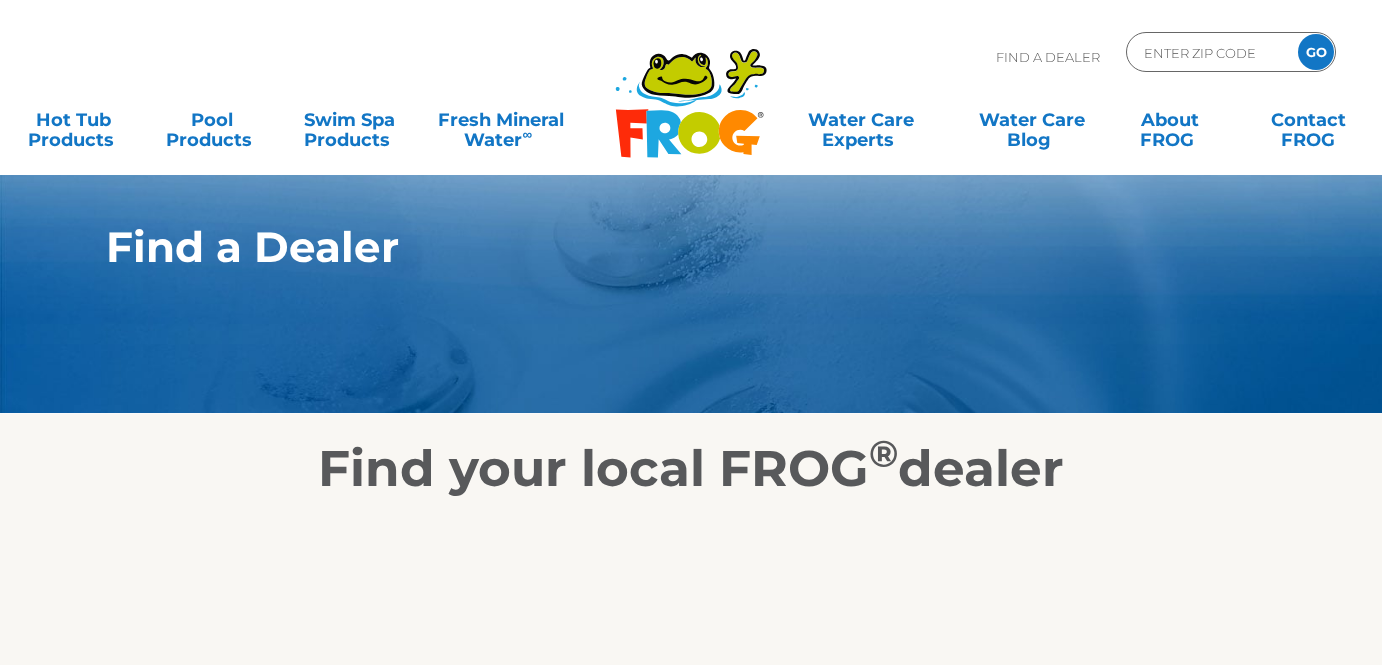 scroll, scrollTop: 0, scrollLeft: 0, axis: both 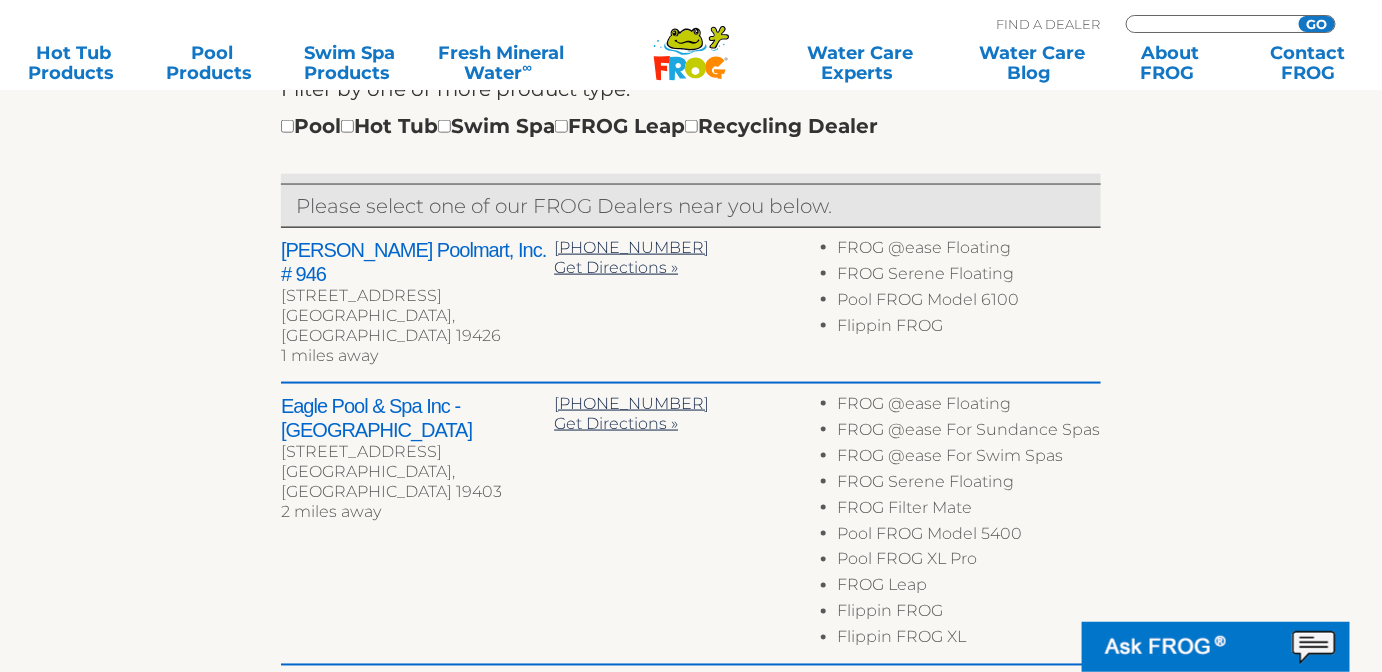 click at bounding box center (1209, 24) 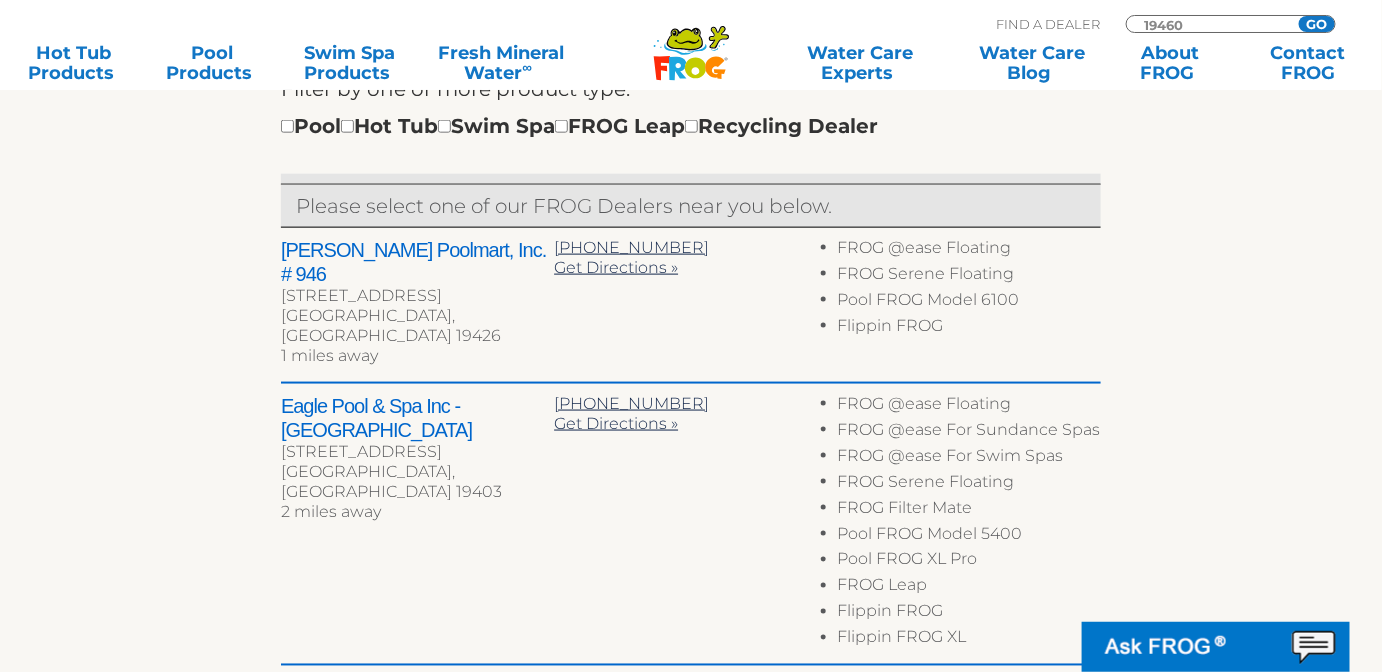type on "19460" 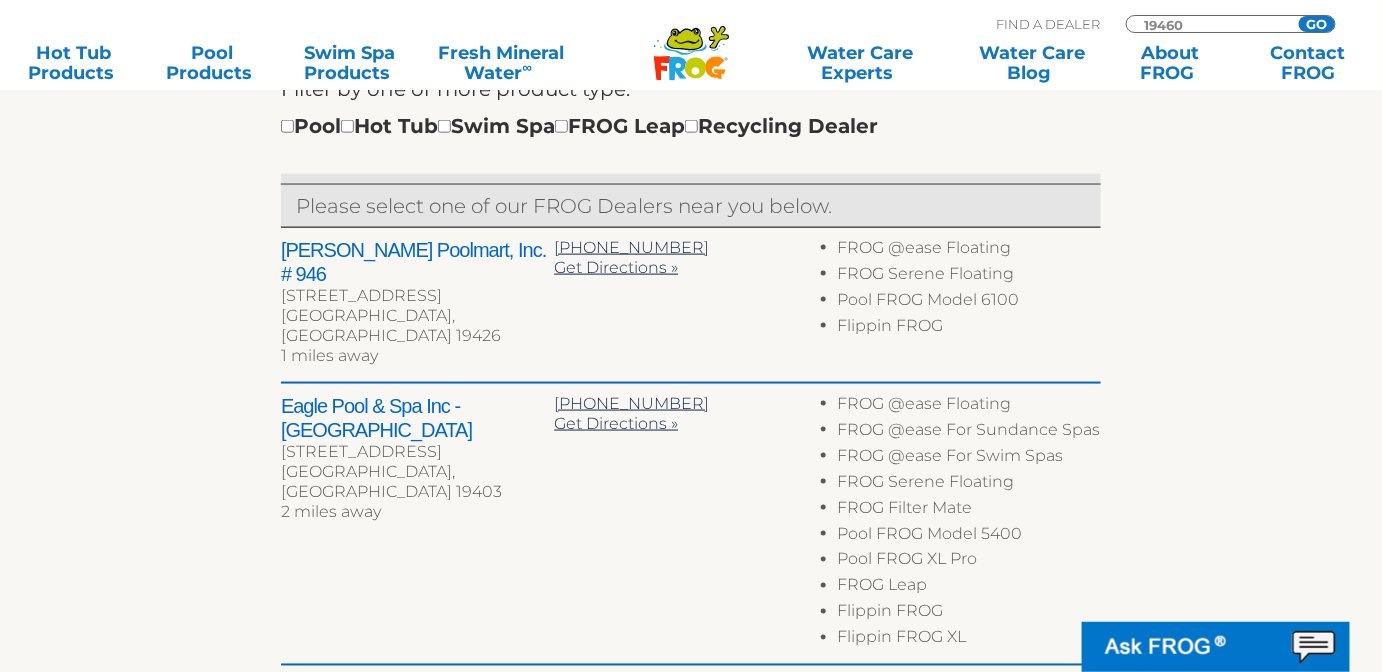 click on "GO" at bounding box center (1317, 24) 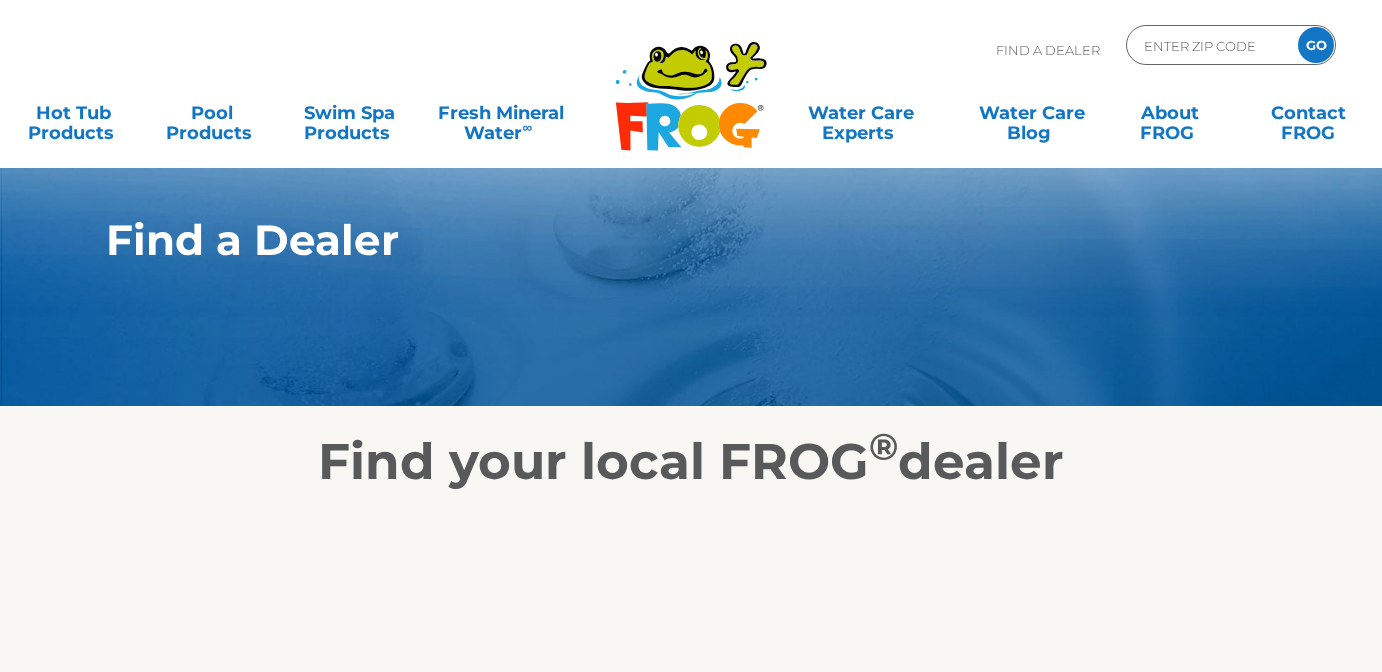 scroll, scrollTop: 0, scrollLeft: 0, axis: both 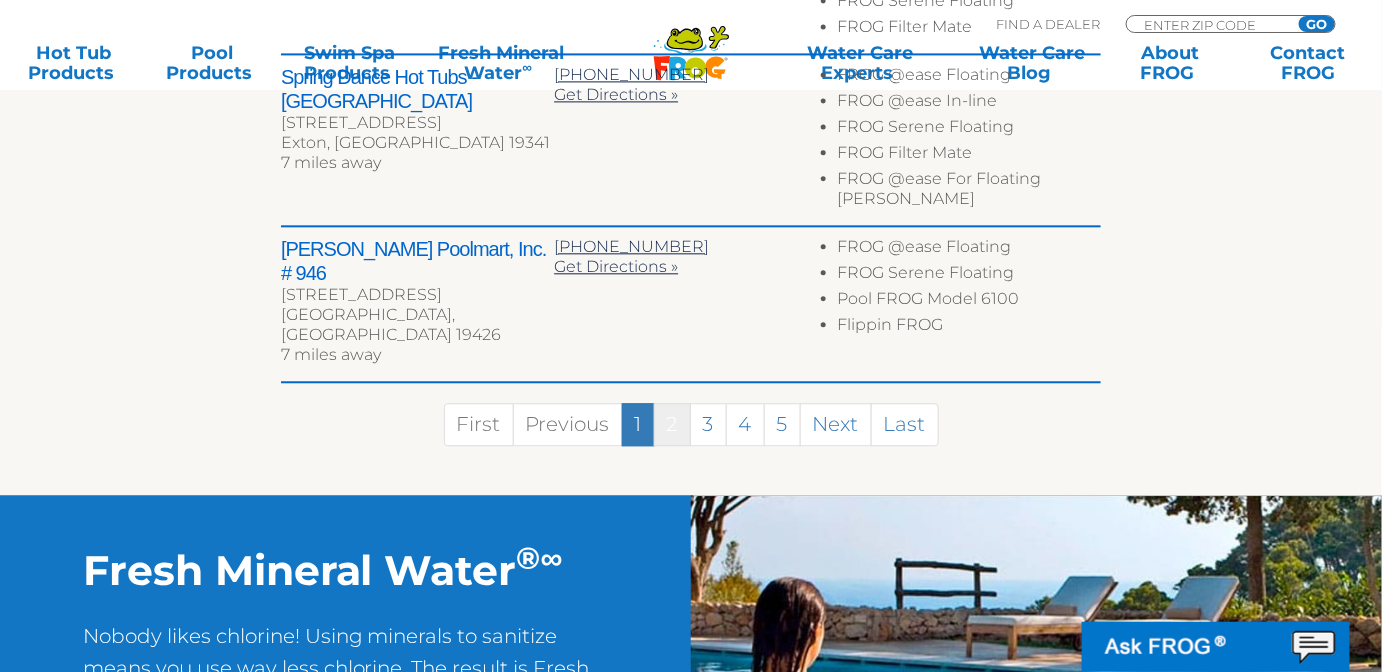 click on "2" at bounding box center (672, 424) 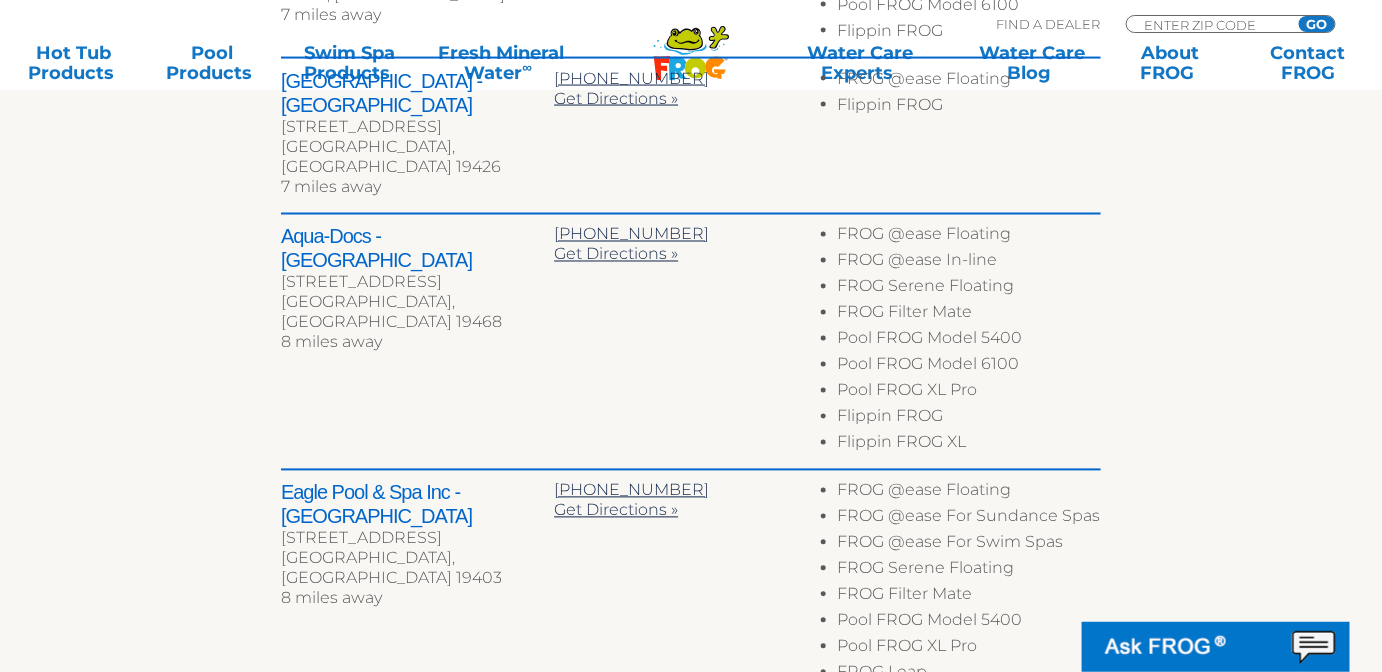scroll, scrollTop: 1168, scrollLeft: 0, axis: vertical 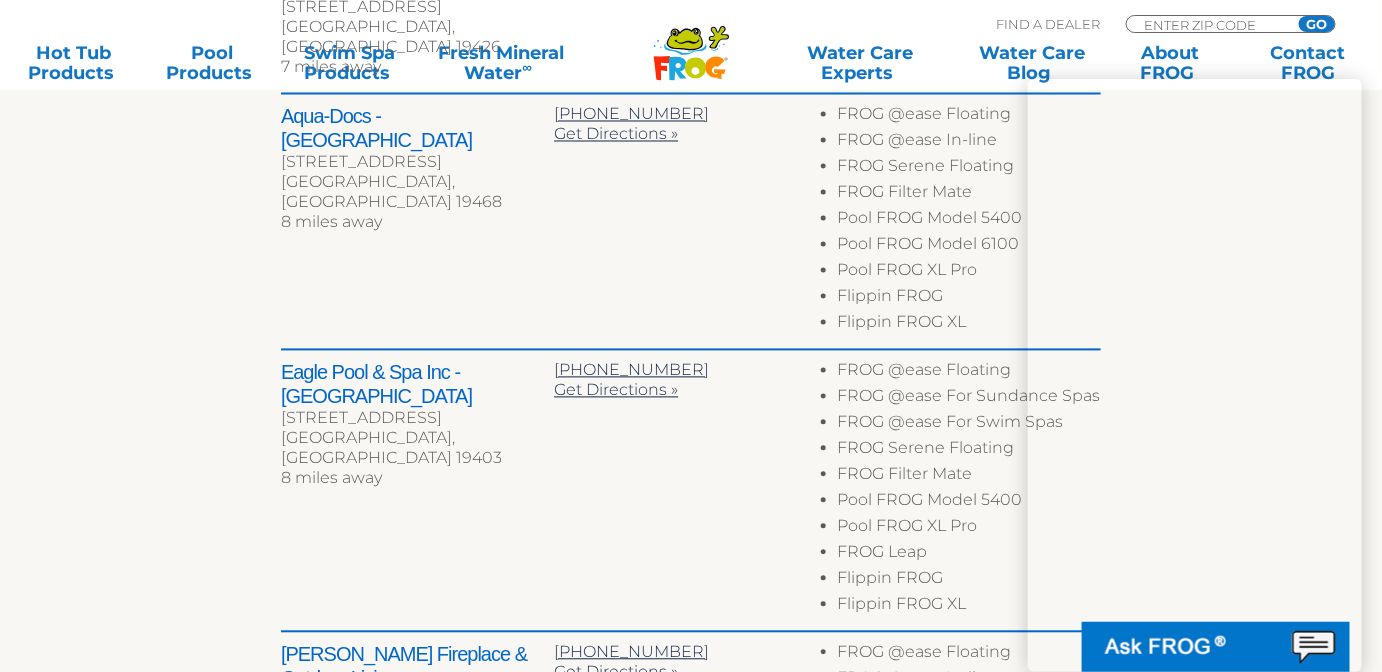 click on "MENU MENU Hot Tub  Products
All Hot Tub Products
FROG @ease – SmartChlor FROG @ease Floating System FROG @ease In-Line System FROG @ease 2-in-1 Water Care FROG @ease for Bullfrog Spas FROG @ease for Jacuzzi Hot Tubs FROG @ease for Sundance Spas FROG @ease for Floating [PERSON_NAME] FROG @ease Test Strips
FROG Serene – Bromine FROG Serene Floating System FROG Serene In-Line System FROG Test Strips for Hot Tubs
Hot Tub Support Chemicals FROG Filter Mate FROG Jump Start FROG Maintain
FROG Fresh Mineral Water ∞
Learn More
FROG Water Care BLOG
How to Conquer Common Hot Tub Mistakes
Everything You Need to Know About Foamy Hot Tub Water
Pool  Products
All Pool Products
2K to 5K Gallons  Flippin’ FROG 5K to 10K Gallons Flippin' FROG XL
Up to 25K Gallons POOL FROG Model 6100 FROG Leap FROG Pool Tender INSTANT FROG Up to 40K Gallons" at bounding box center (691, 46) 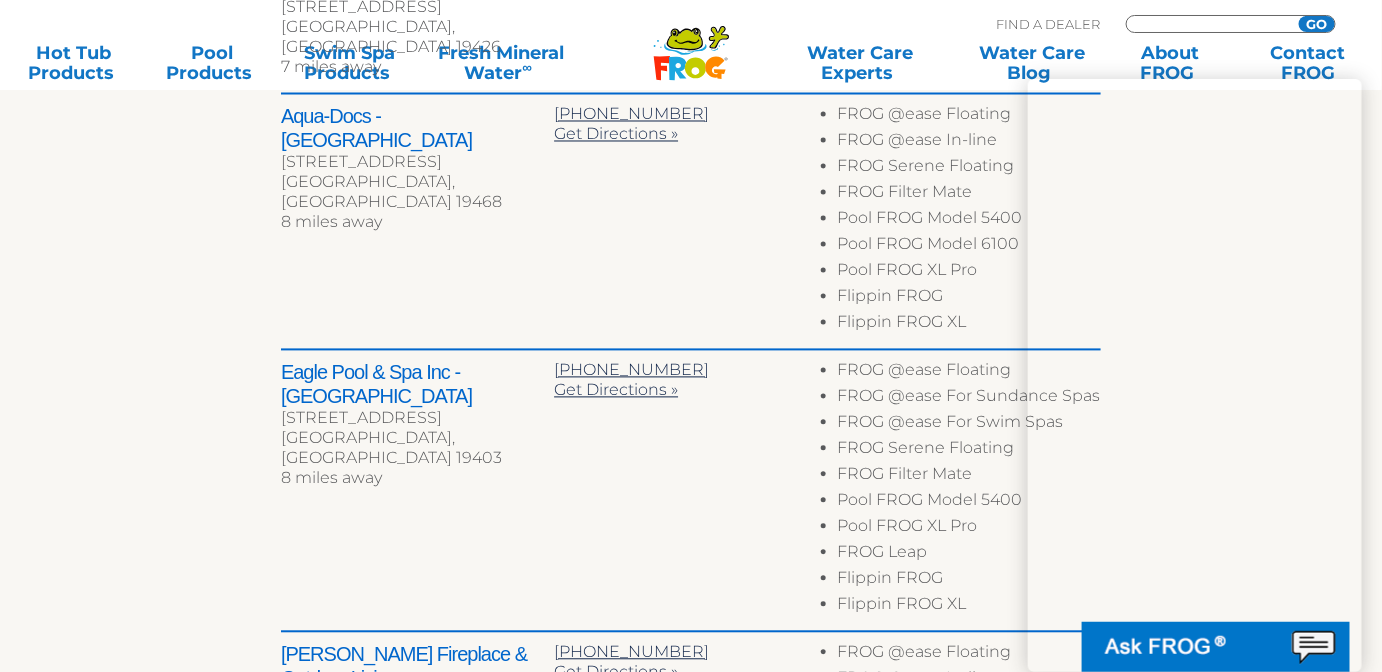 click at bounding box center (1209, 24) 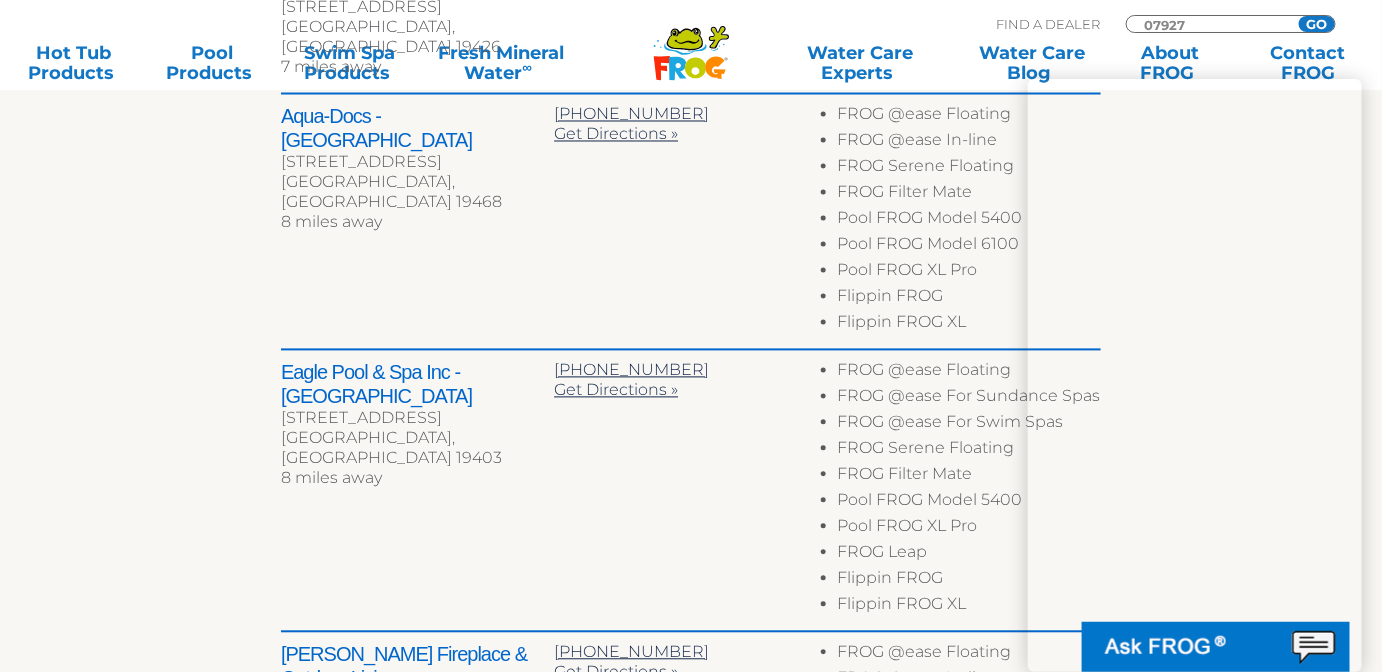 type on "07927" 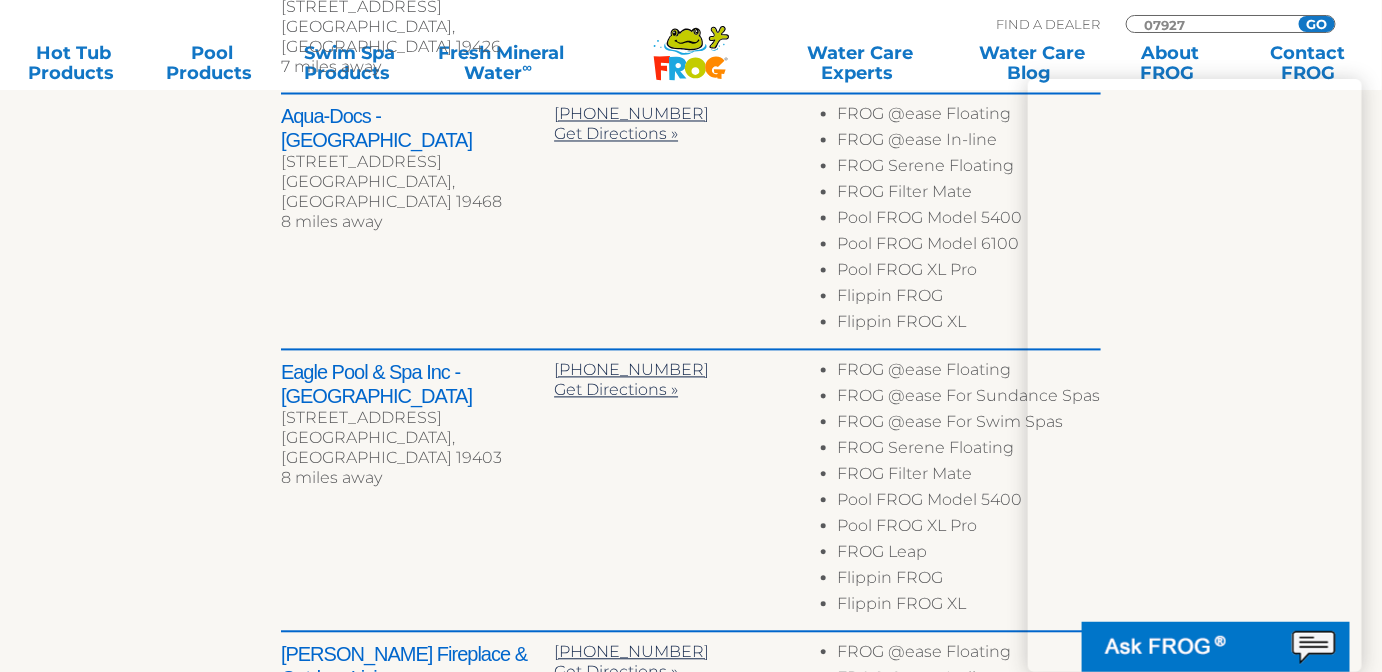 click on "GO" at bounding box center [1317, 24] 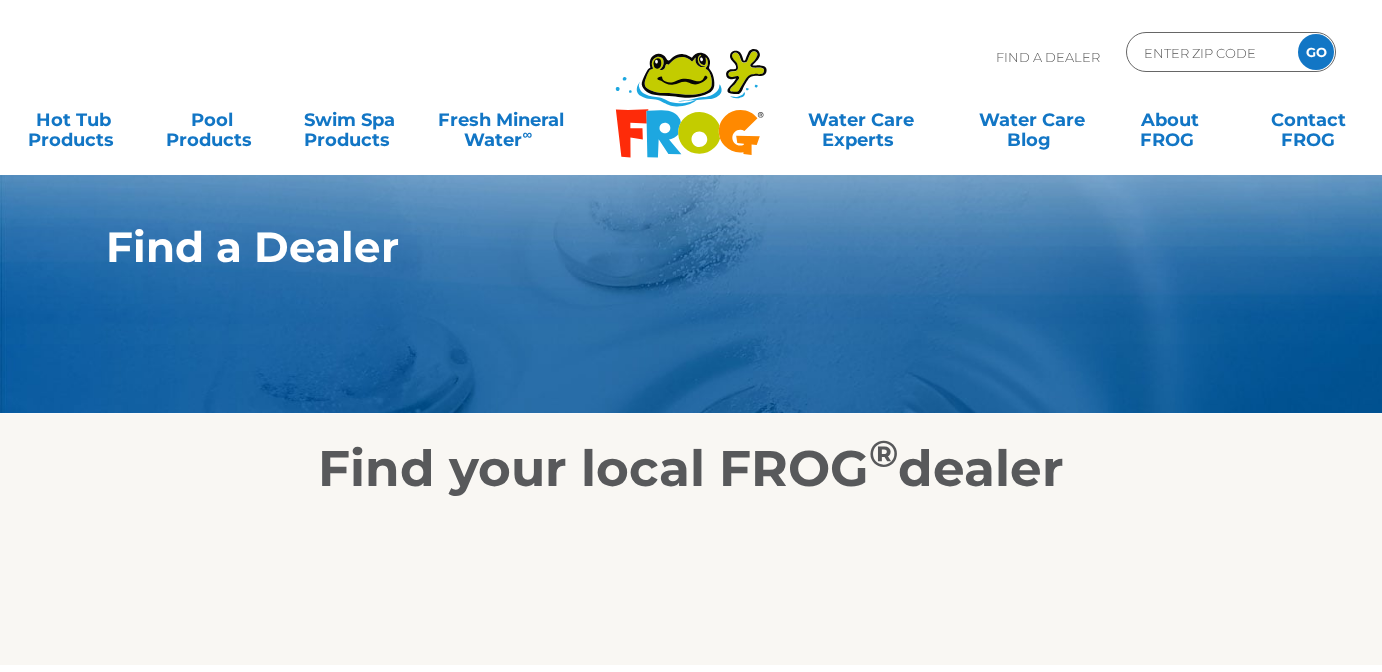 scroll, scrollTop: 0, scrollLeft: 0, axis: both 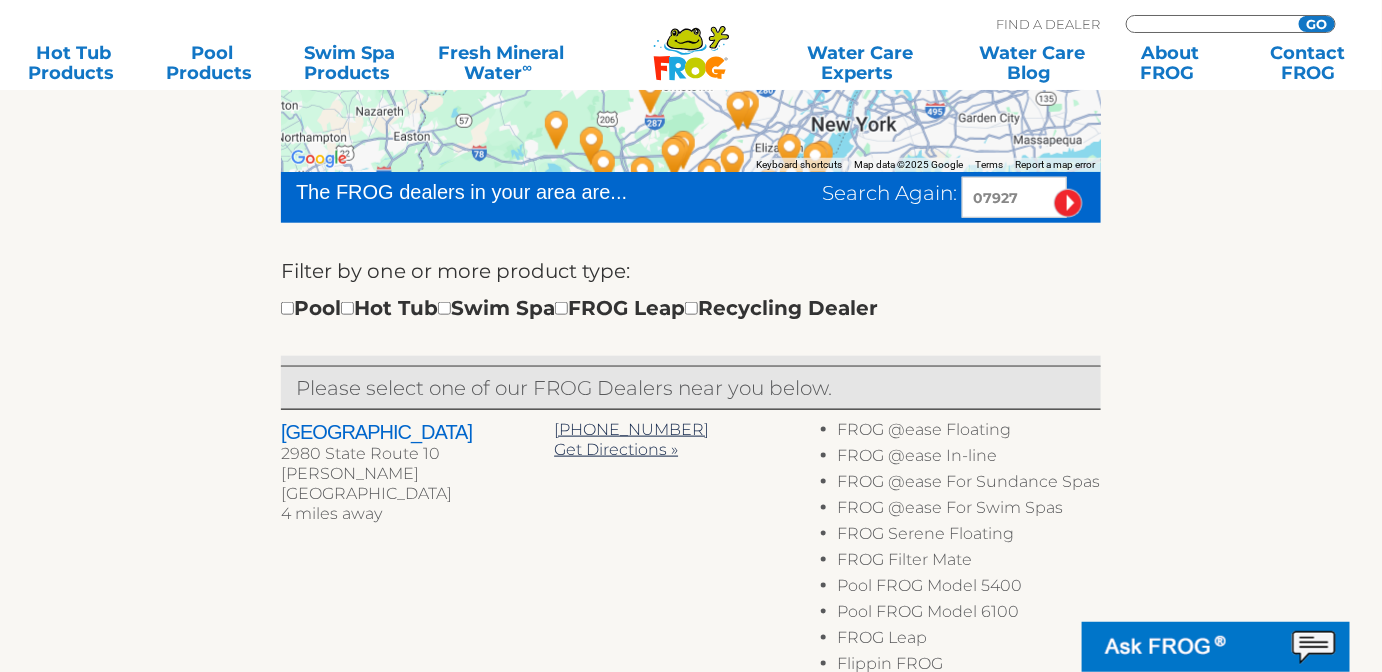 click at bounding box center [1209, 24] 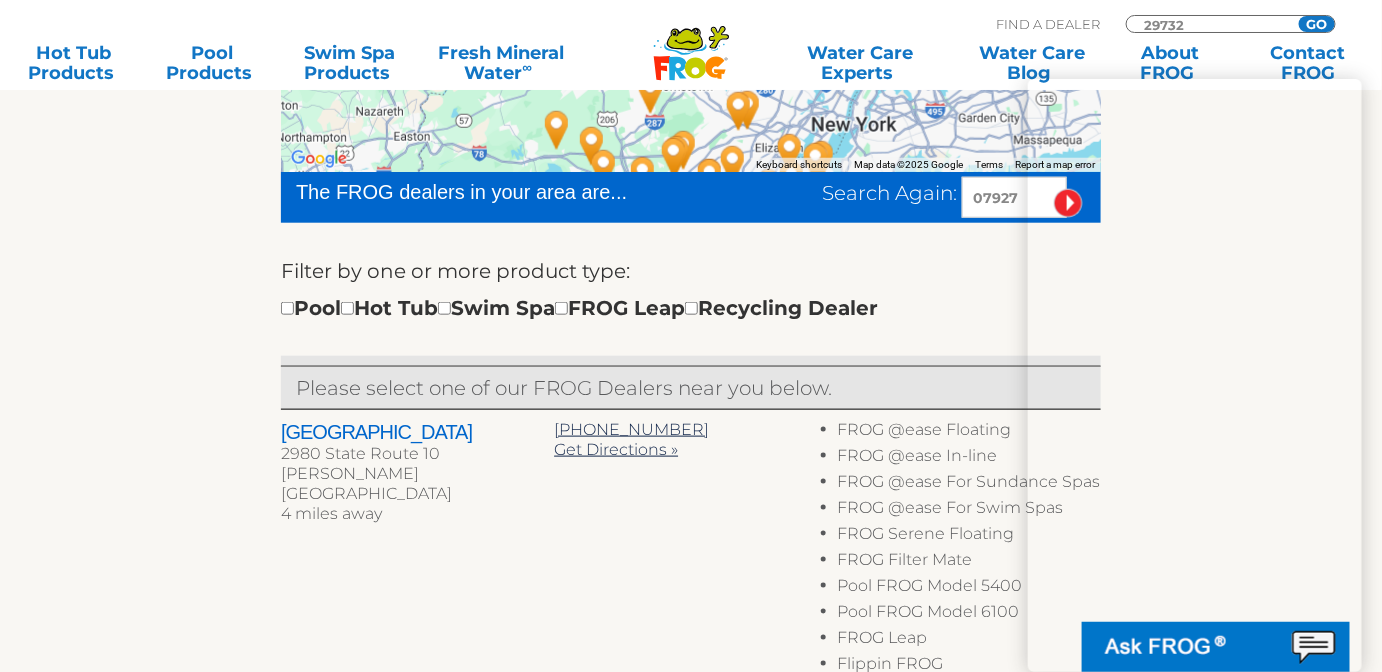 type on "29732" 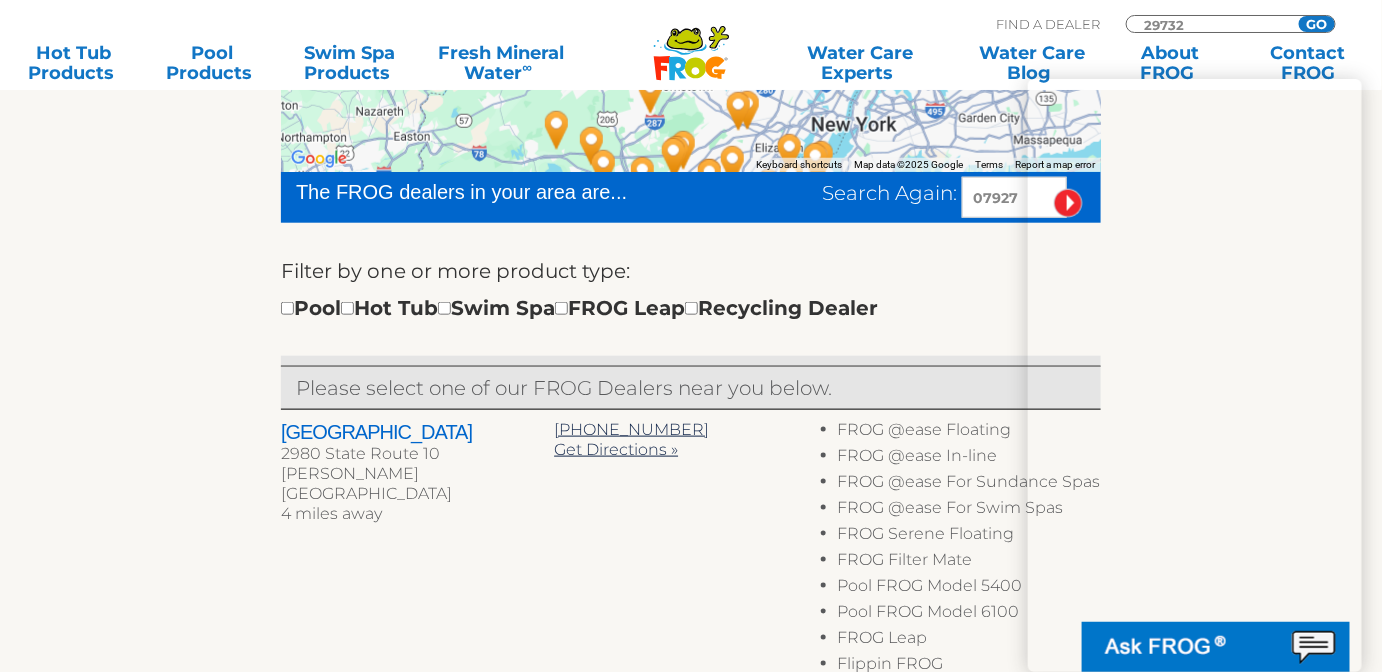 click on "GO" at bounding box center (1317, 24) 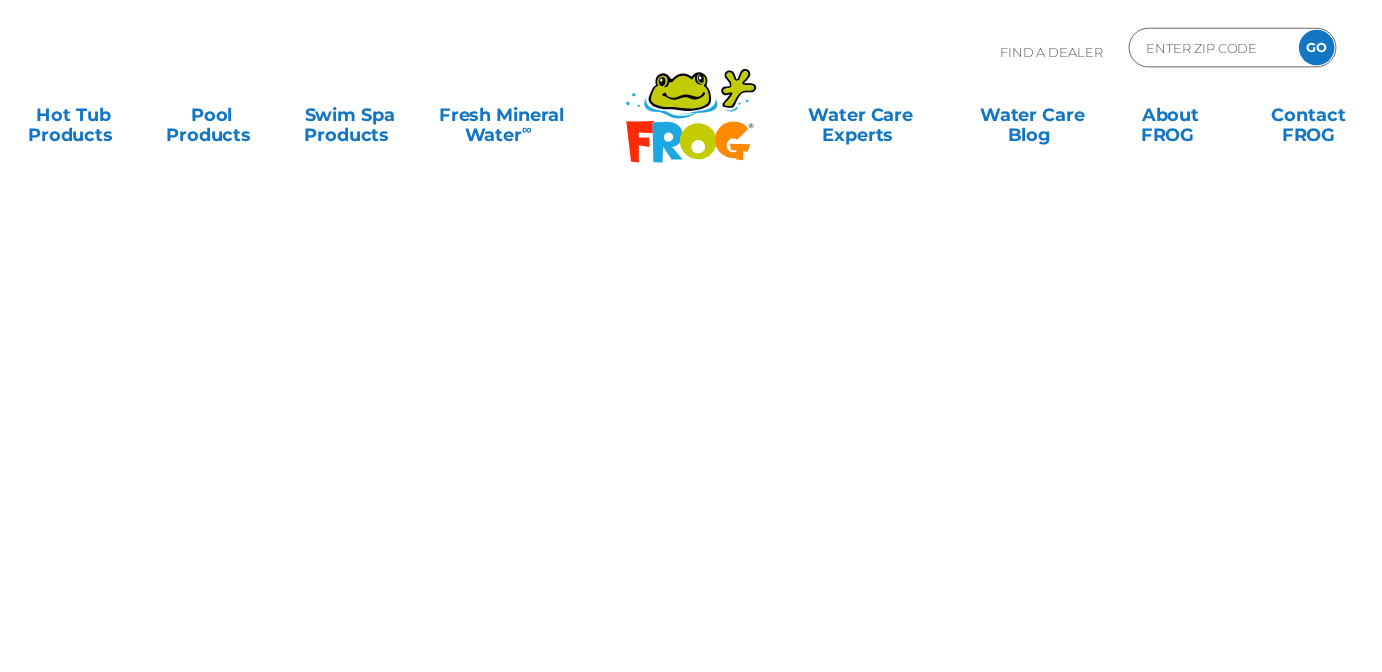 scroll, scrollTop: 0, scrollLeft: 0, axis: both 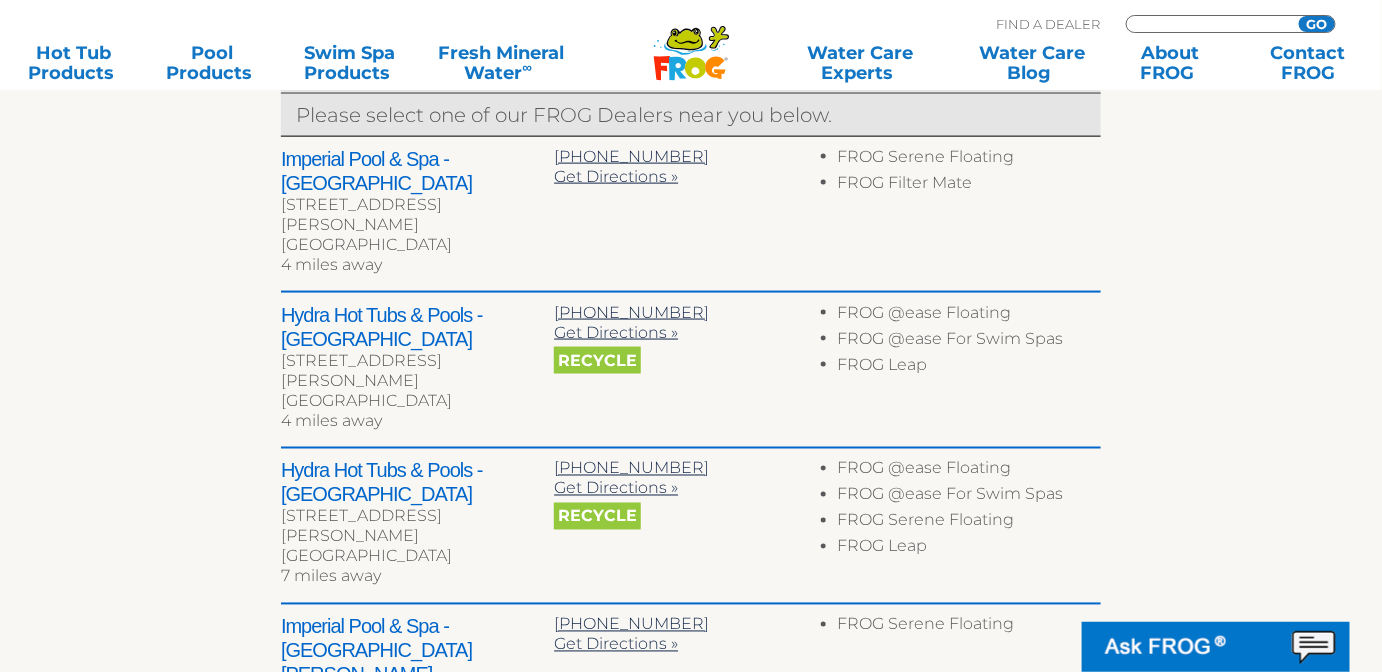 drag, startPoint x: 1170, startPoint y: 20, endPoint x: 1197, endPoint y: 20, distance: 27 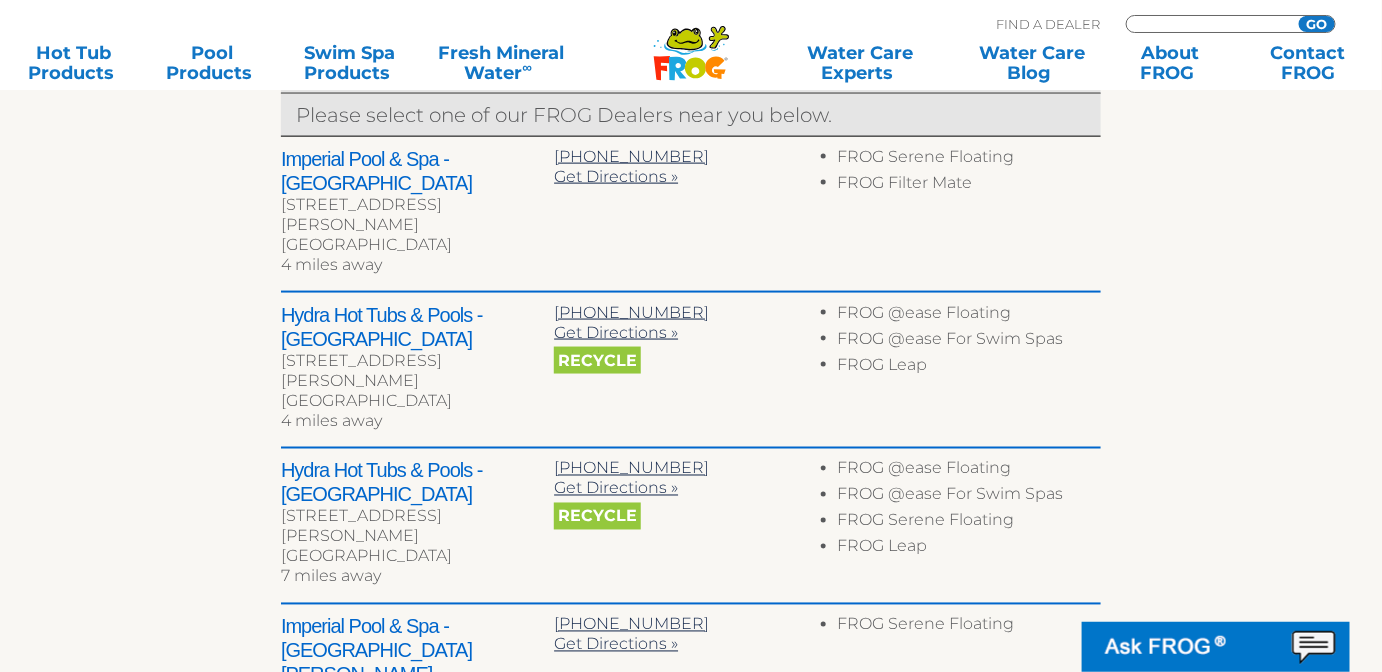 click at bounding box center (1209, 24) 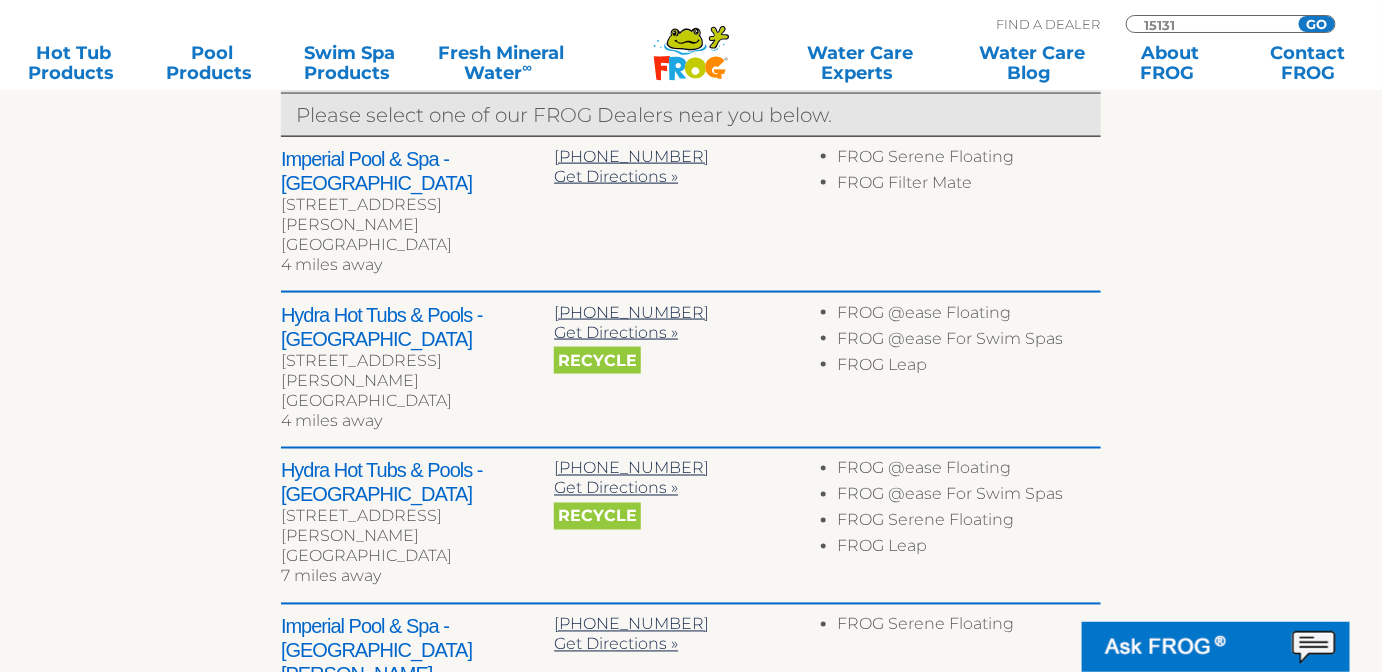 type on "15131" 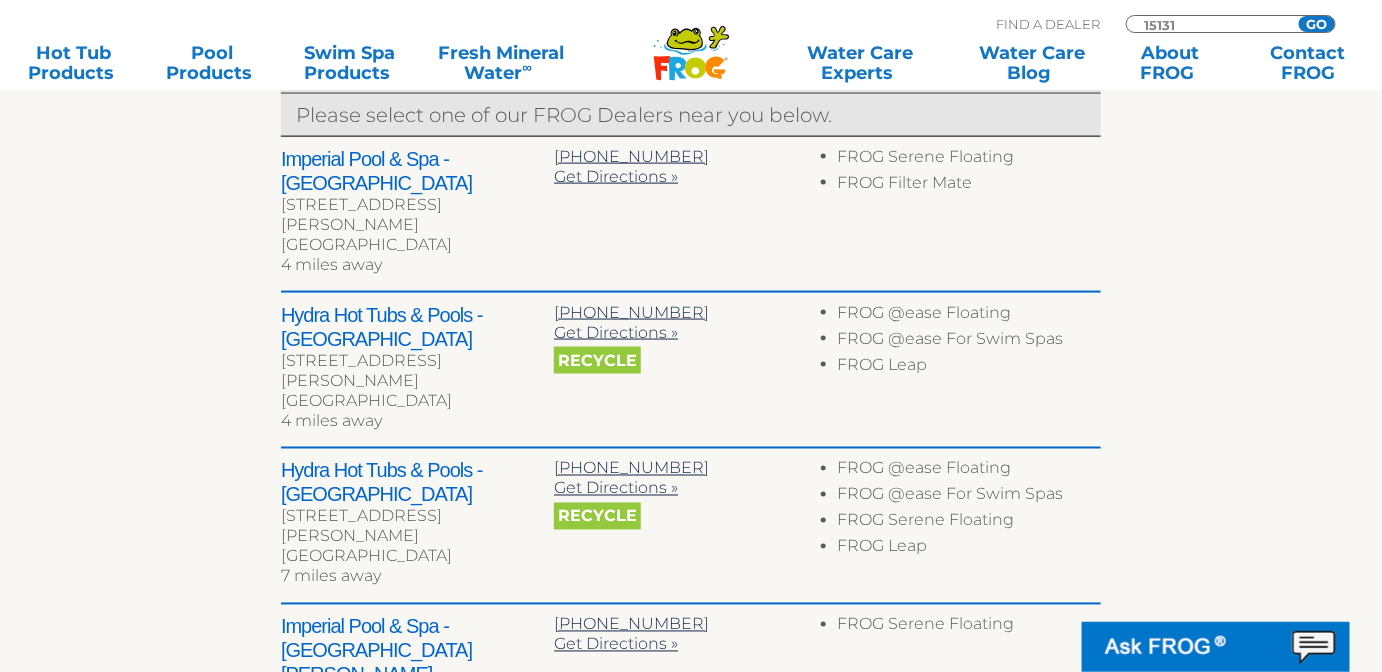 click on "15131" at bounding box center (1209, 24) 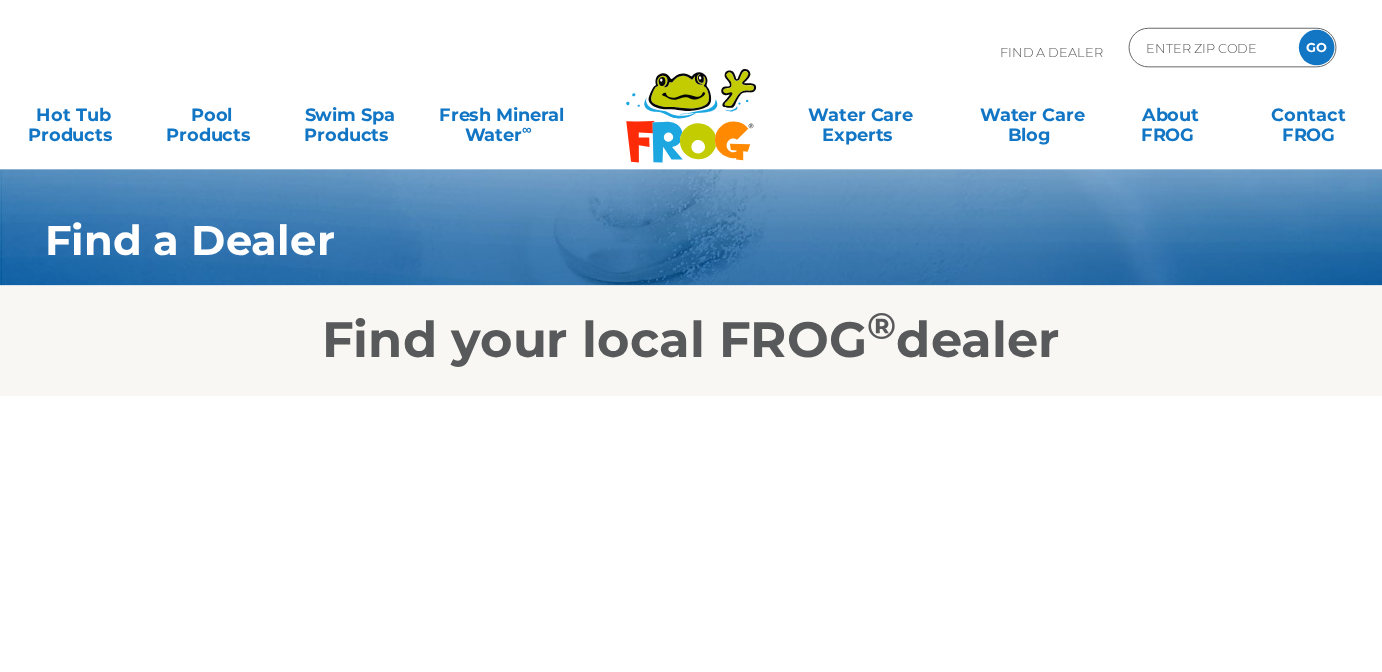 scroll, scrollTop: 0, scrollLeft: 0, axis: both 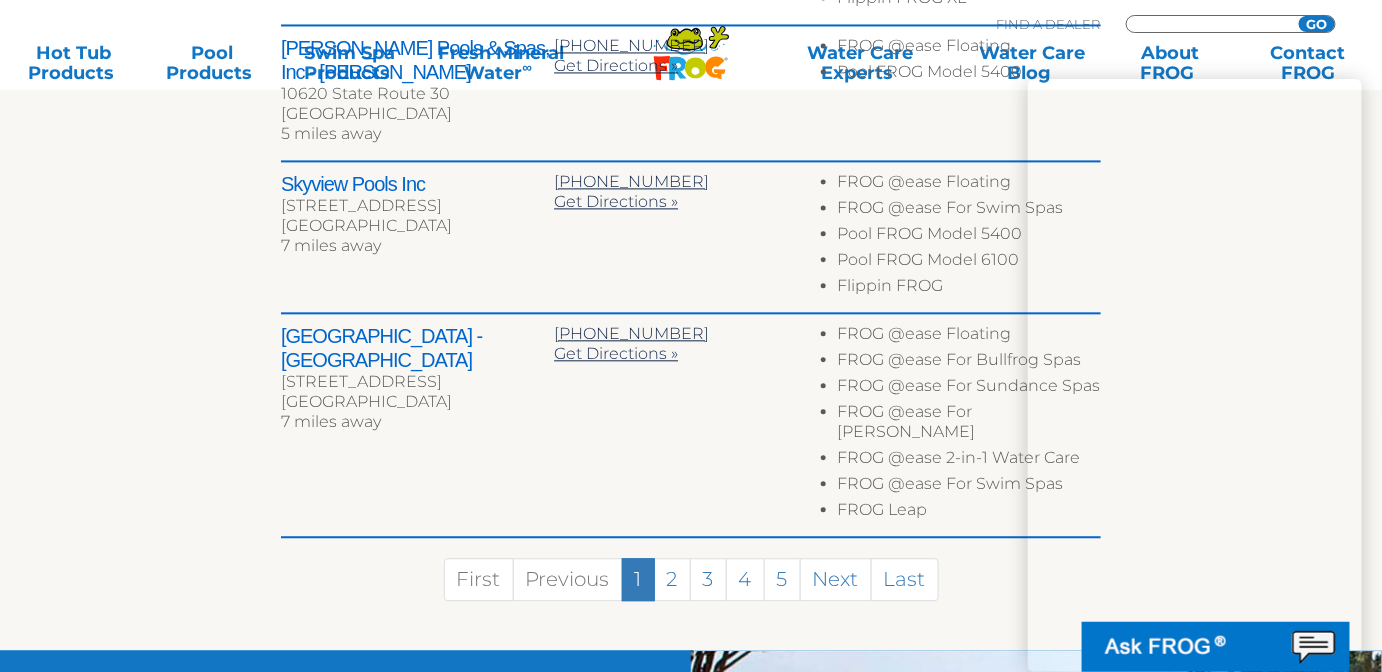 click at bounding box center (1209, 24) 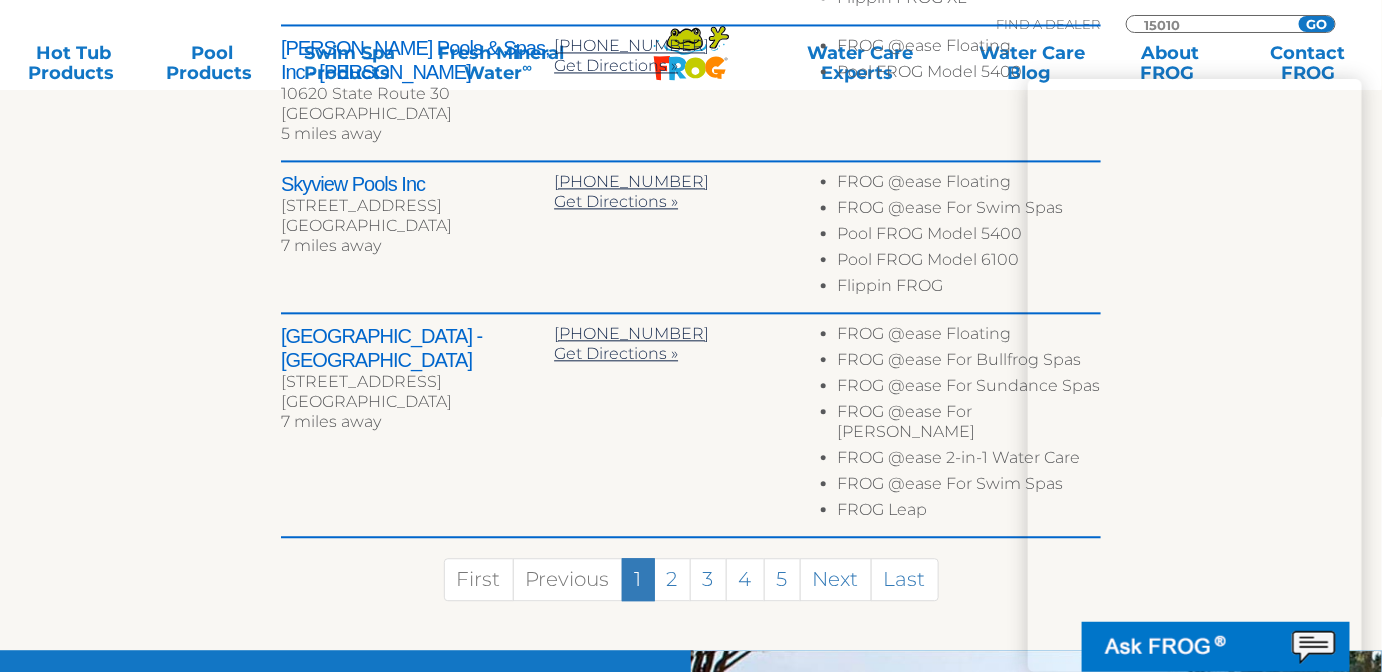 type on "15010" 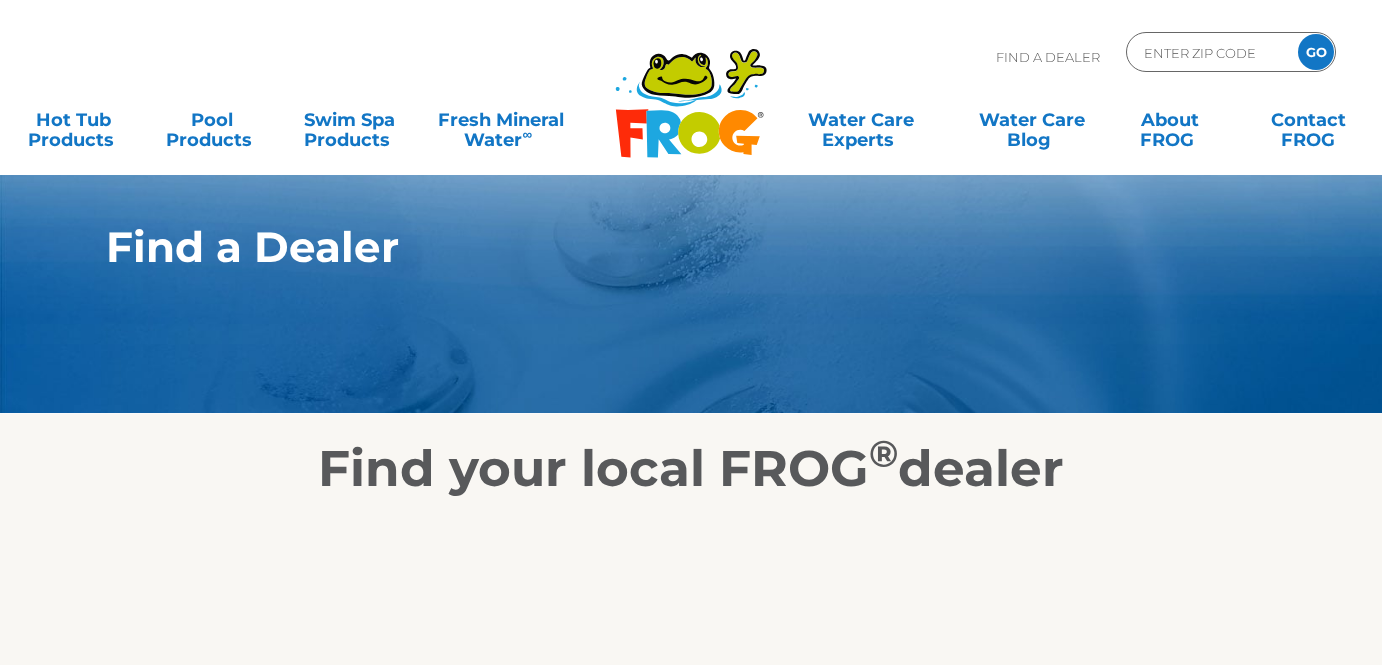 scroll, scrollTop: 0, scrollLeft: 0, axis: both 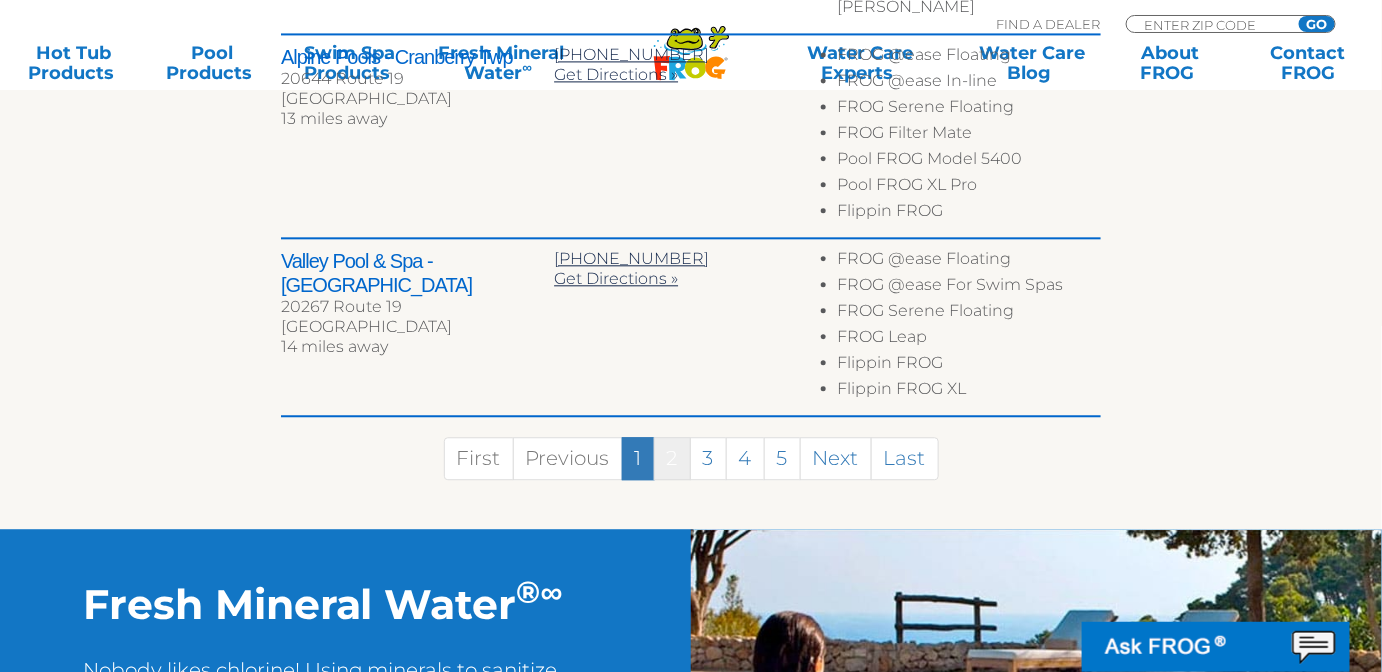 click on "2" at bounding box center [672, 458] 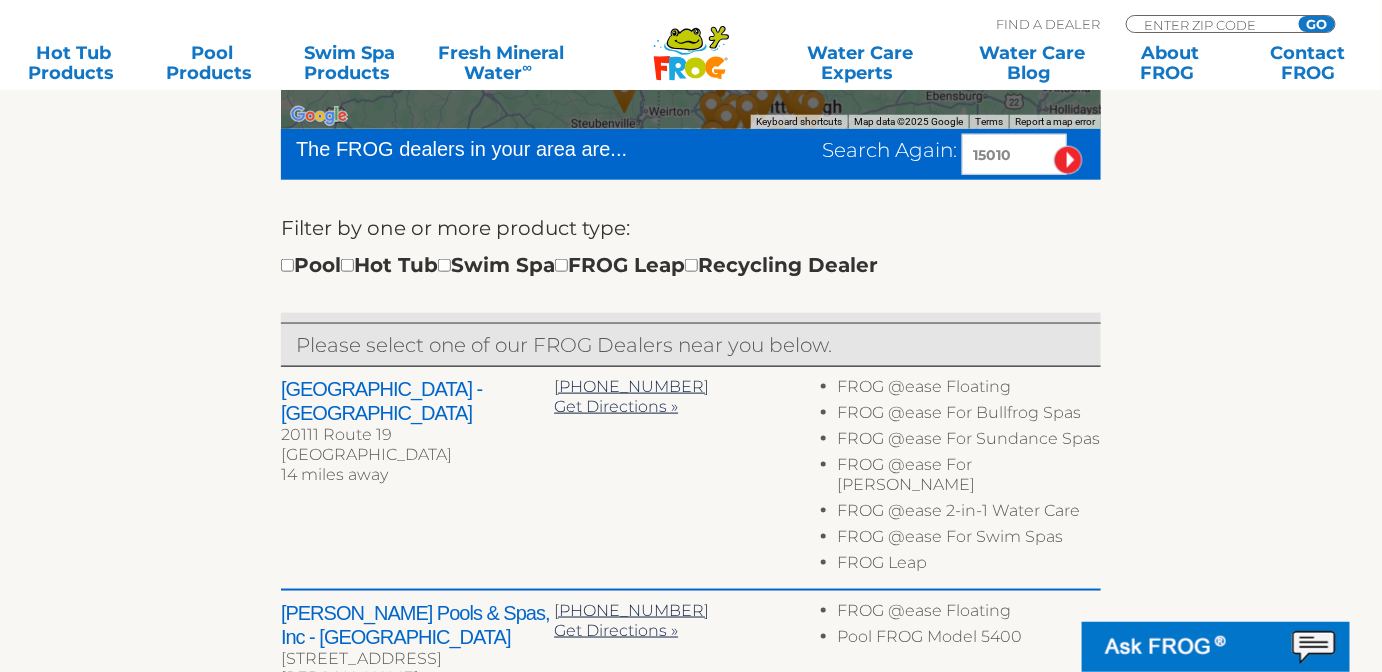 scroll, scrollTop: 673, scrollLeft: 0, axis: vertical 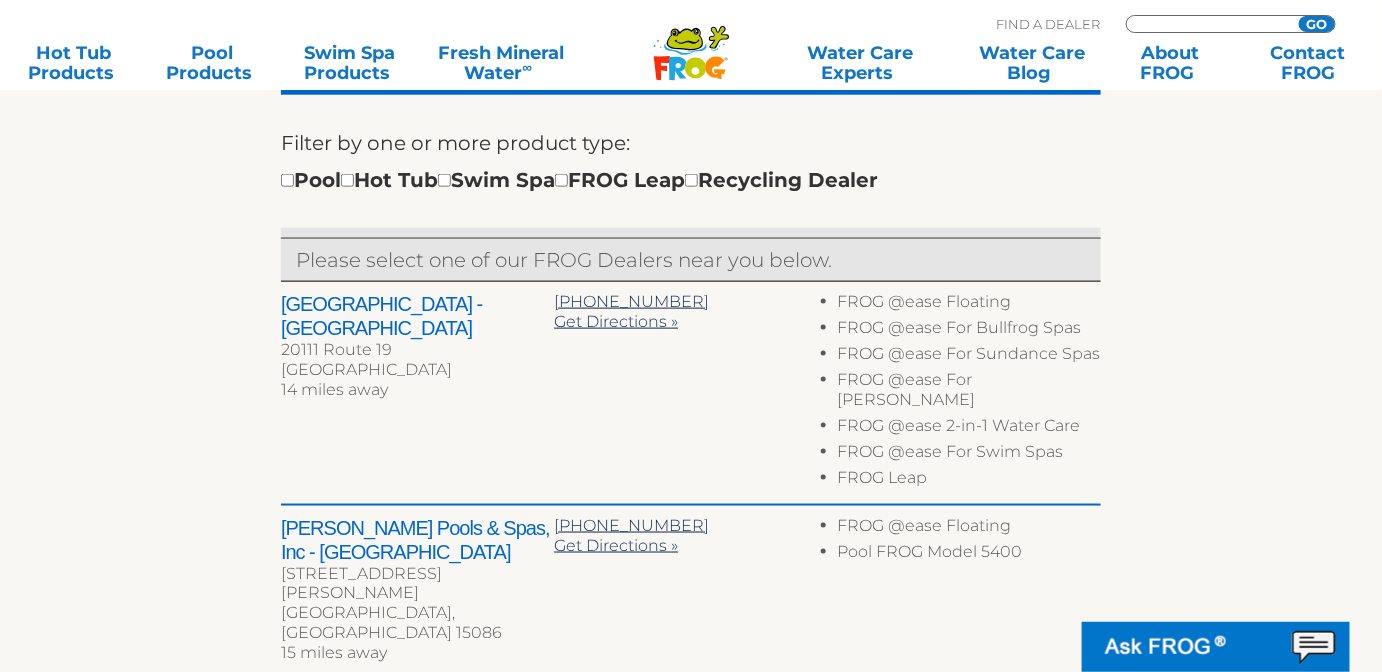 click at bounding box center (1209, 24) 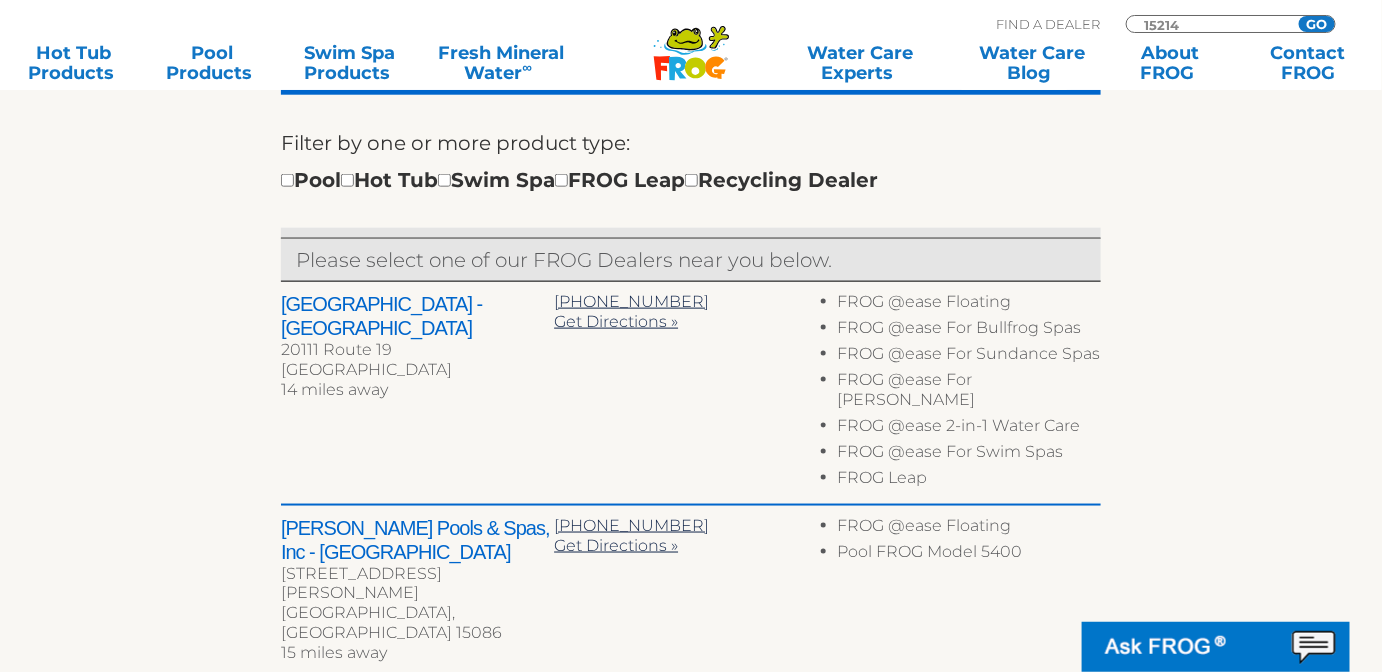 type on "15214" 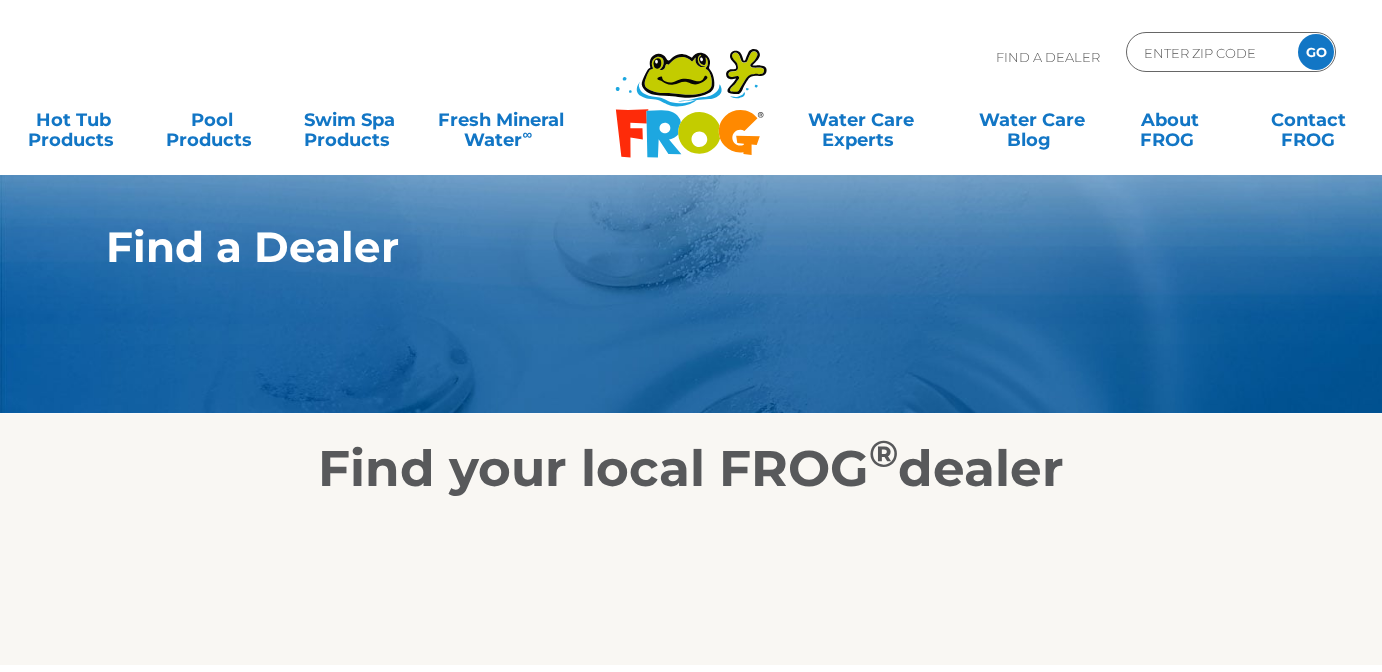 scroll, scrollTop: 0, scrollLeft: 0, axis: both 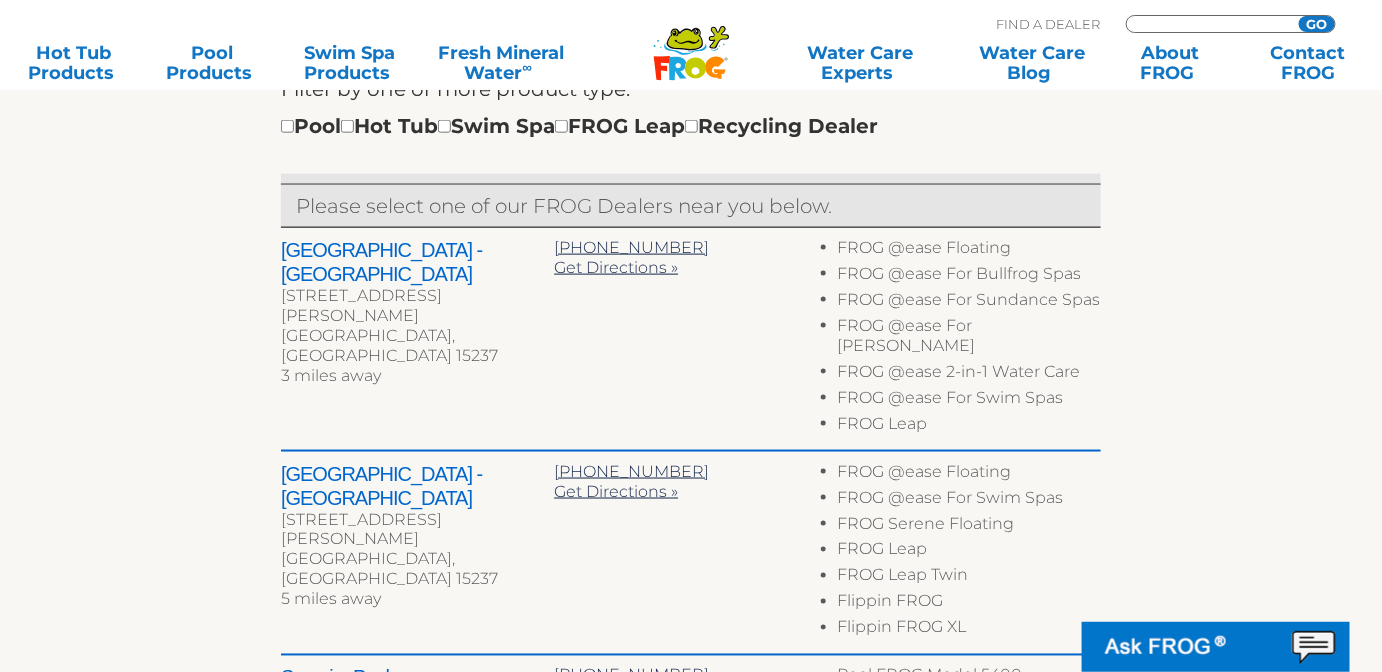 click at bounding box center [1209, 24] 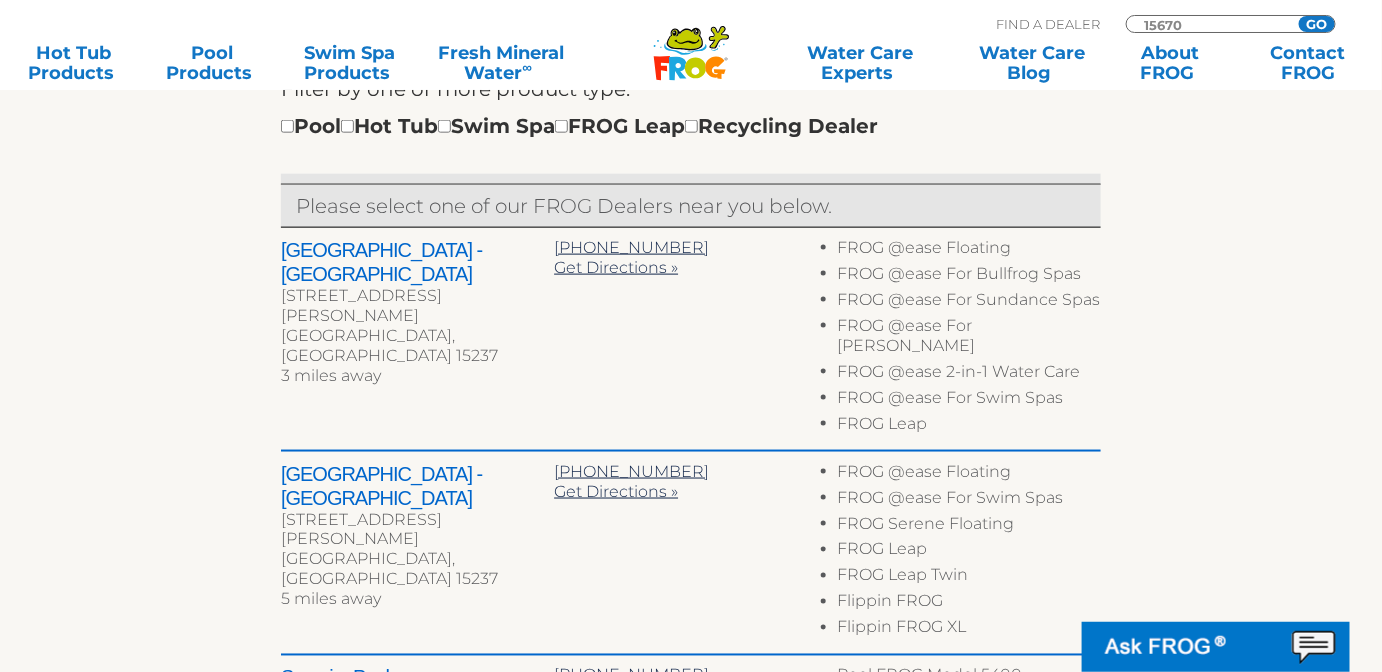 type on "15670" 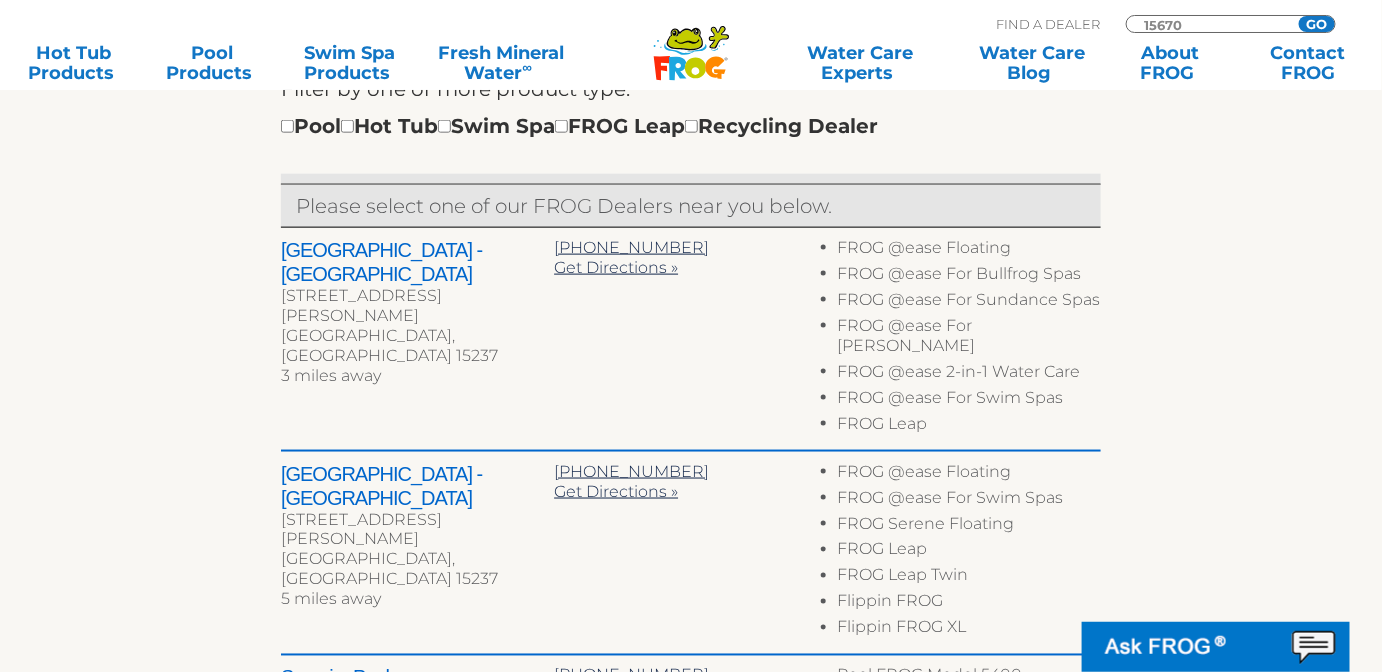 click on "GO" at bounding box center [1317, 24] 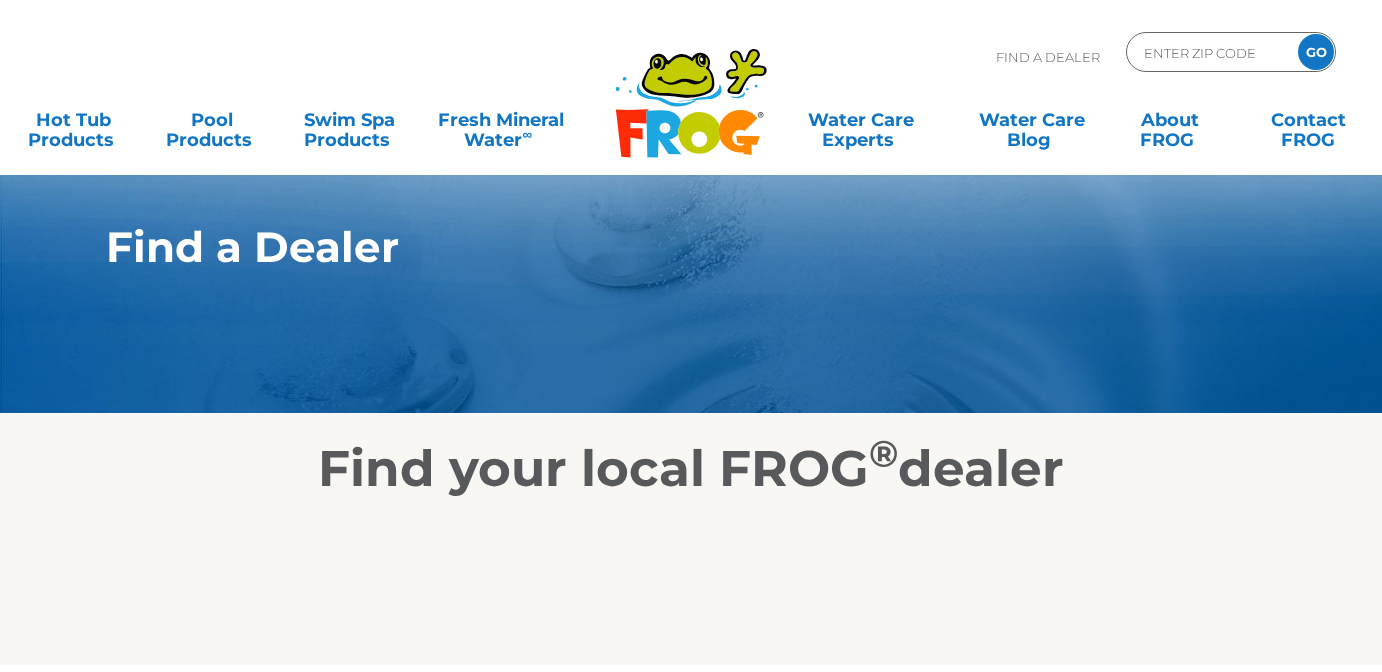 scroll, scrollTop: 0, scrollLeft: 0, axis: both 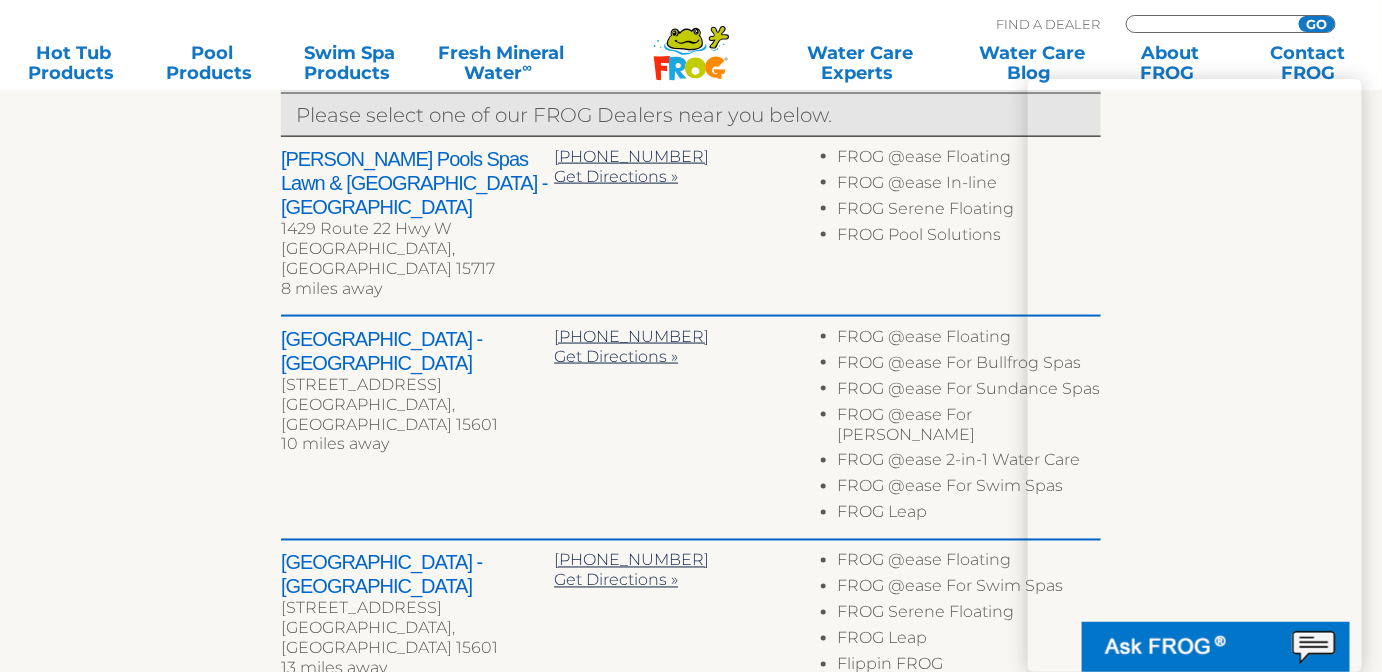click at bounding box center (1209, 24) 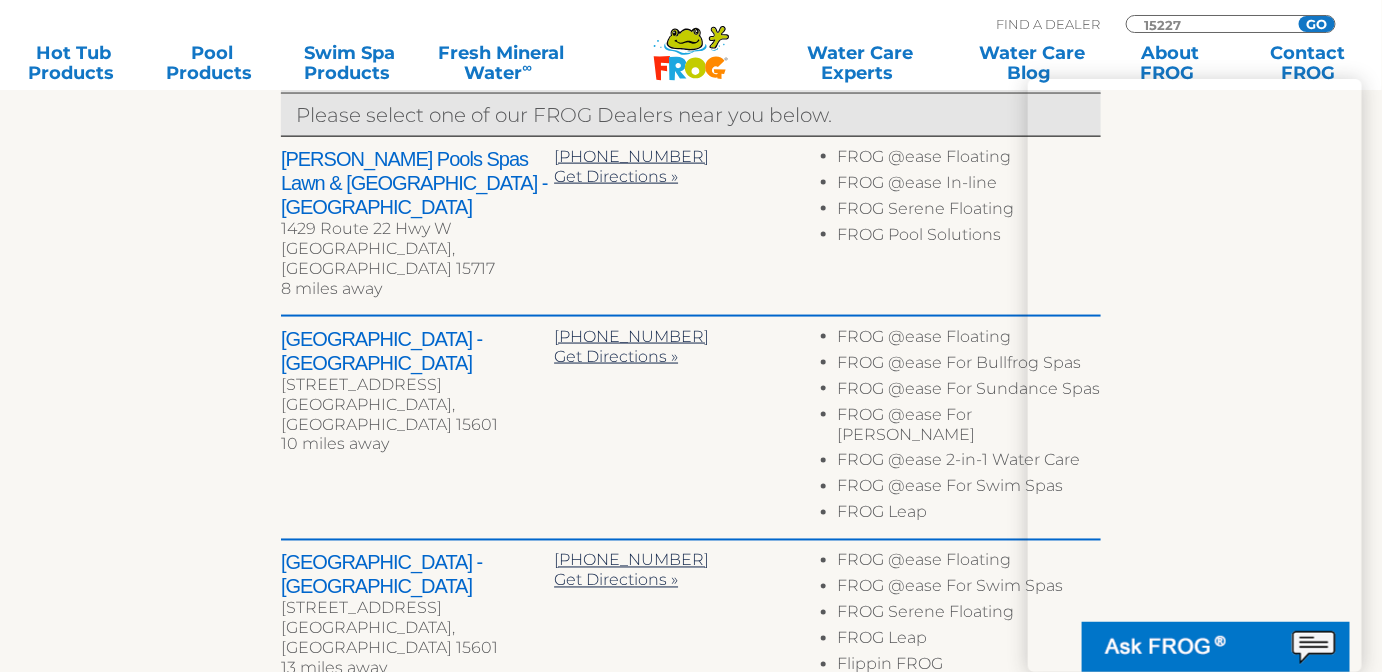 type on "15227" 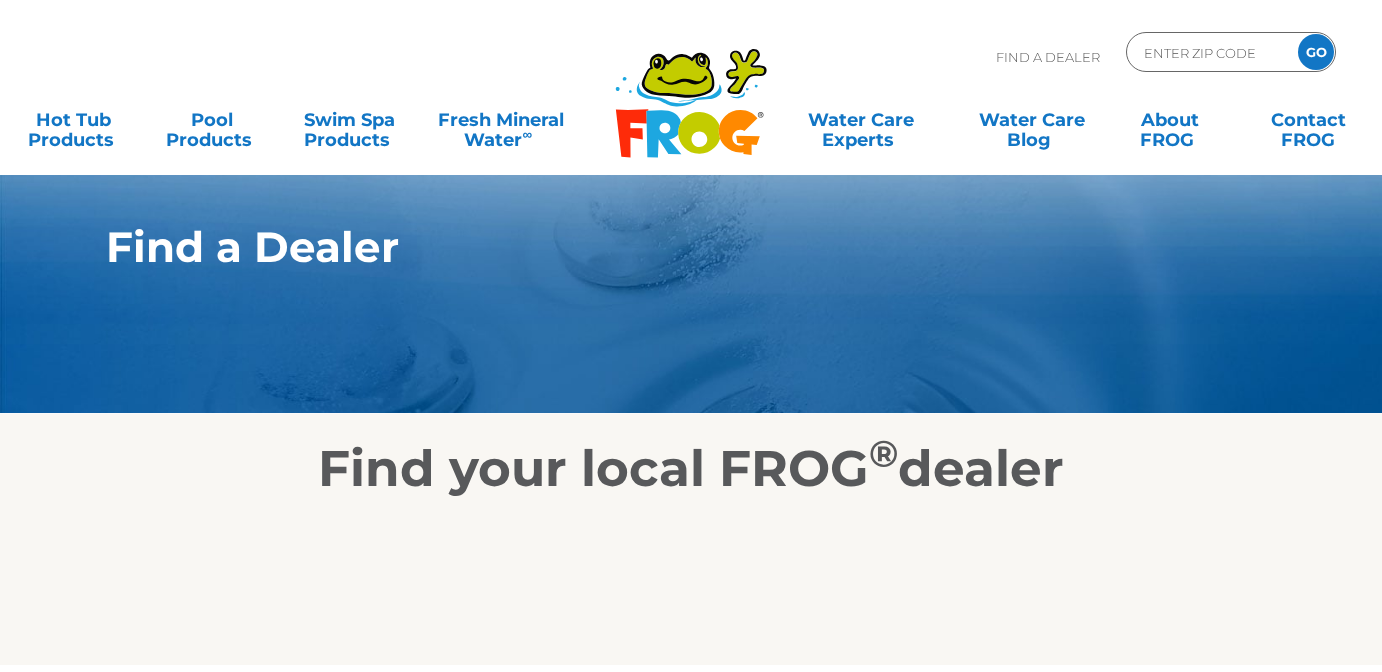 scroll, scrollTop: 0, scrollLeft: 0, axis: both 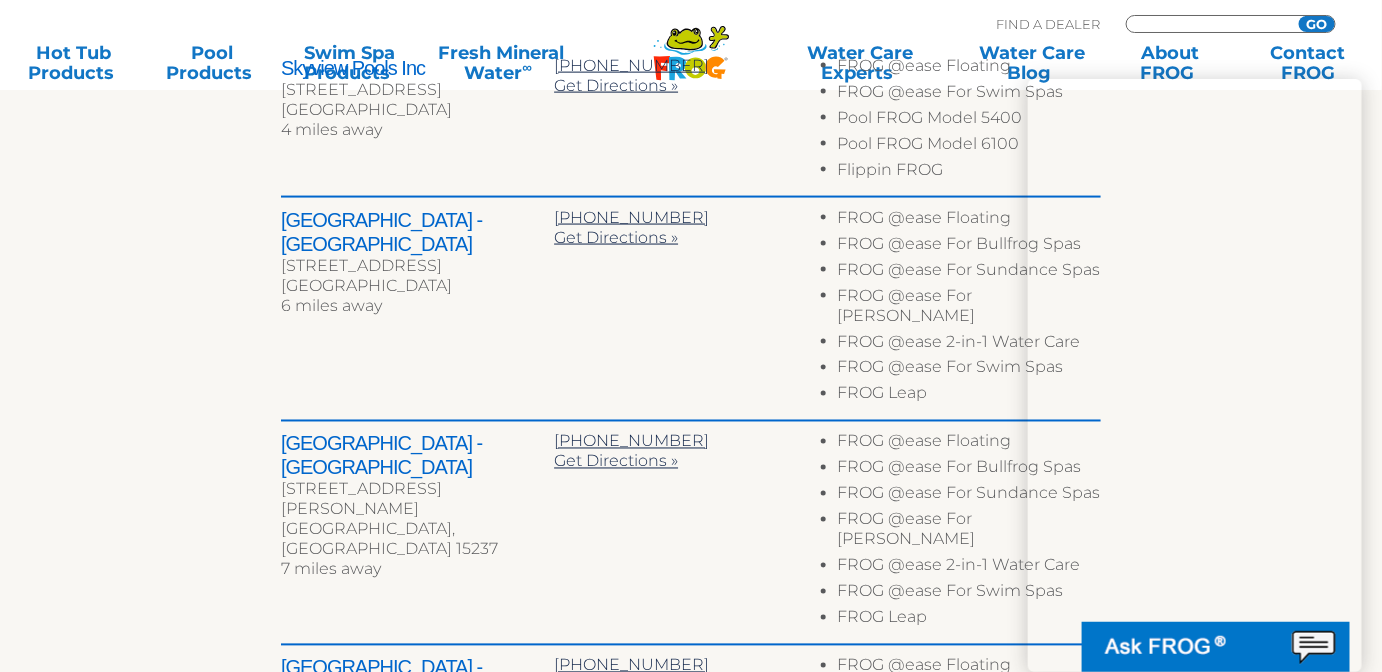 click at bounding box center [1209, 24] 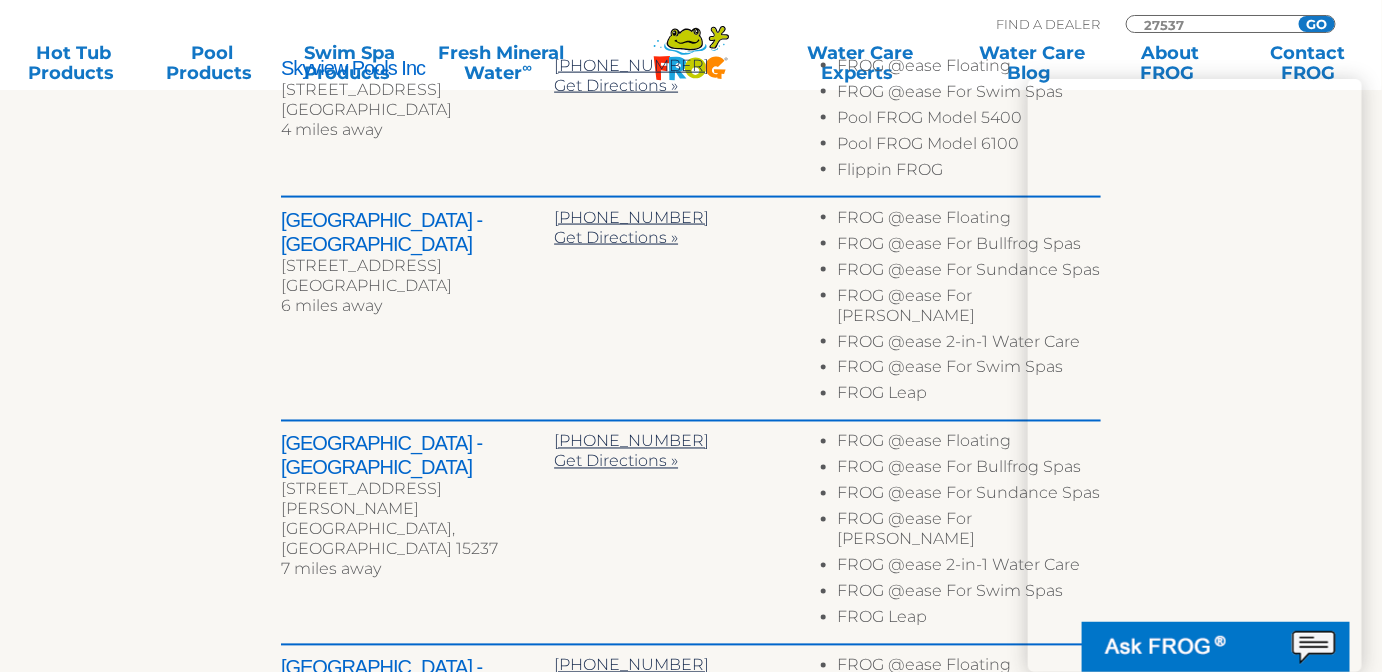 type on "27537" 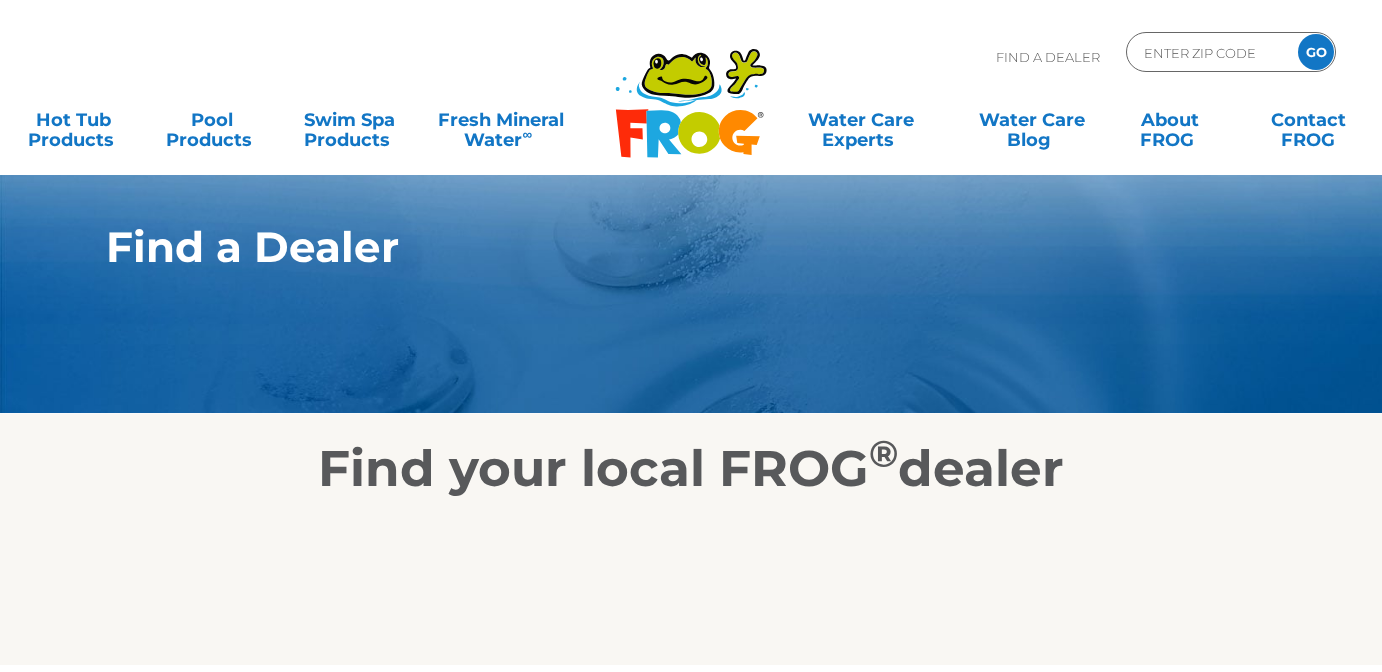scroll, scrollTop: 0, scrollLeft: 0, axis: both 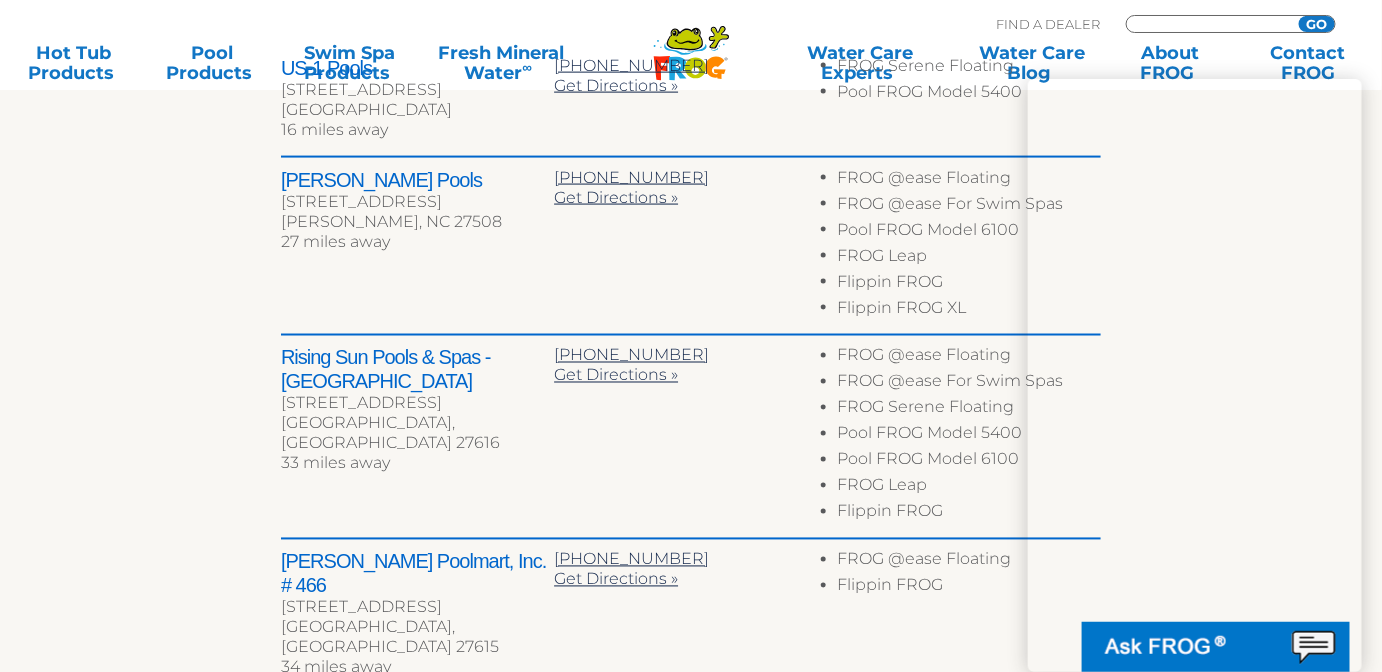 click at bounding box center [1209, 24] 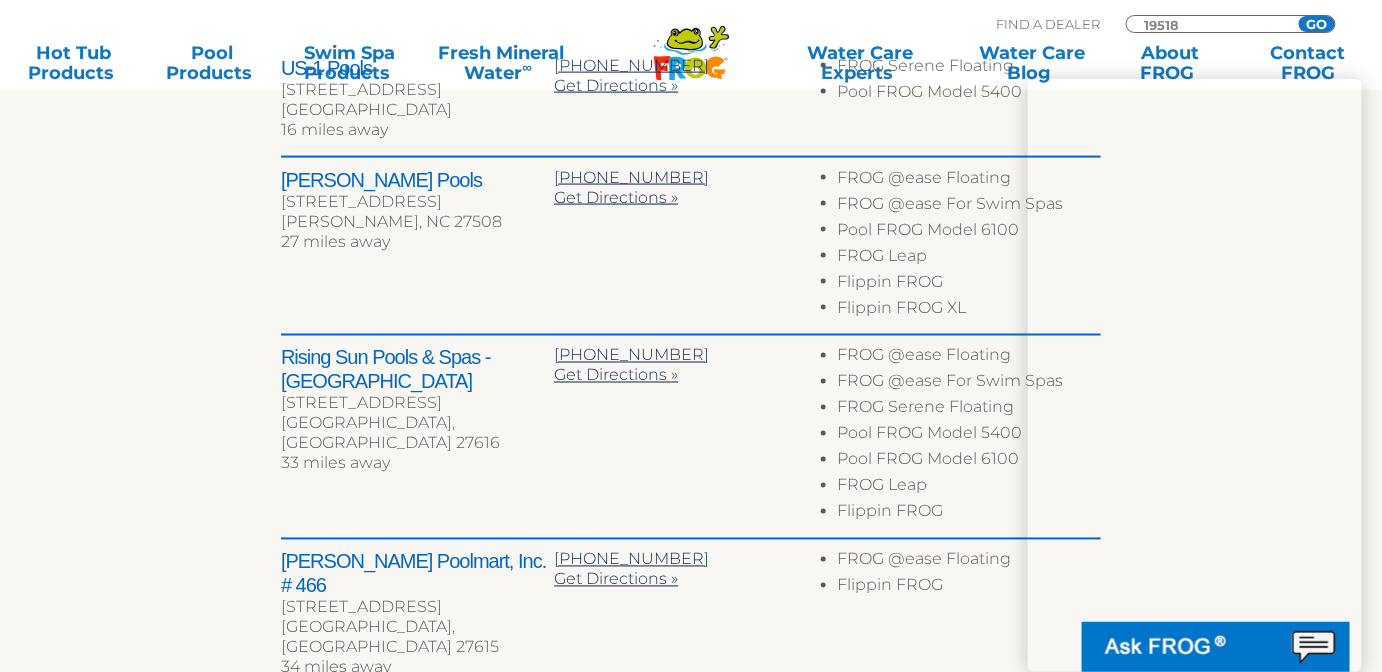 type on "19518" 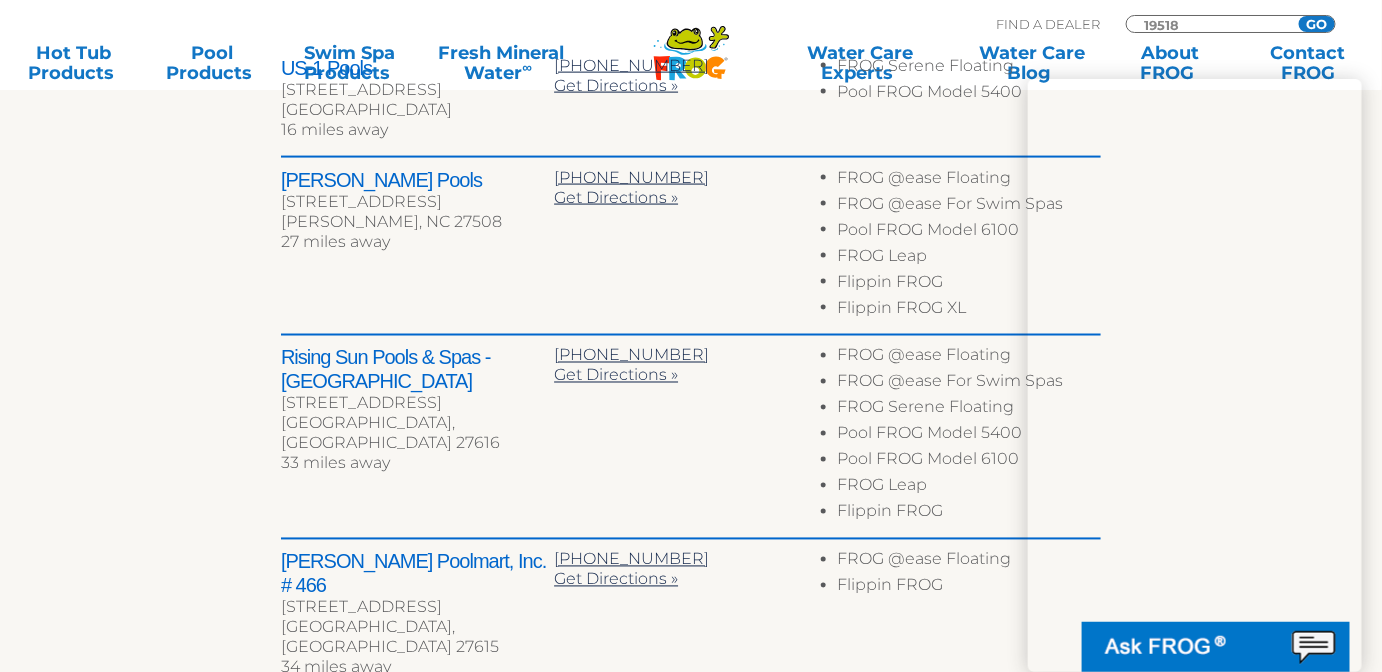 click on "GO" at bounding box center [1317, 24] 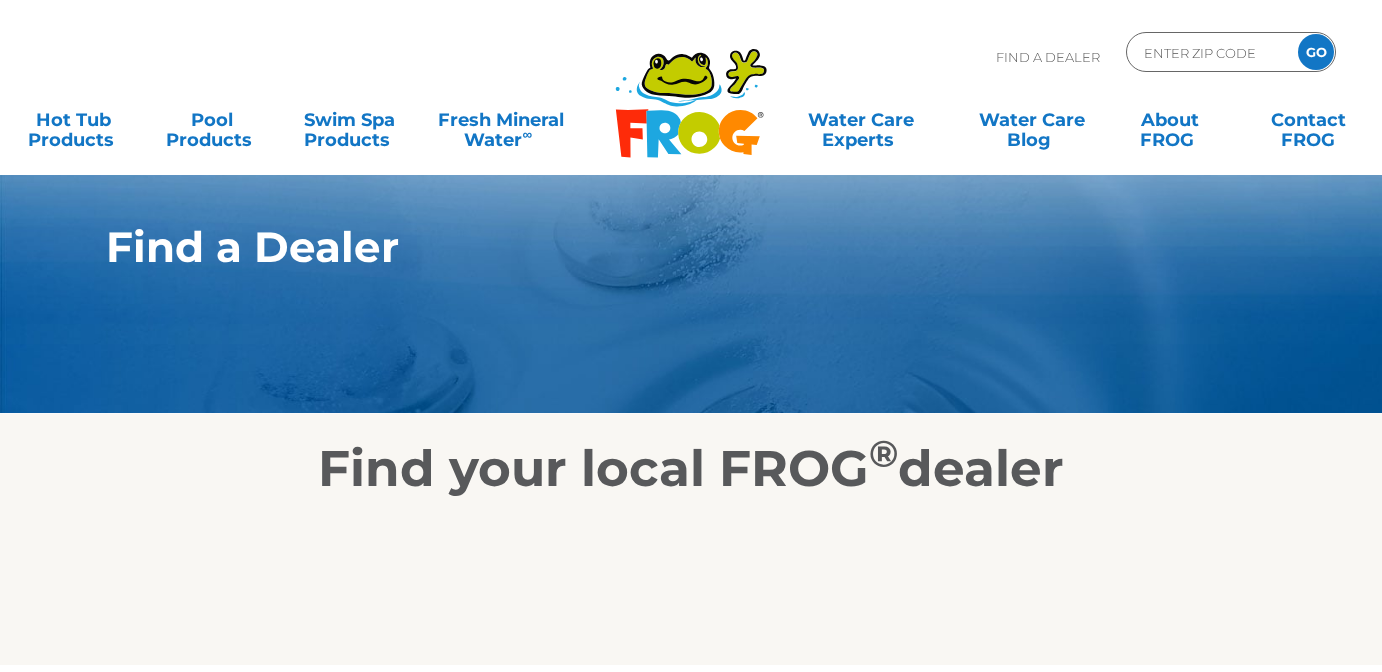 scroll, scrollTop: 0, scrollLeft: 0, axis: both 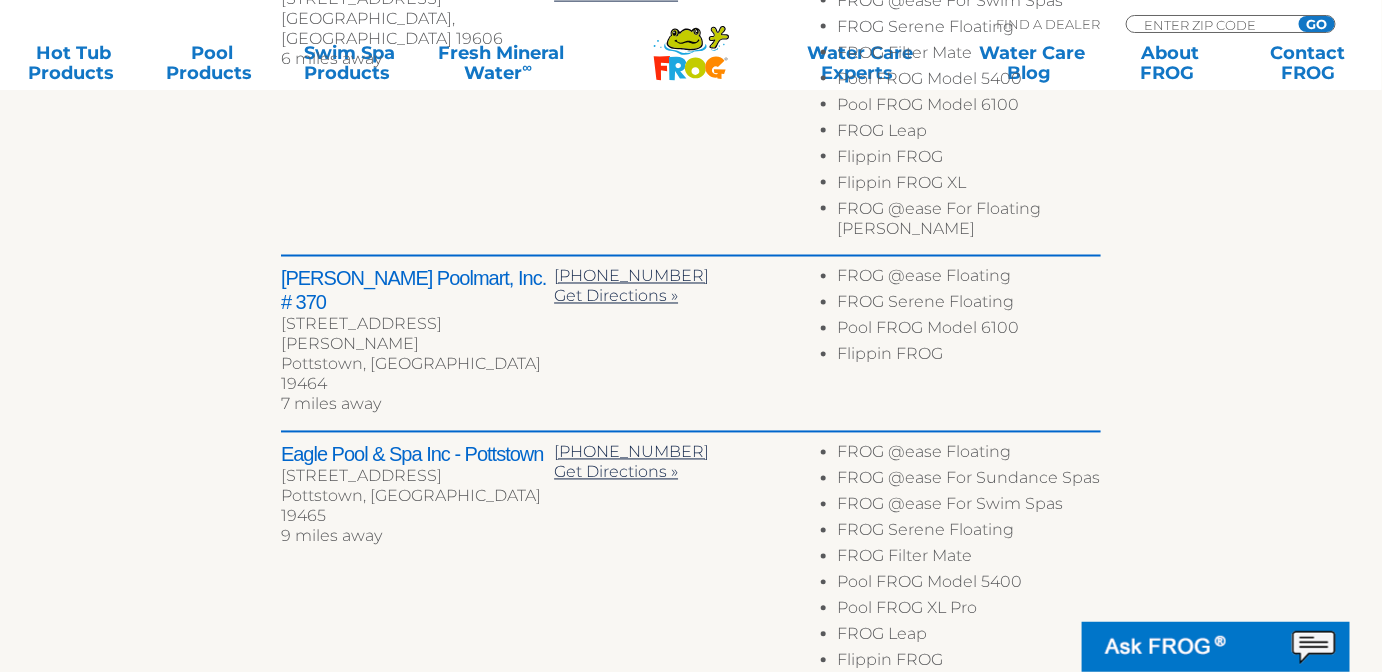 click on "MENU MENU Hot Tub  Products
All Hot Tub Products
FROG @ease – SmartChlor FROG @ease Floating System FROG @ease In-Line System FROG @ease 2-in-1 Water Care FROG @ease for Bullfrog Spas FROG @ease for Jacuzzi Hot Tubs FROG @ease for Sundance Spas FROG @ease for Floating Weir FROG @ease Test Strips
FROG Serene – Bromine FROG Serene Floating System FROG Serene In-Line System FROG Test Strips for Hot Tubs
Hot Tub Support Chemicals FROG Filter Mate FROG Jump Start FROG Maintain
FROG Fresh Mineral Water ∞
Learn More
FROG Water Care BLOG
How to Conquer Common Hot Tub Mistakes
Everything You Need to Know About Foamy Hot Tub Water
Pool  Products
All Pool Products
2K to 5K Gallons  Flippin’ FROG 5K to 10K Gallons Flippin' FROG XL
Up to 25K Gallons POOL FROG Model 6100 FROG Leap FROG Pool Tender INSTANT FROG Up to 40K Gallons" at bounding box center (691, 46) 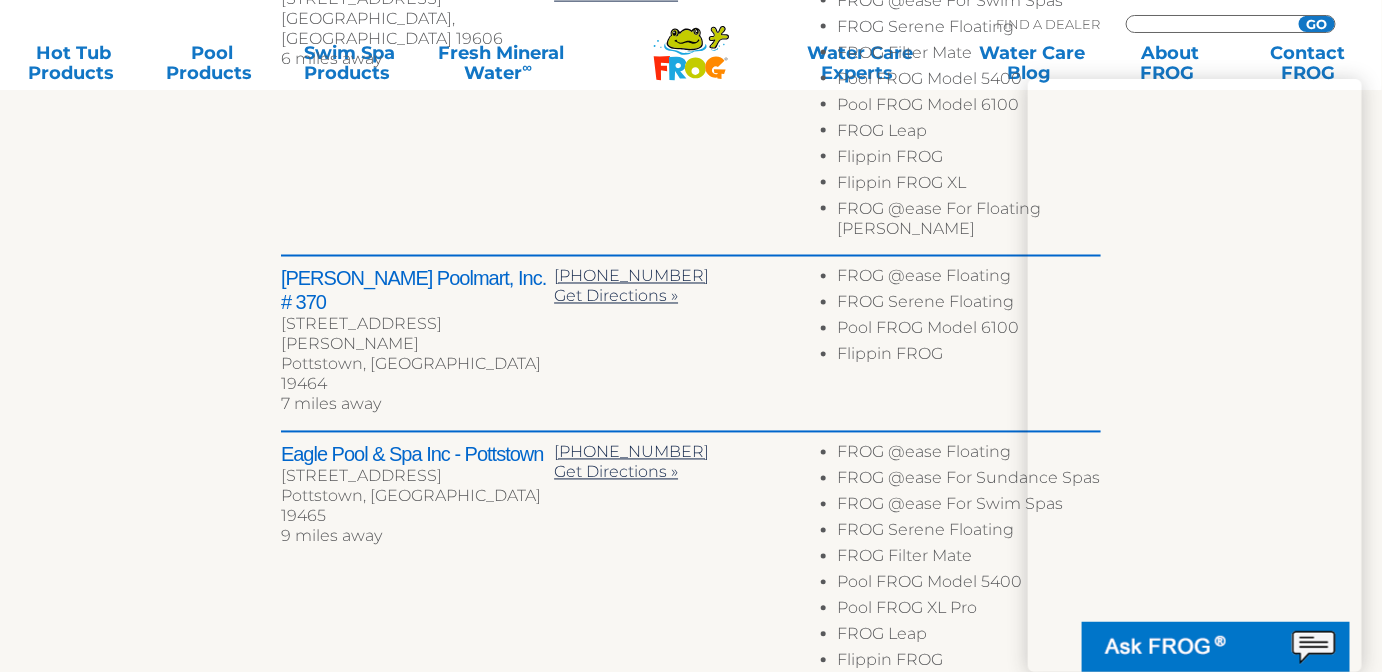 click at bounding box center [1209, 24] 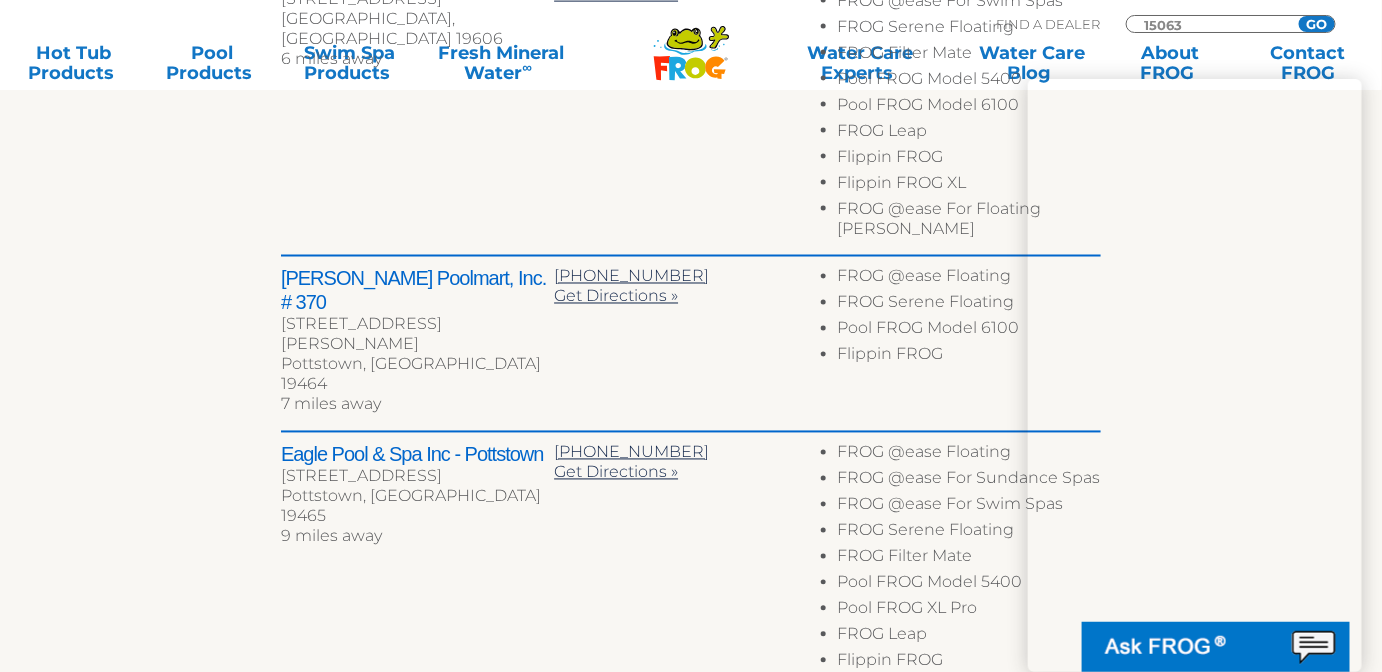 type on "15063" 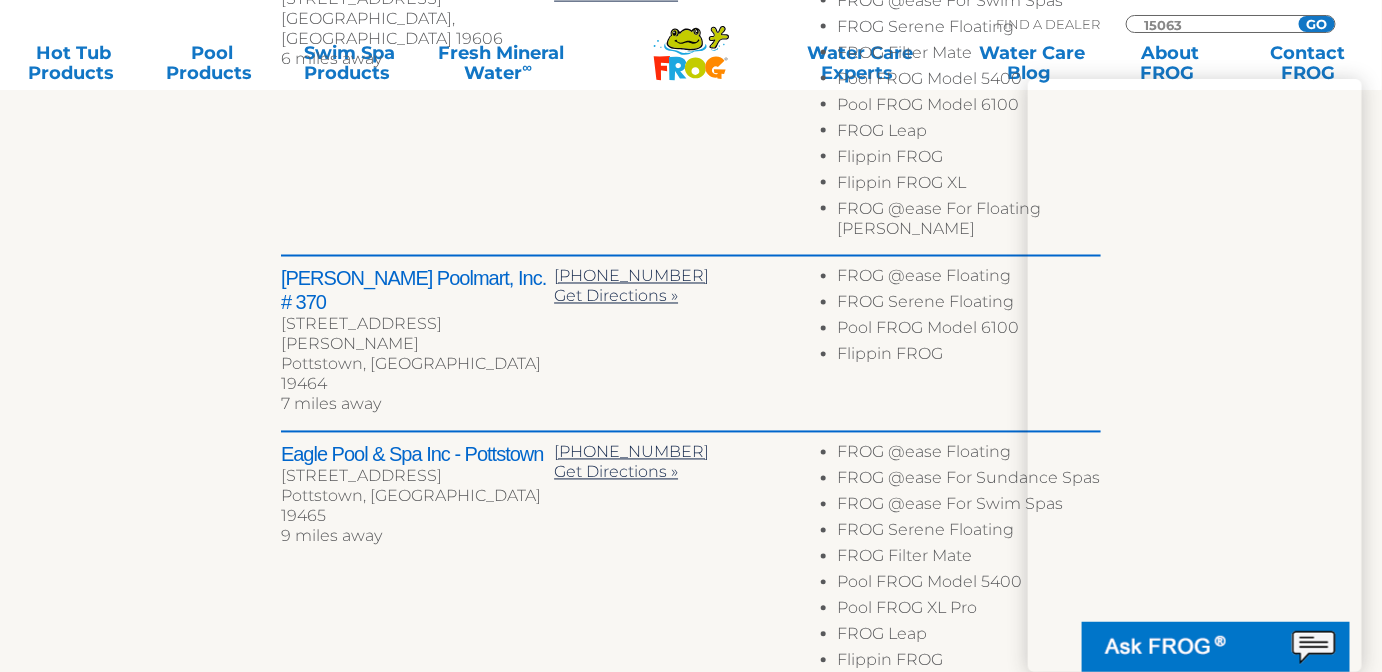 click on "GO" at bounding box center [1317, 24] 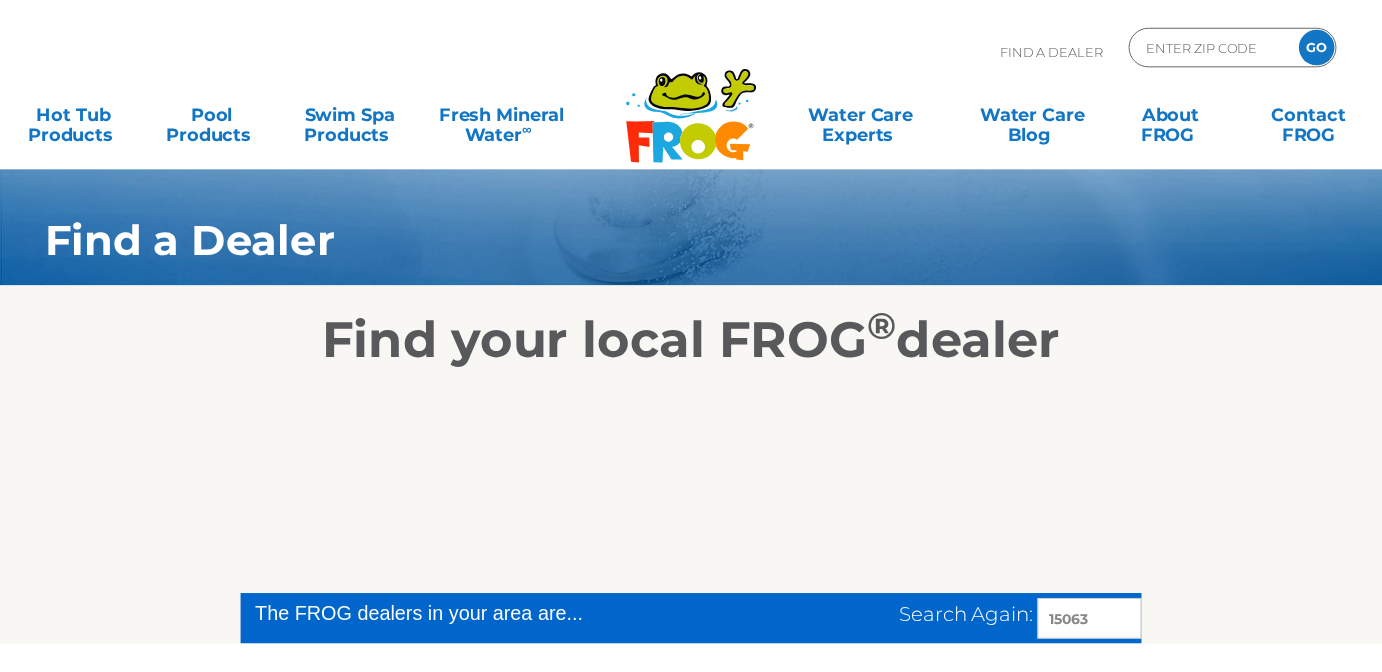 scroll, scrollTop: 0, scrollLeft: 0, axis: both 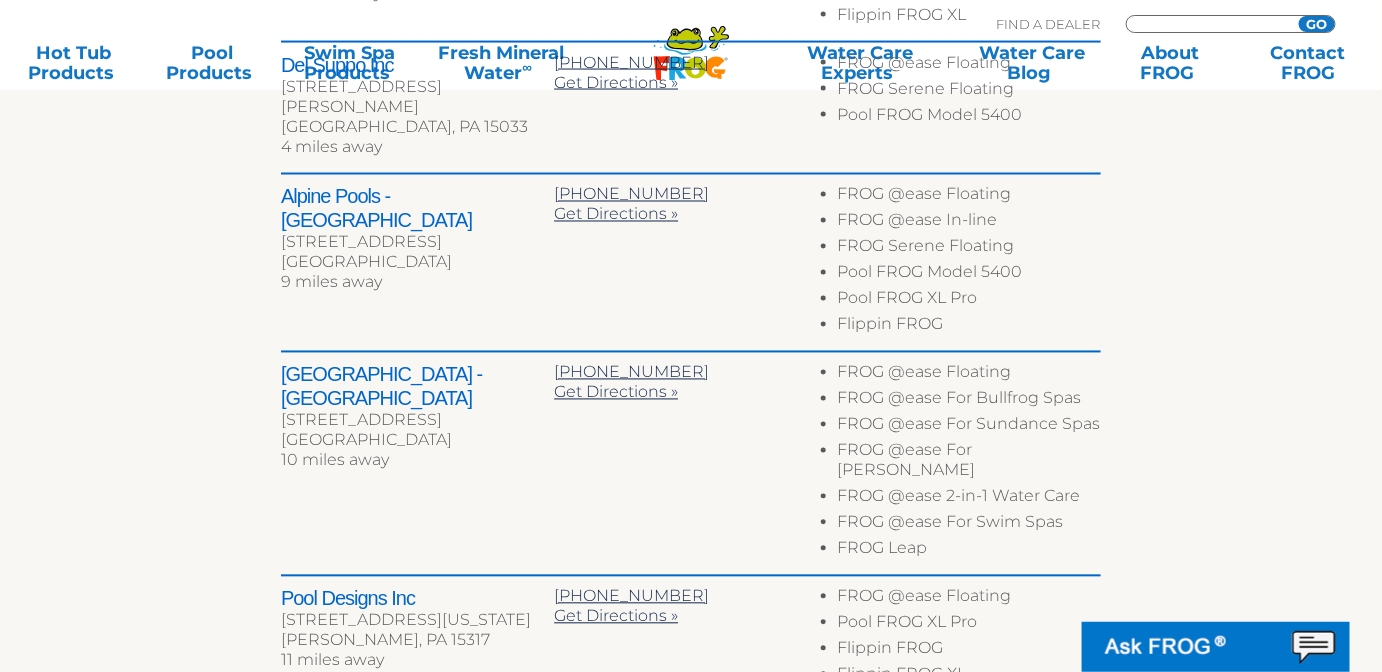 click at bounding box center (1209, 24) 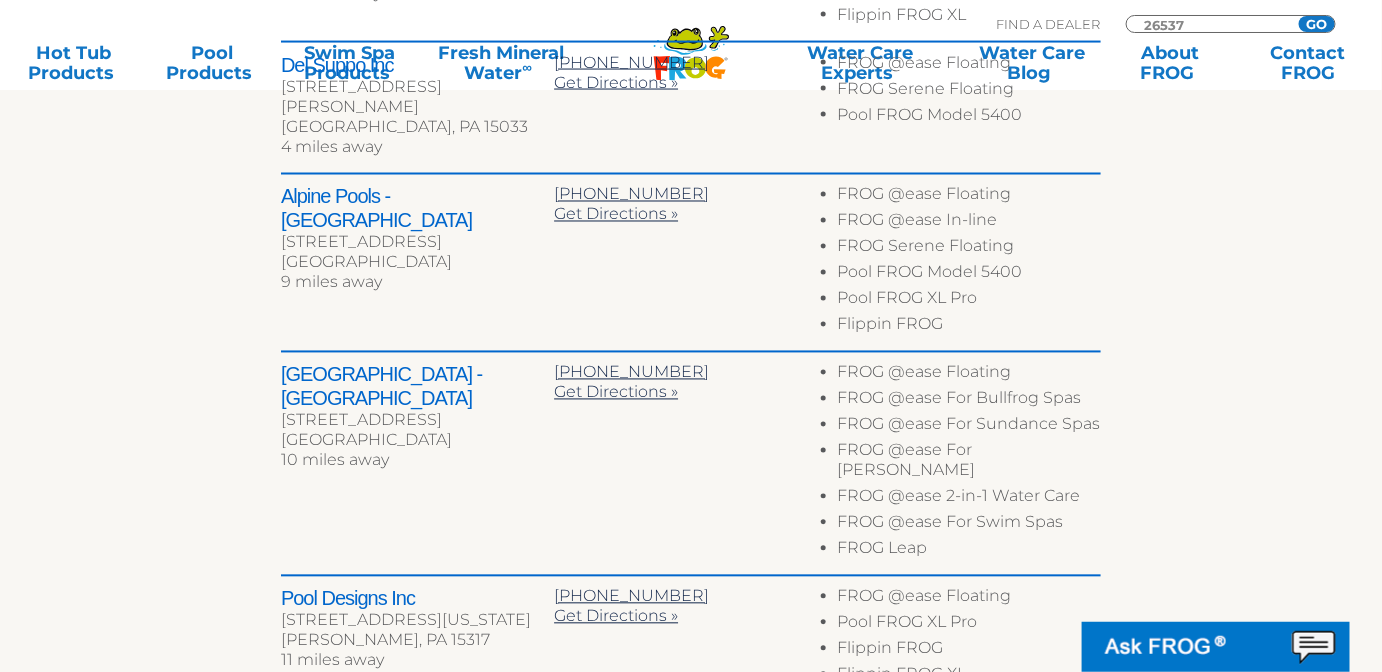 type on "26537" 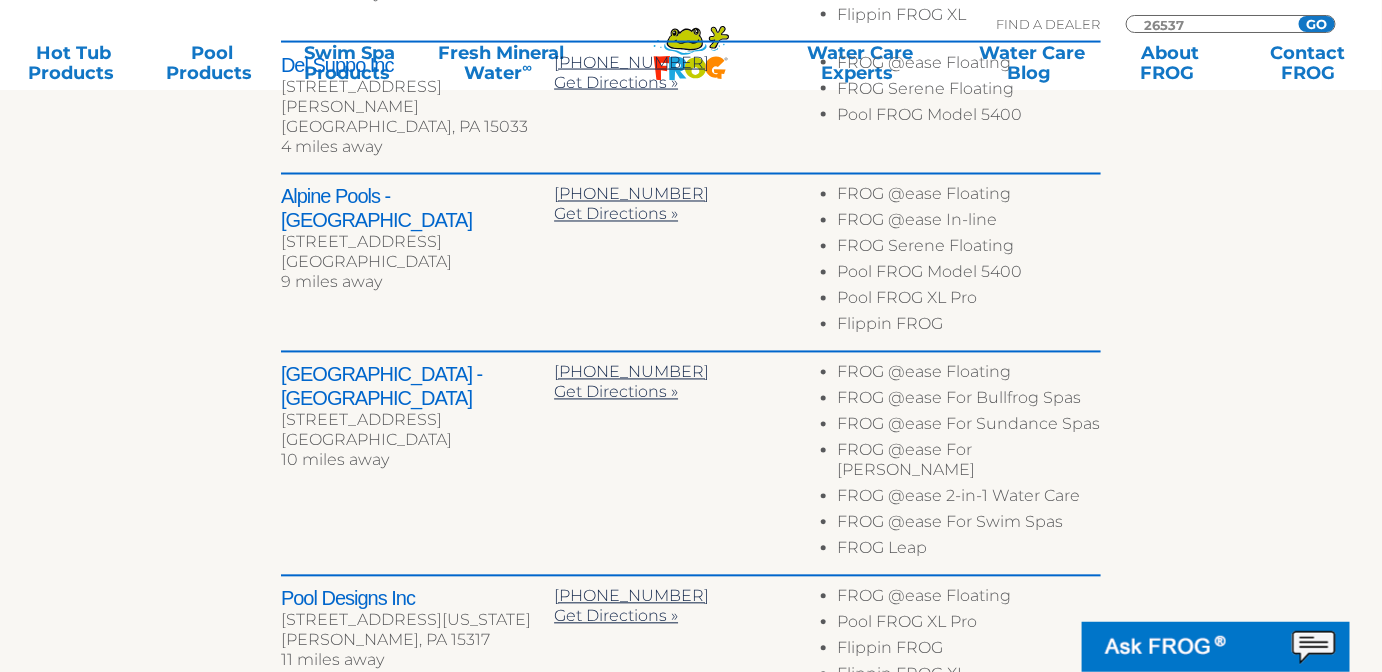 click on "GO" at bounding box center (1317, 24) 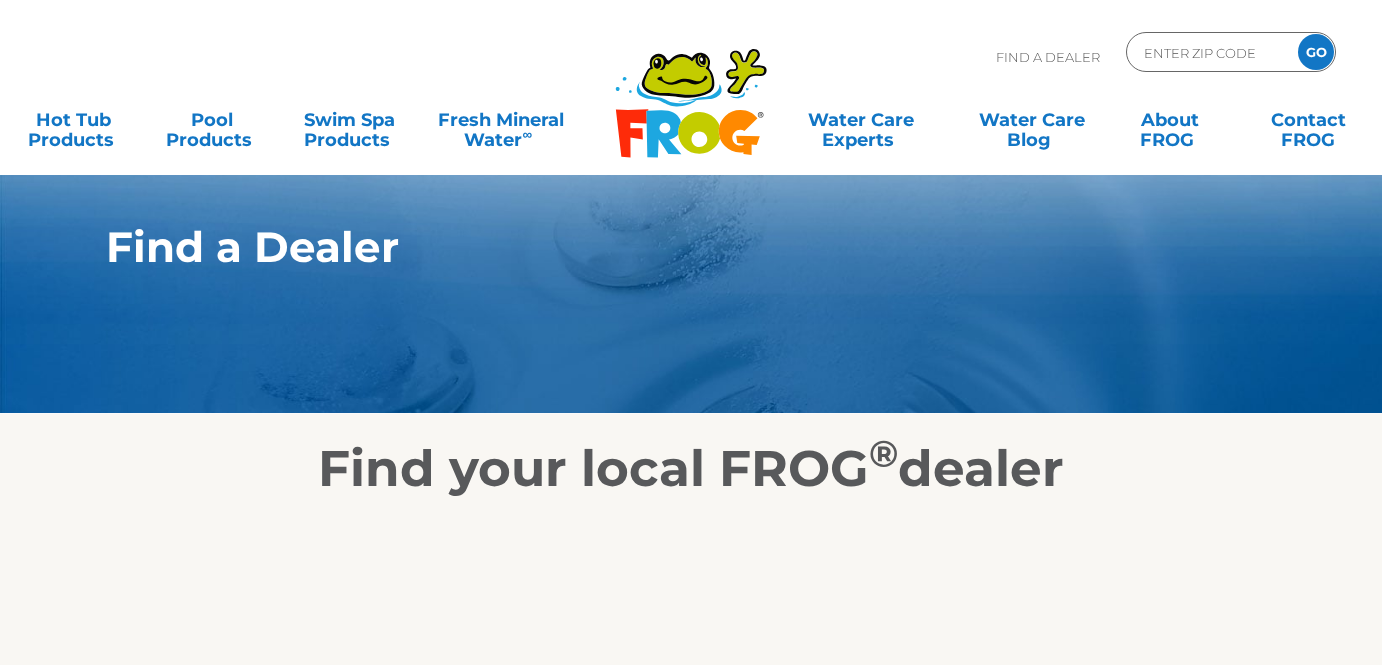 scroll, scrollTop: 0, scrollLeft: 0, axis: both 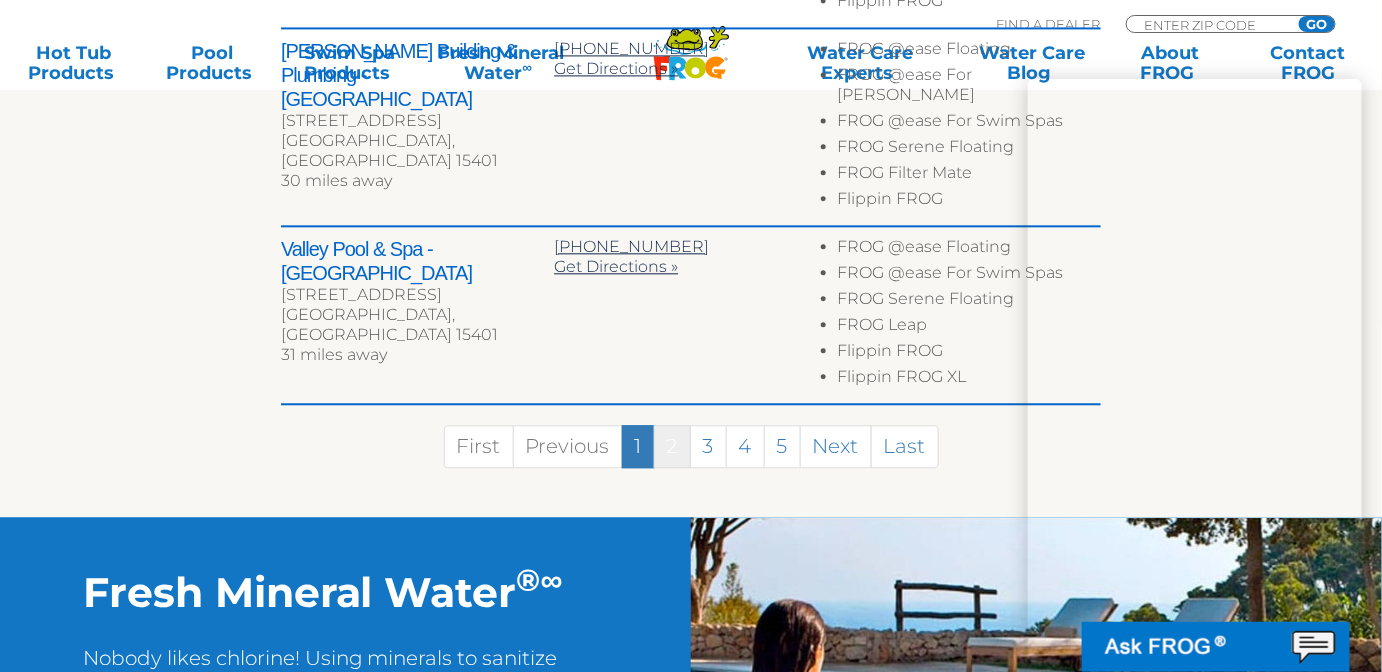 click on "2" at bounding box center (672, 446) 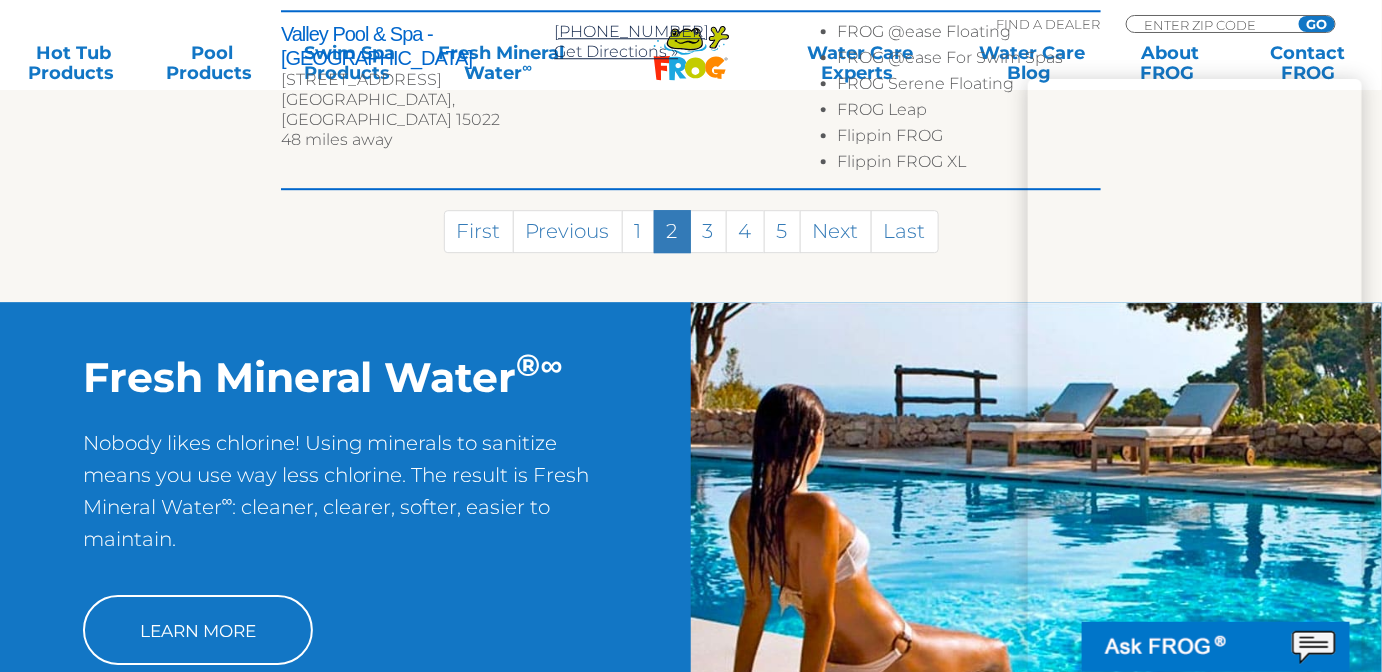 scroll, scrollTop: 1858, scrollLeft: 0, axis: vertical 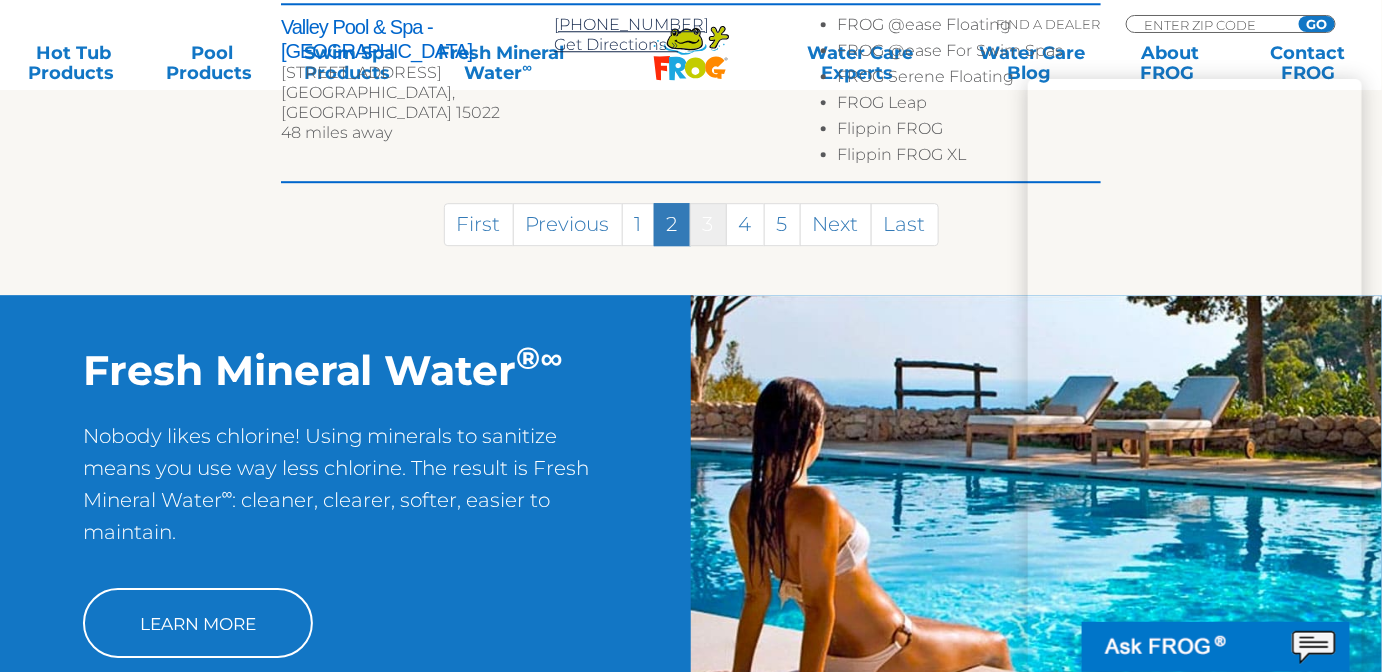 click on "3" at bounding box center [708, 224] 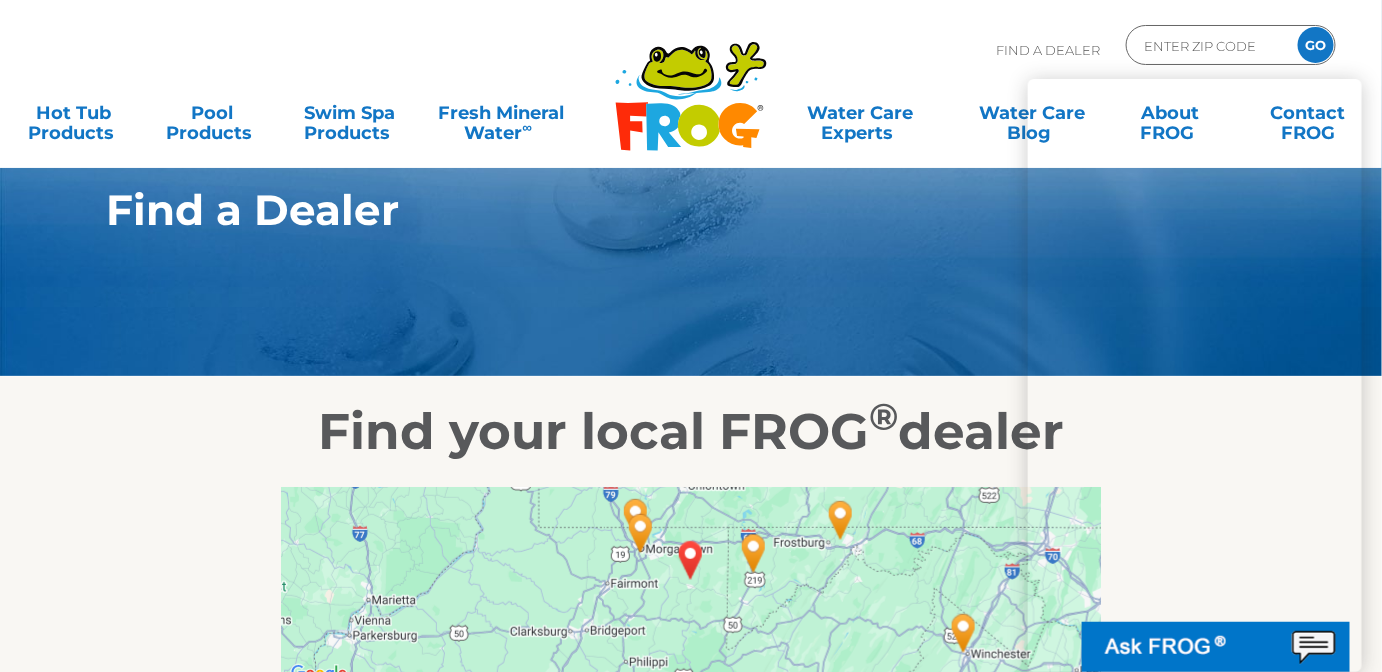 scroll, scrollTop: 0, scrollLeft: 0, axis: both 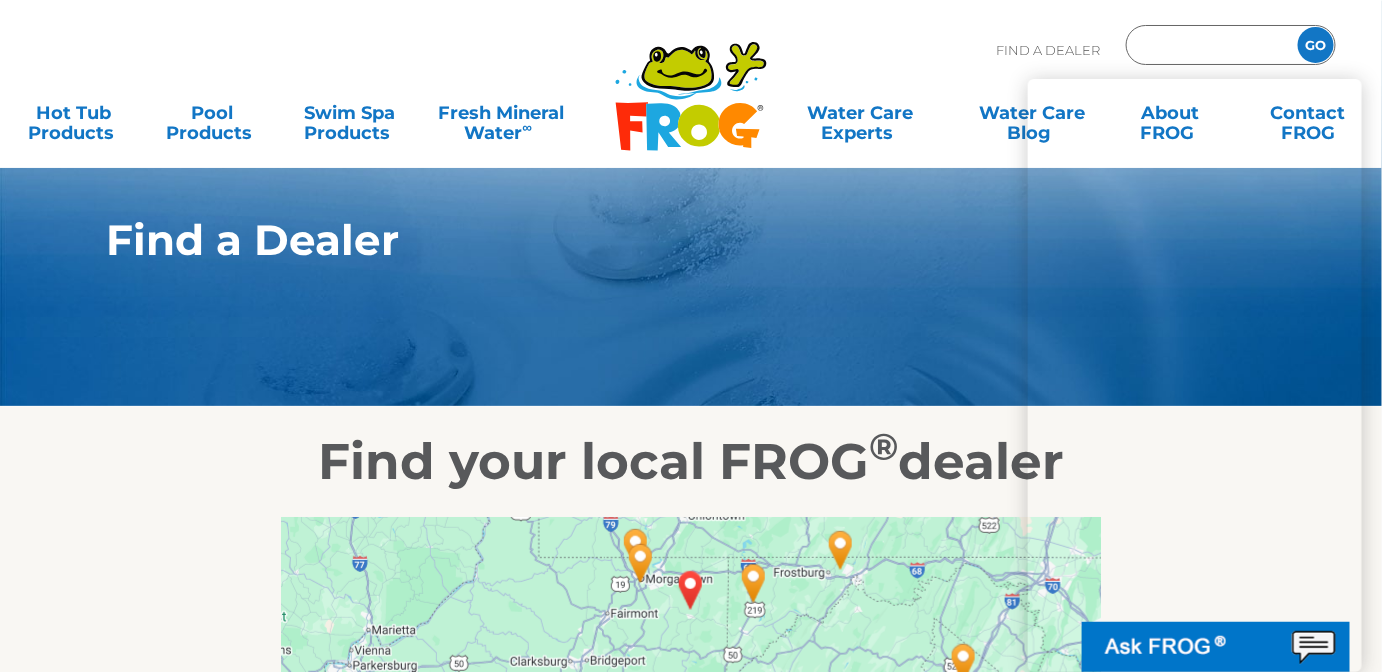 click at bounding box center (1209, 45) 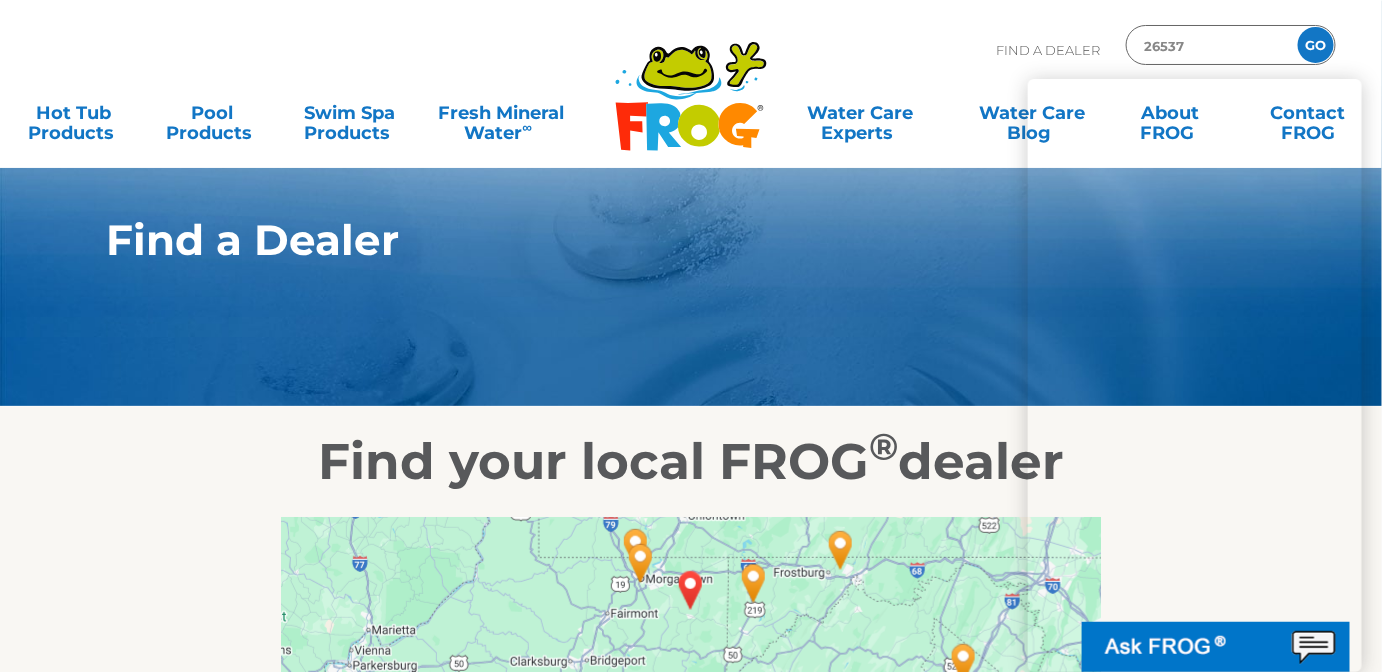 type on "26537" 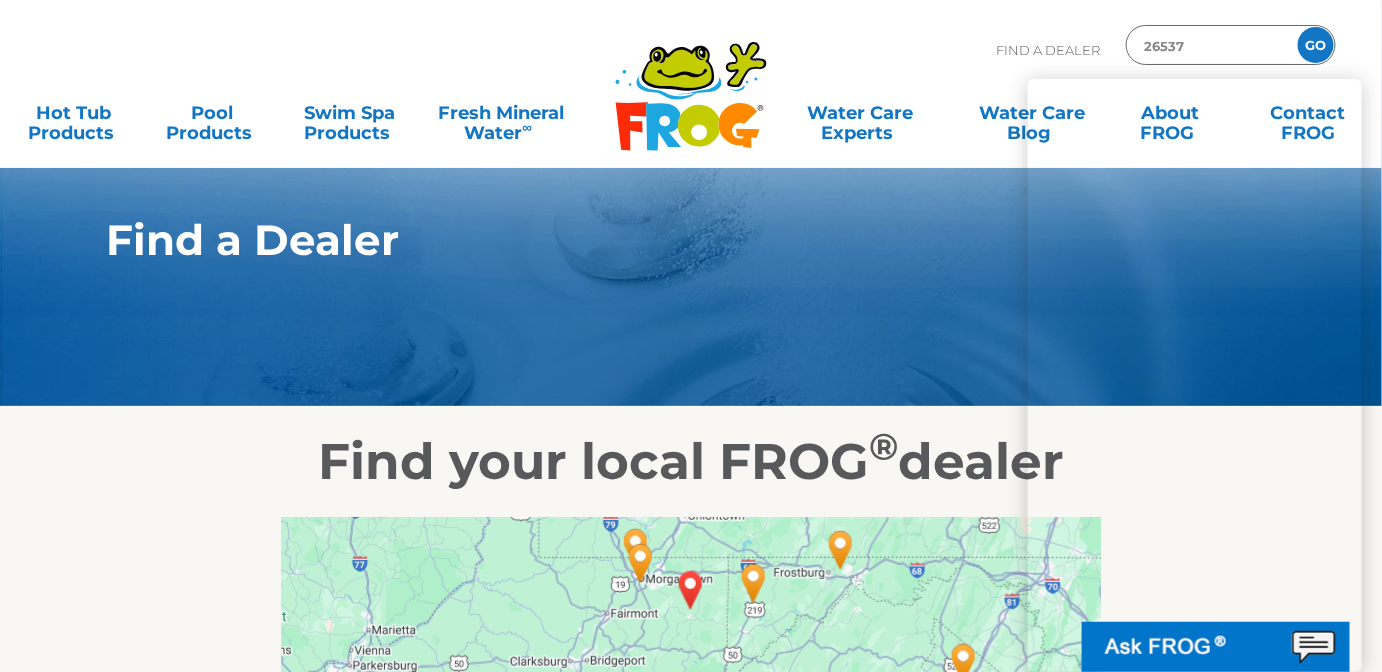click on "GO" at bounding box center (1316, 45) 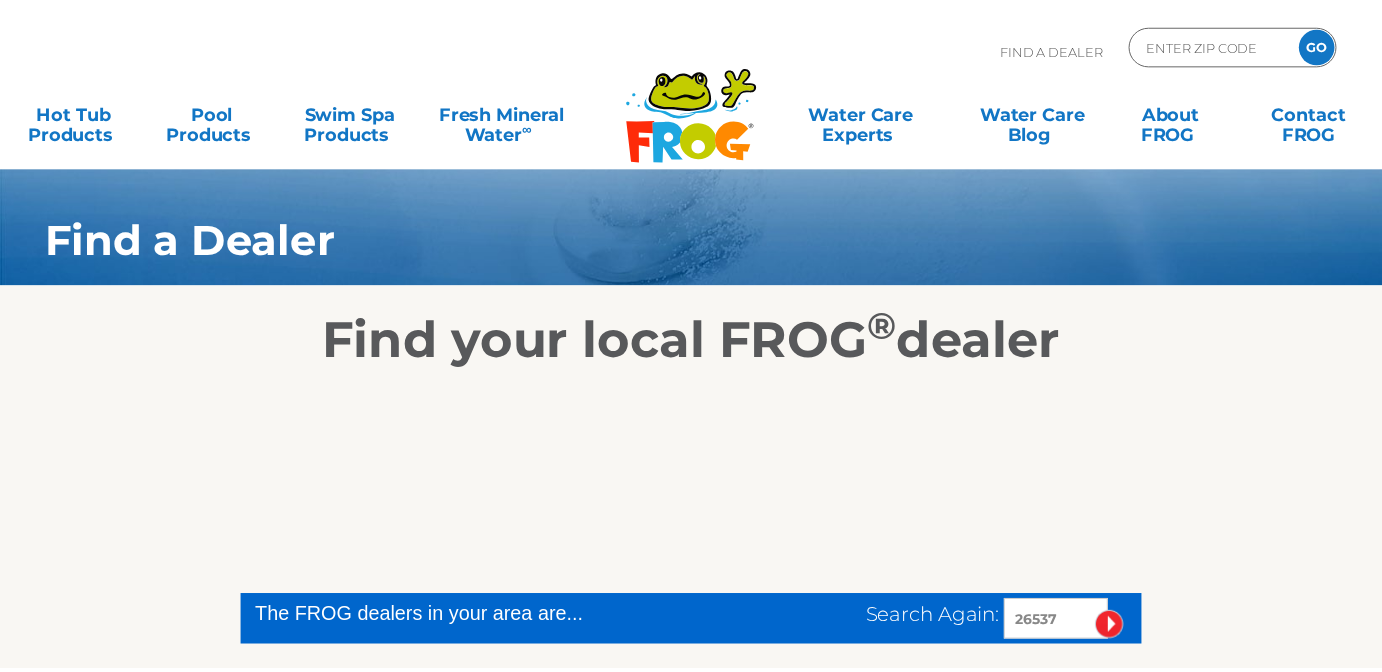 scroll, scrollTop: 0, scrollLeft: 0, axis: both 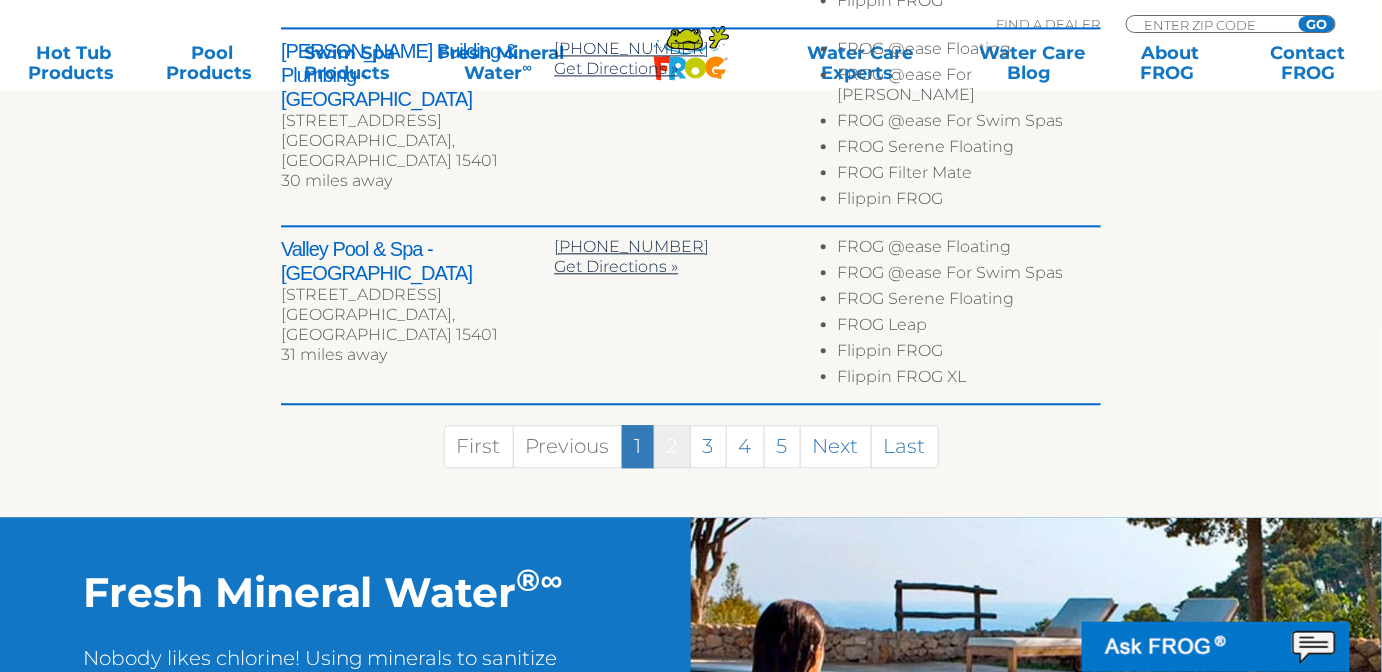 click on "2" at bounding box center [672, 446] 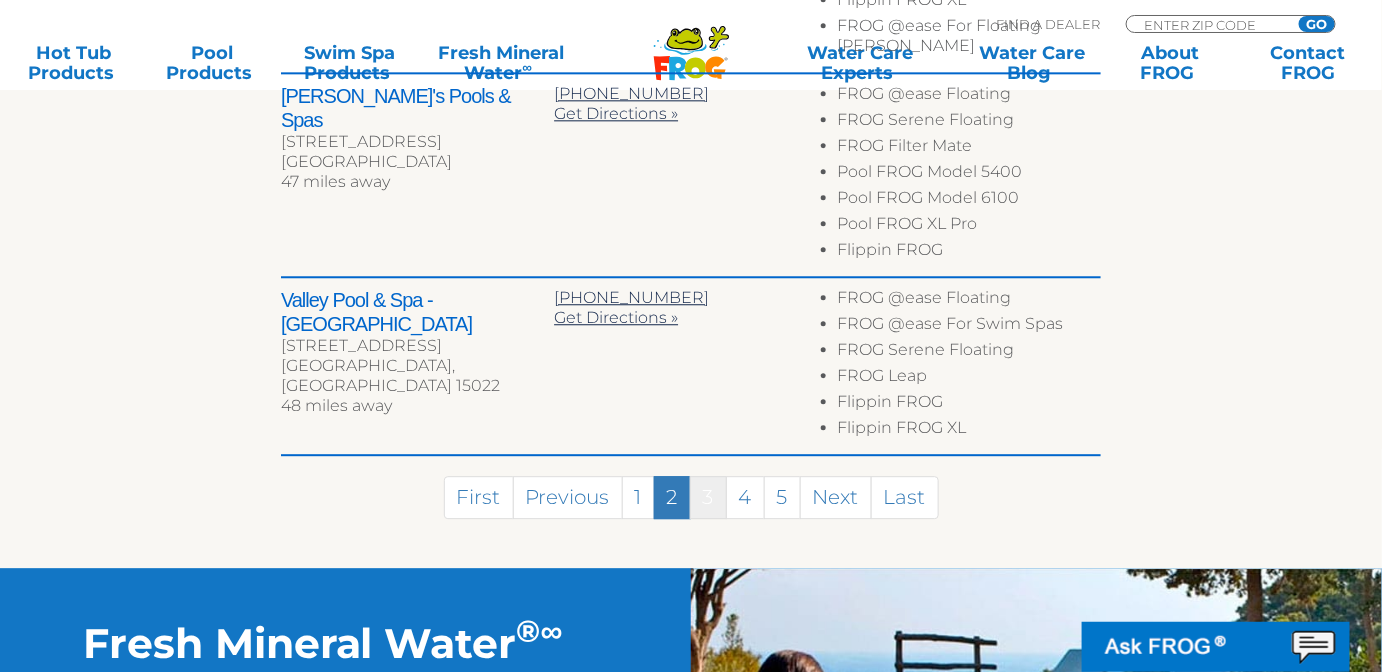 click on "3" at bounding box center (708, 497) 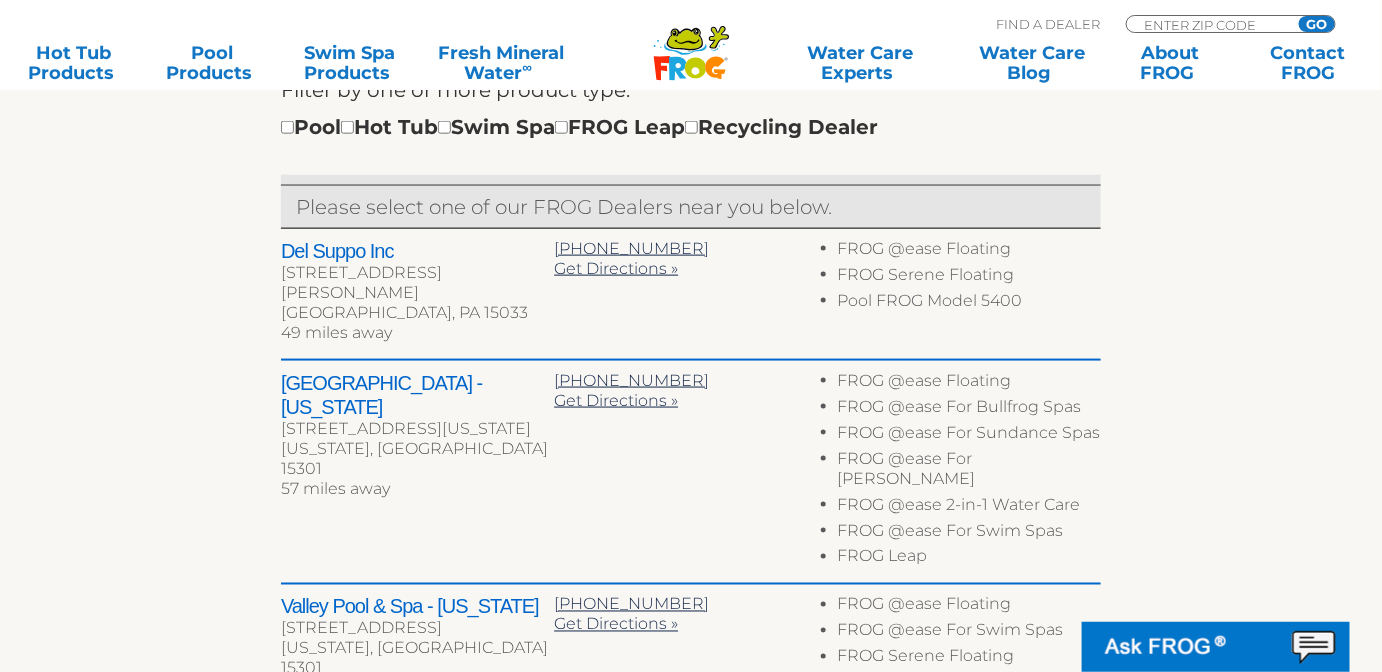 scroll, scrollTop: 727, scrollLeft: 0, axis: vertical 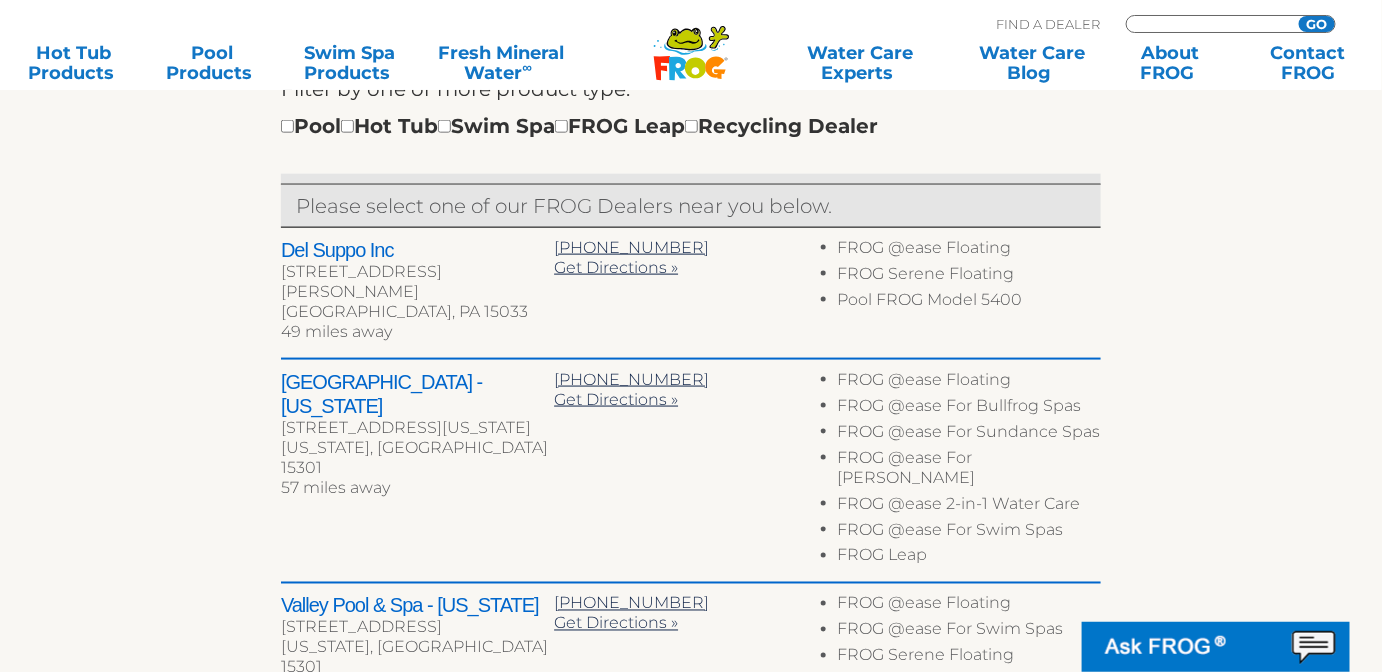 drag, startPoint x: 1168, startPoint y: 22, endPoint x: 1121, endPoint y: 26, distance: 47.169907 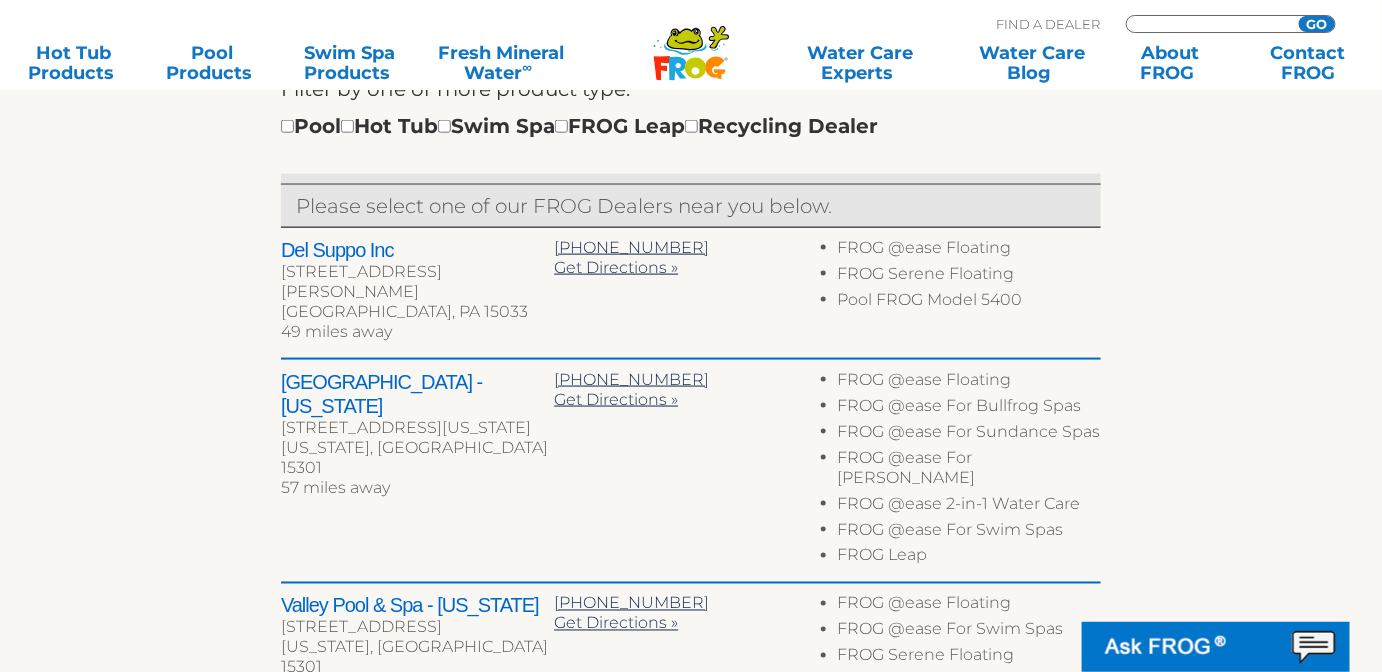 click at bounding box center [1209, 24] 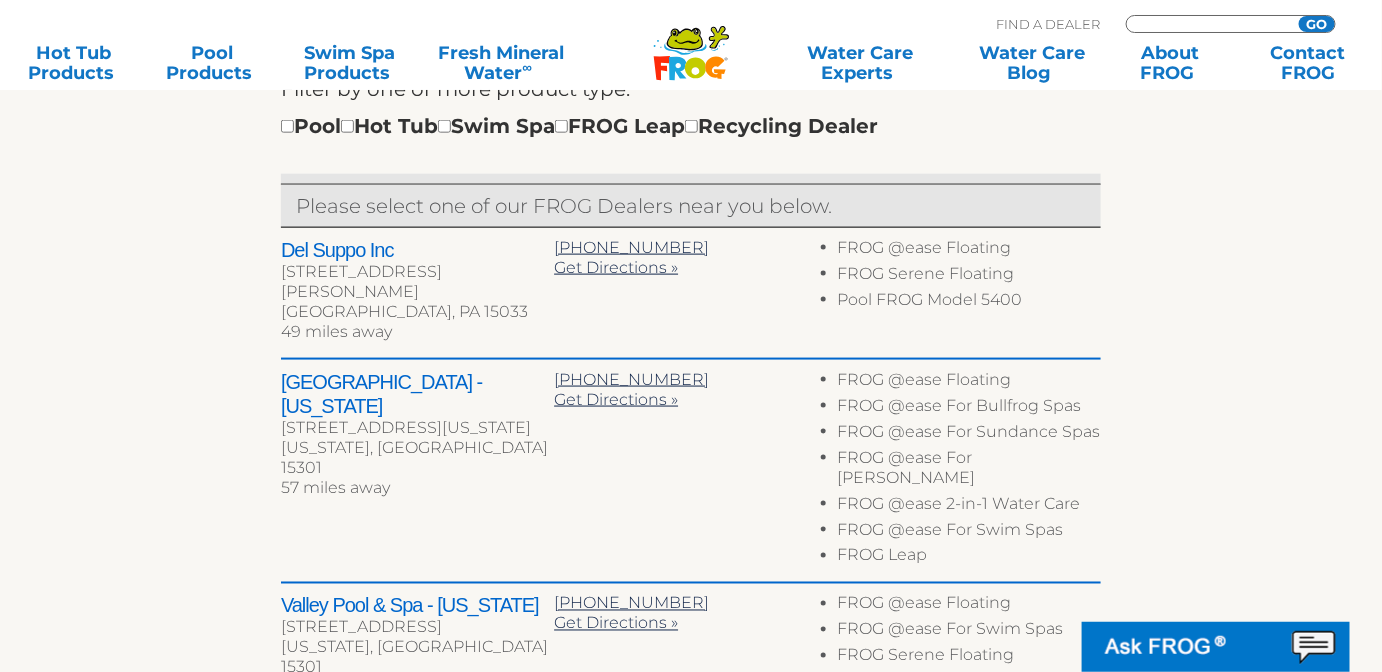 type on "ENTER ZIP CODE" 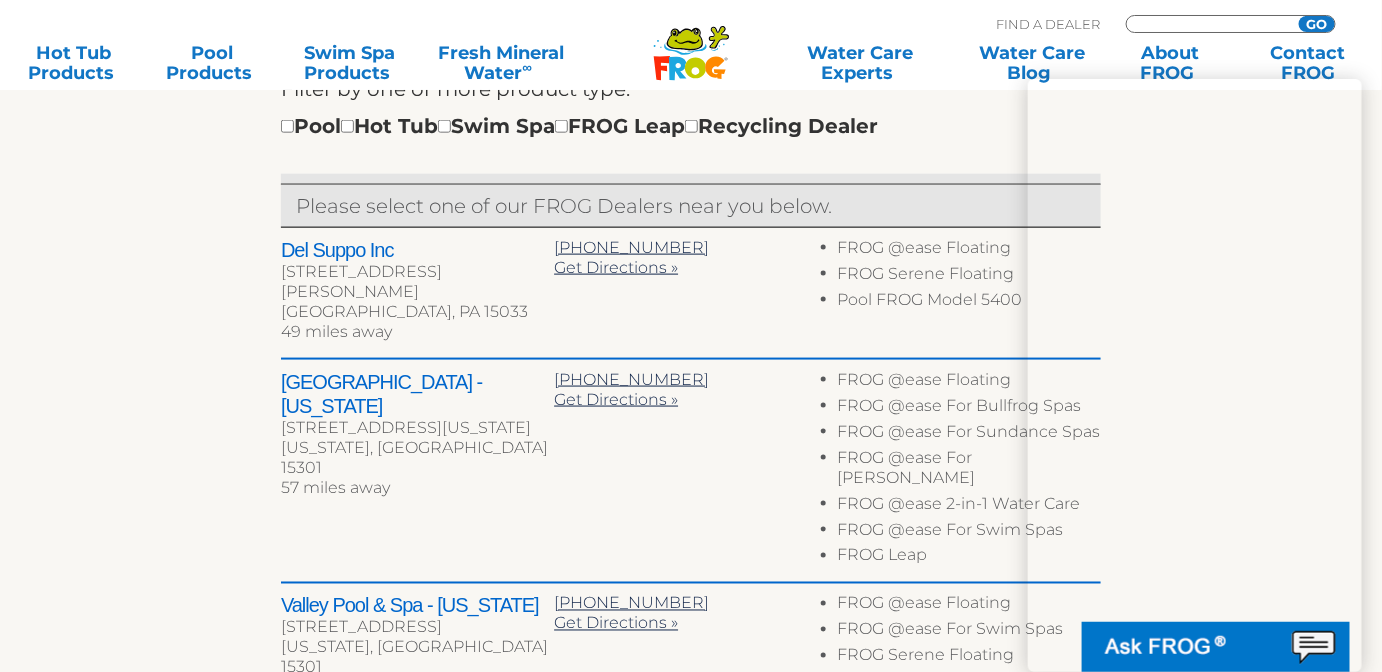 click at bounding box center [1209, 24] 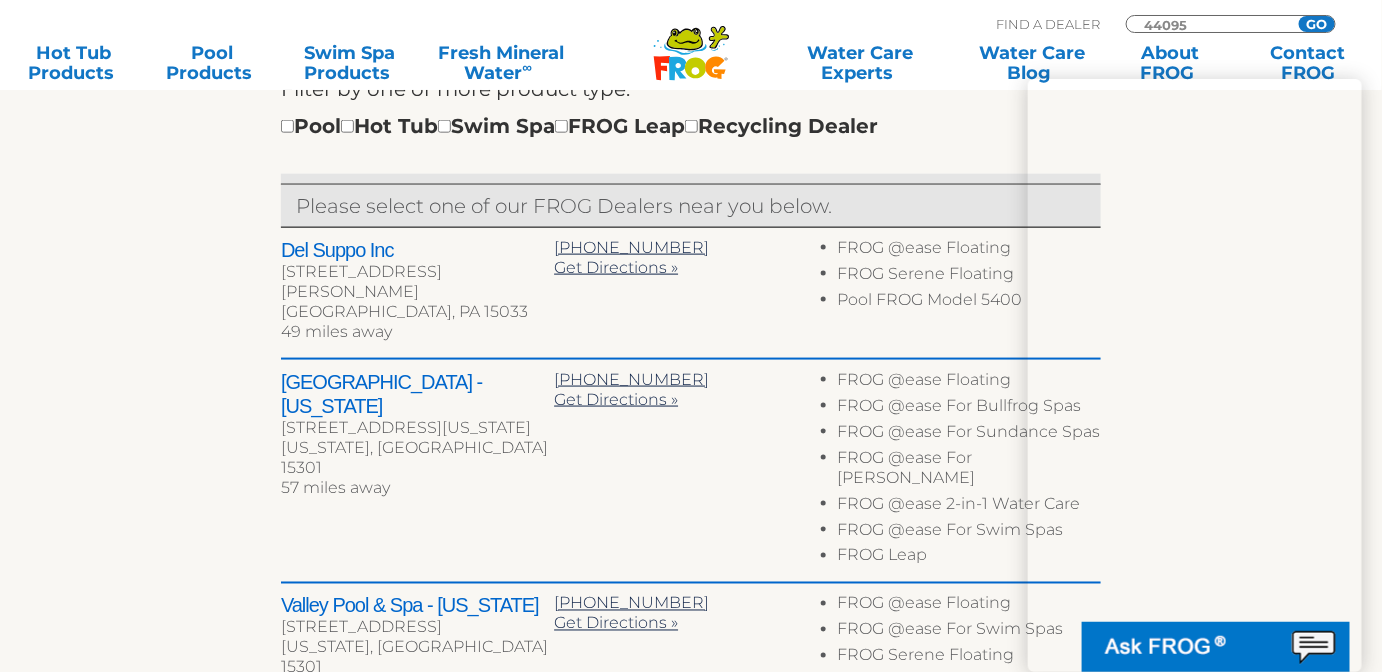 type on "44095" 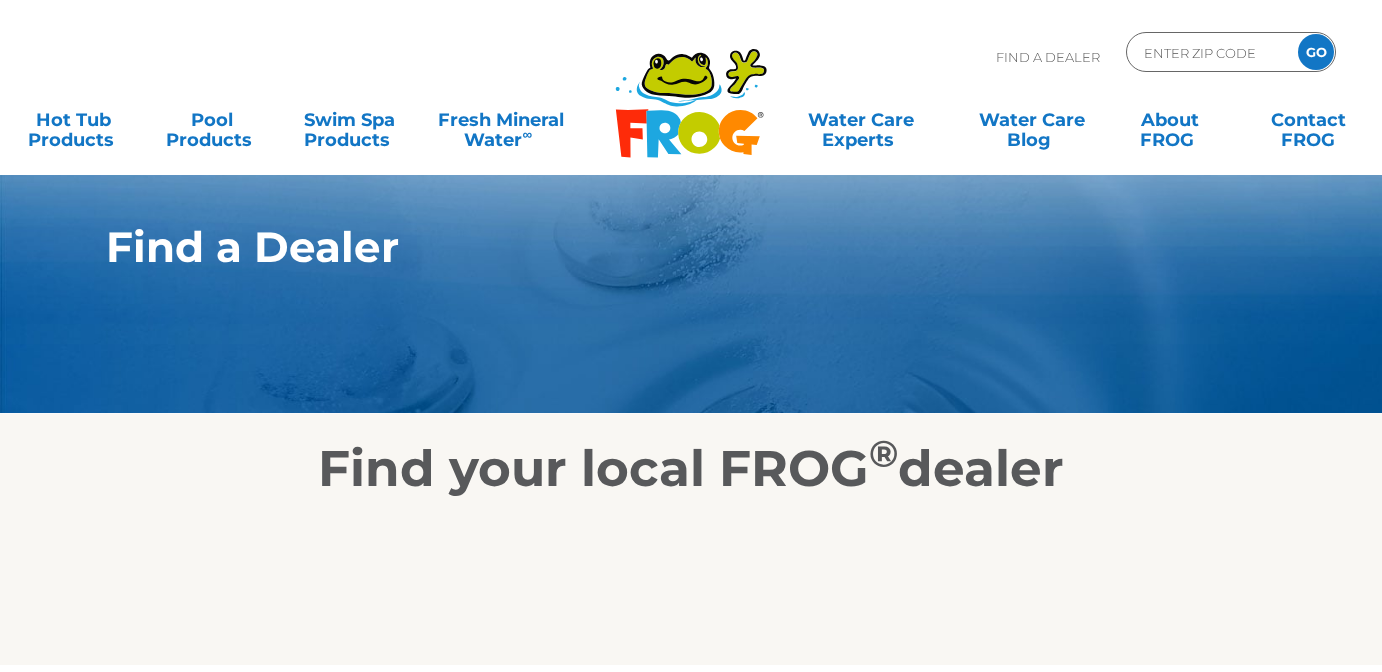 scroll, scrollTop: 0, scrollLeft: 0, axis: both 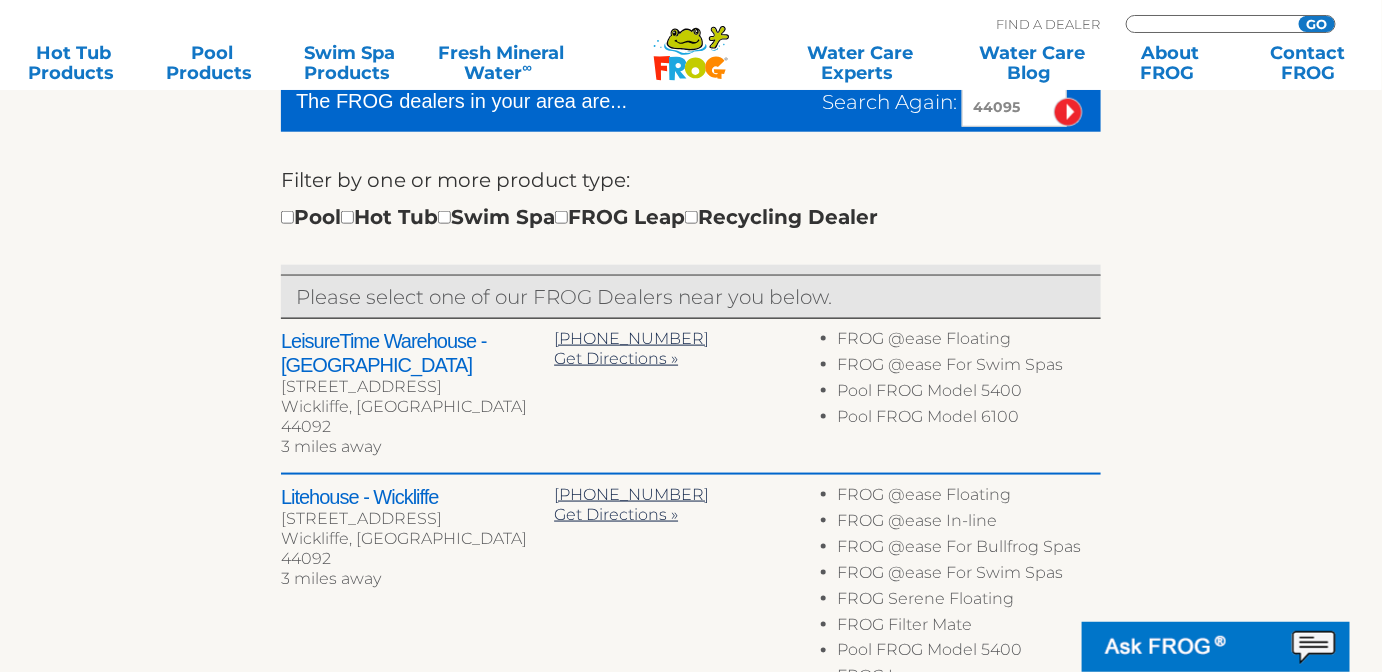 click at bounding box center [1209, 24] 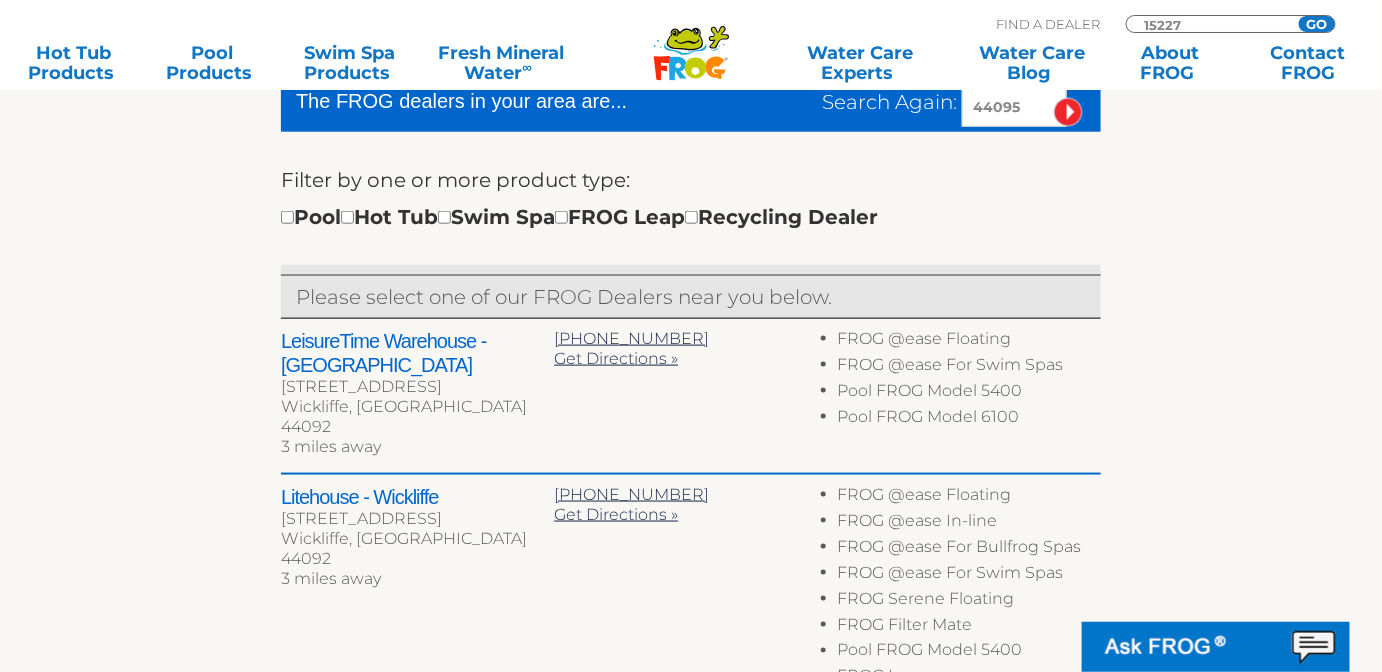 type on "15227" 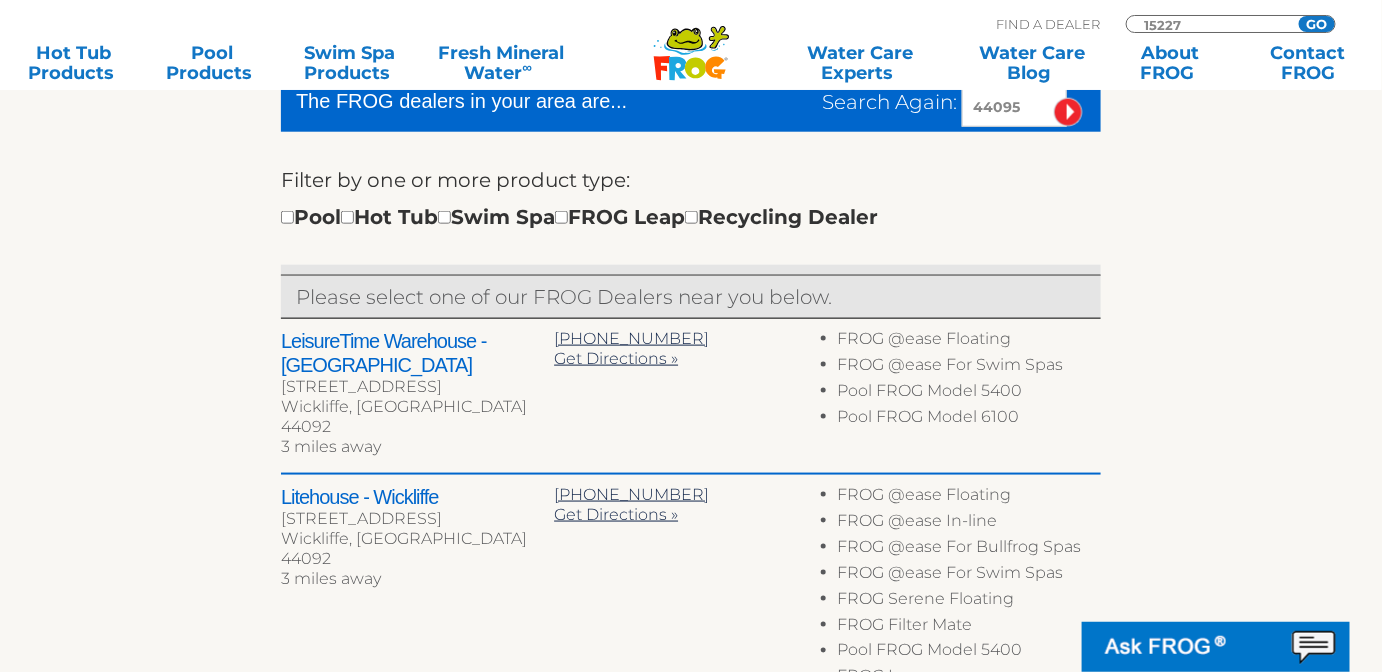 click on "GO" at bounding box center [1317, 24] 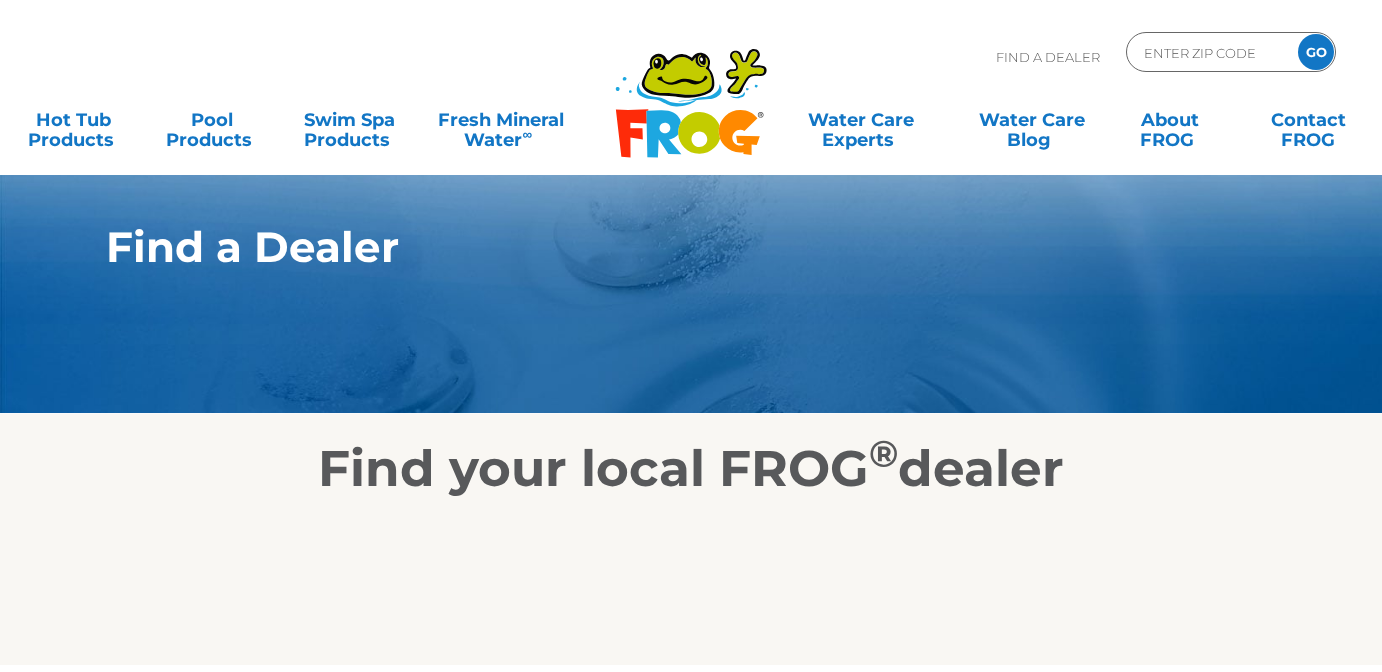 scroll, scrollTop: 0, scrollLeft: 0, axis: both 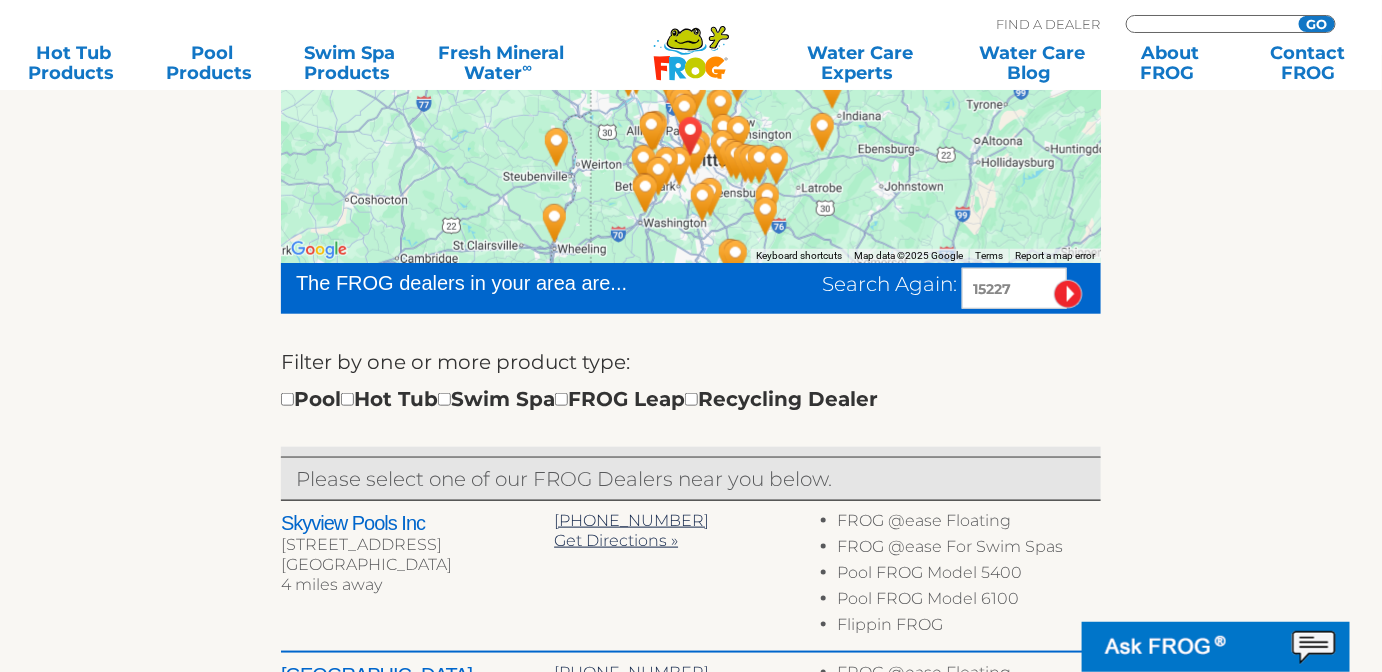 click at bounding box center (1209, 24) 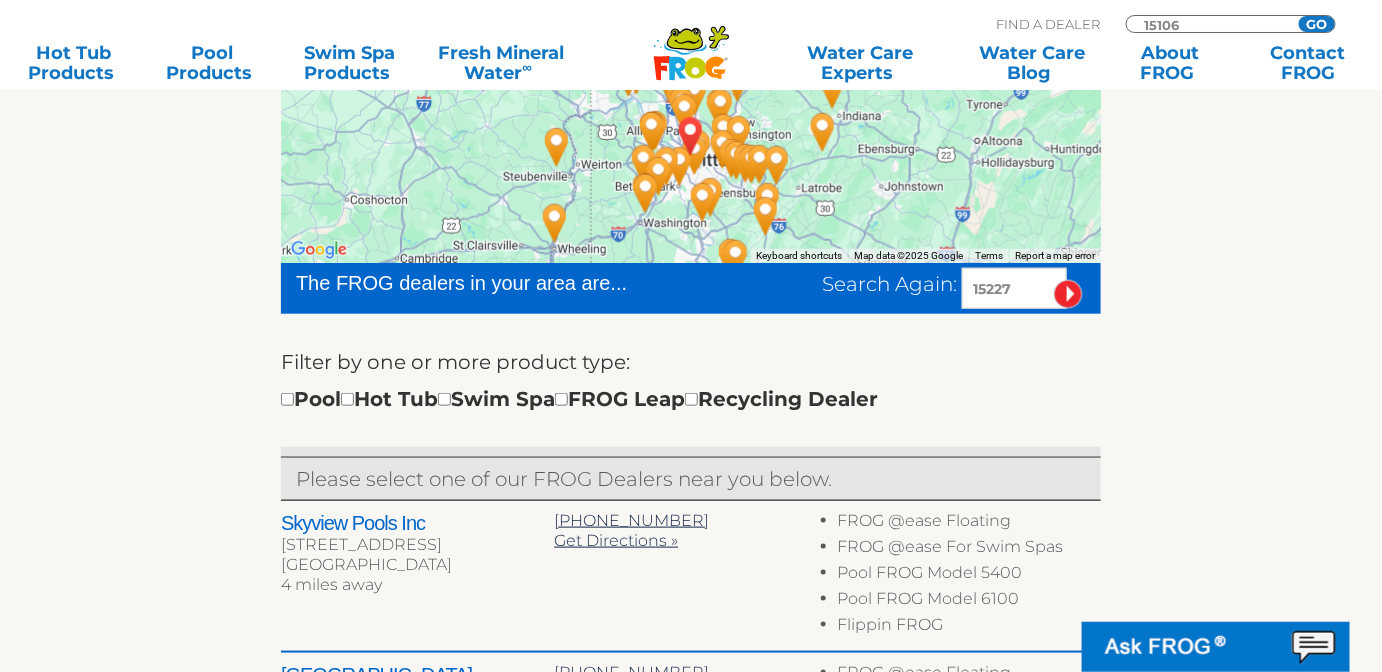 type on "15106" 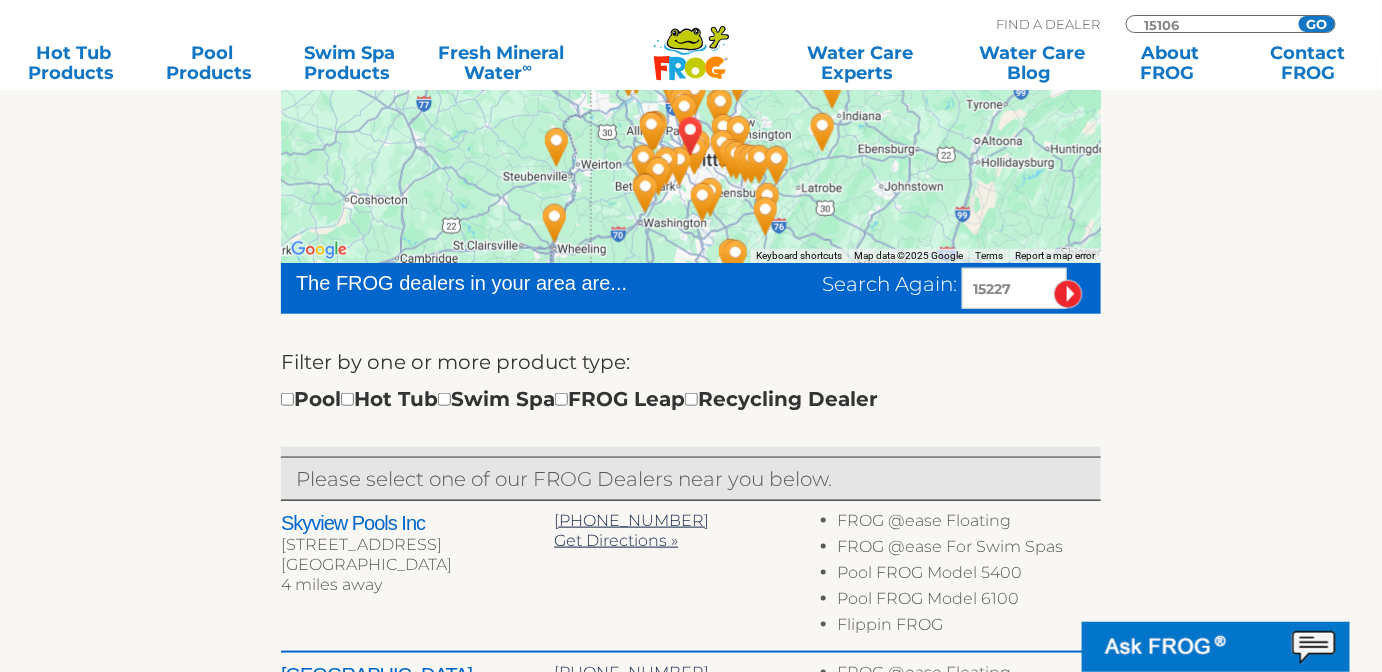 click on "GO" at bounding box center [1317, 24] 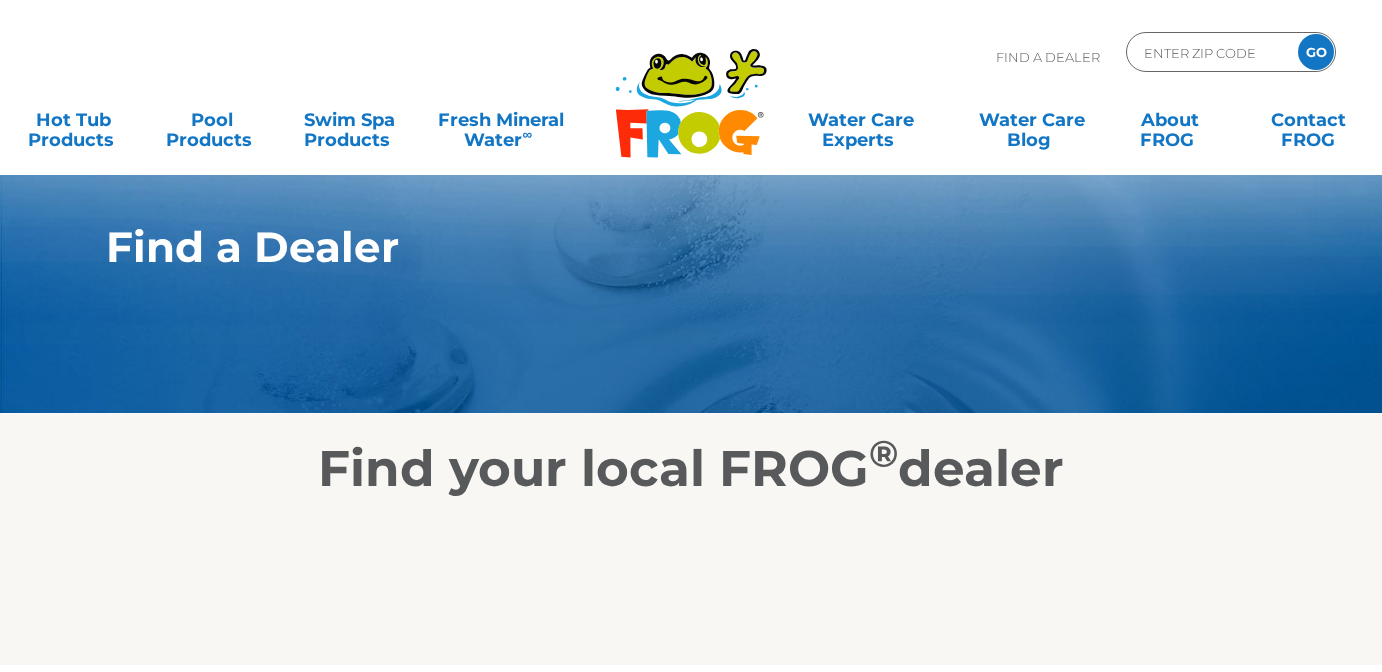 scroll, scrollTop: 0, scrollLeft: 0, axis: both 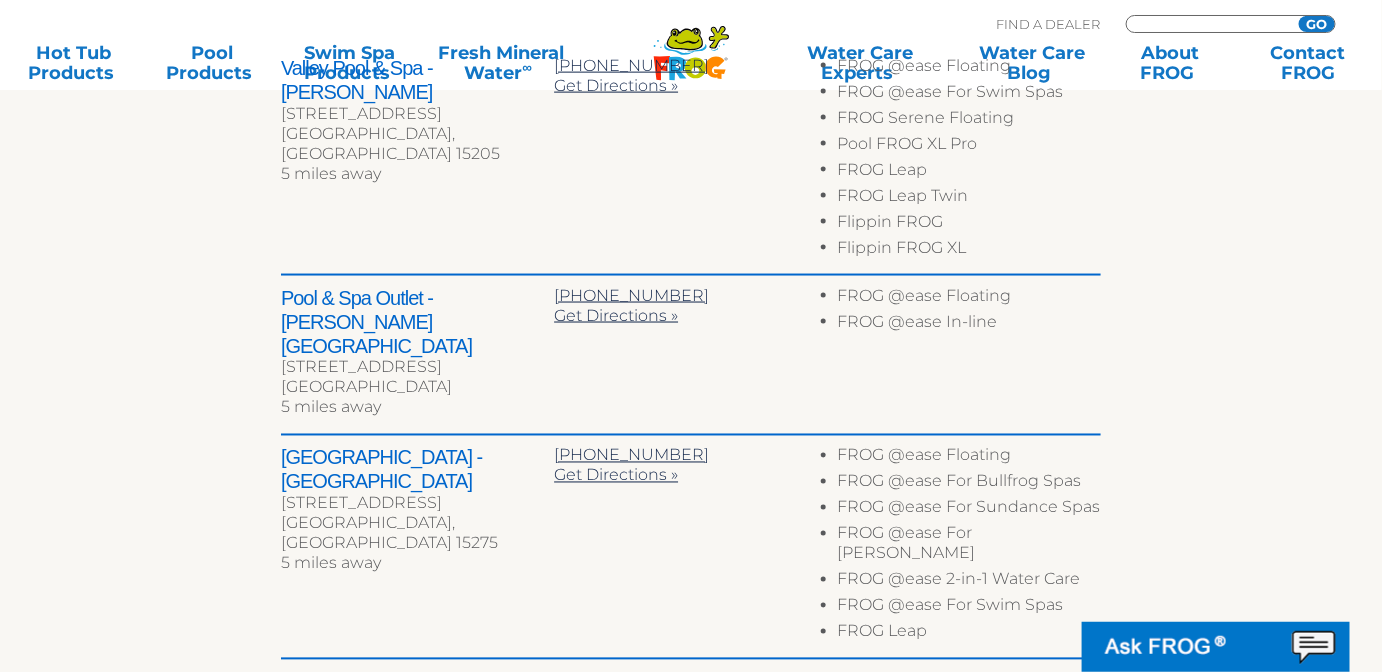 click at bounding box center [1209, 24] 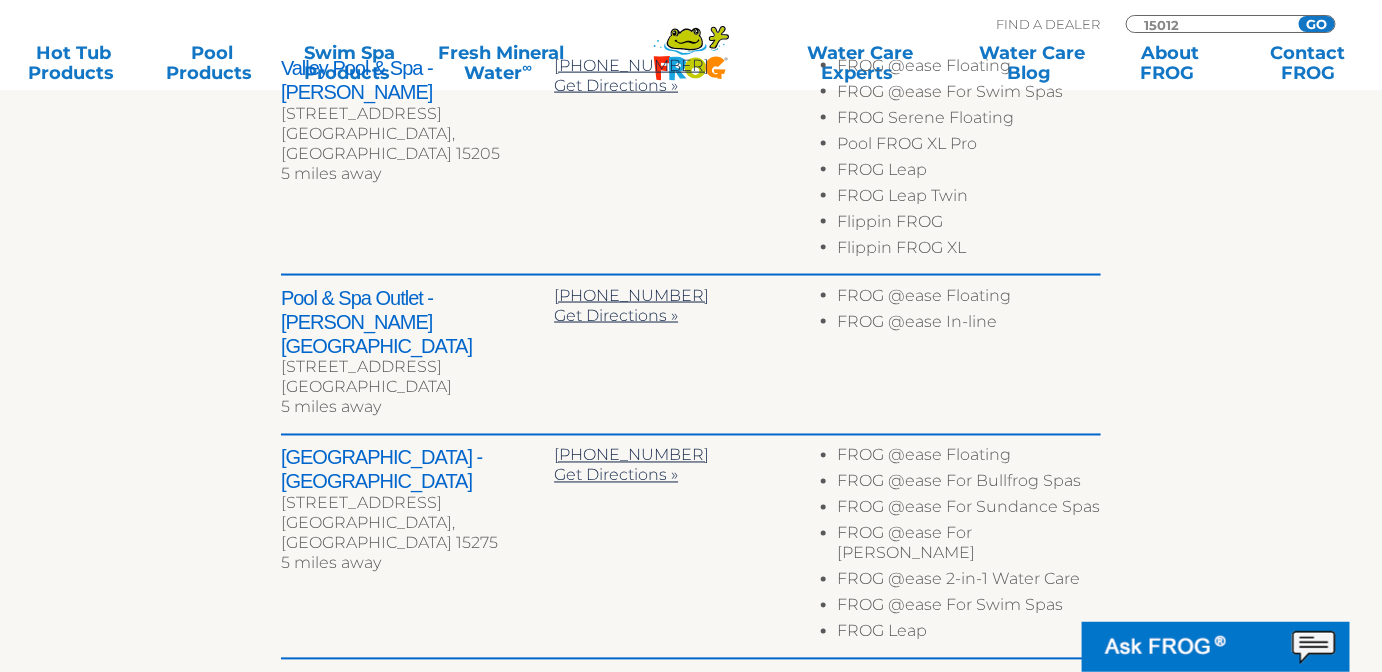 type on "15012" 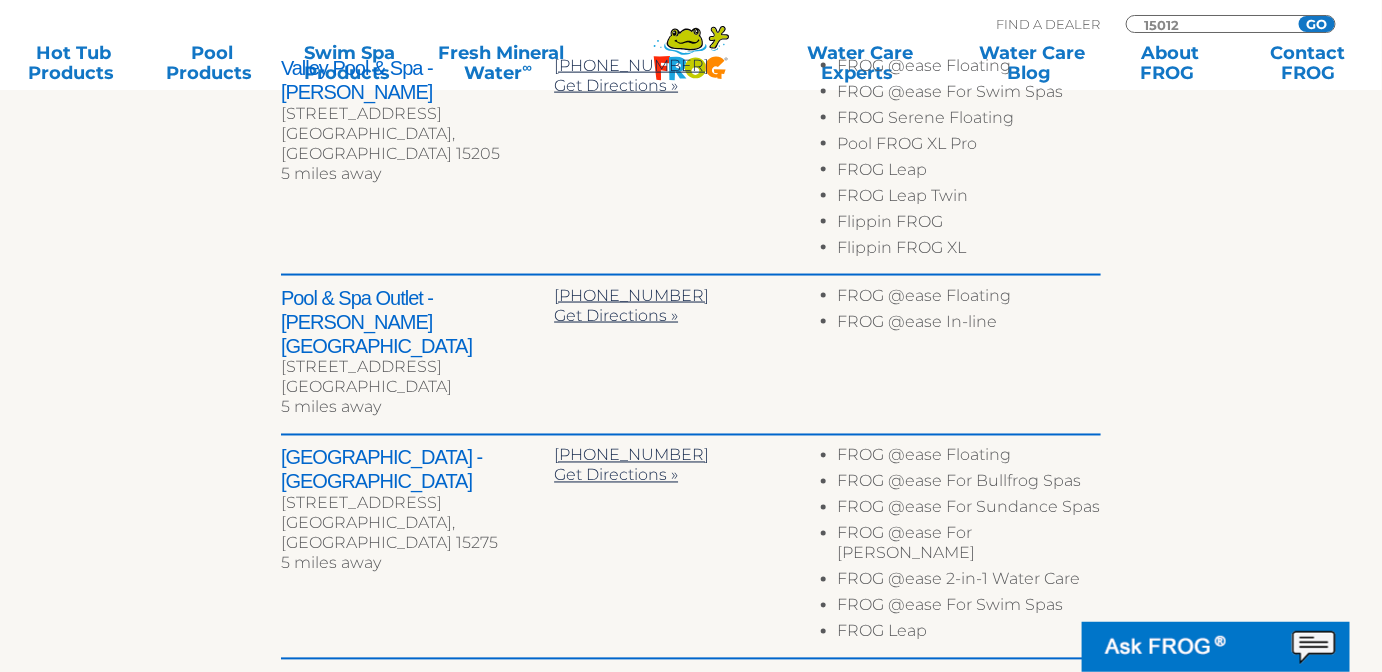 click on "GO" at bounding box center (1317, 24) 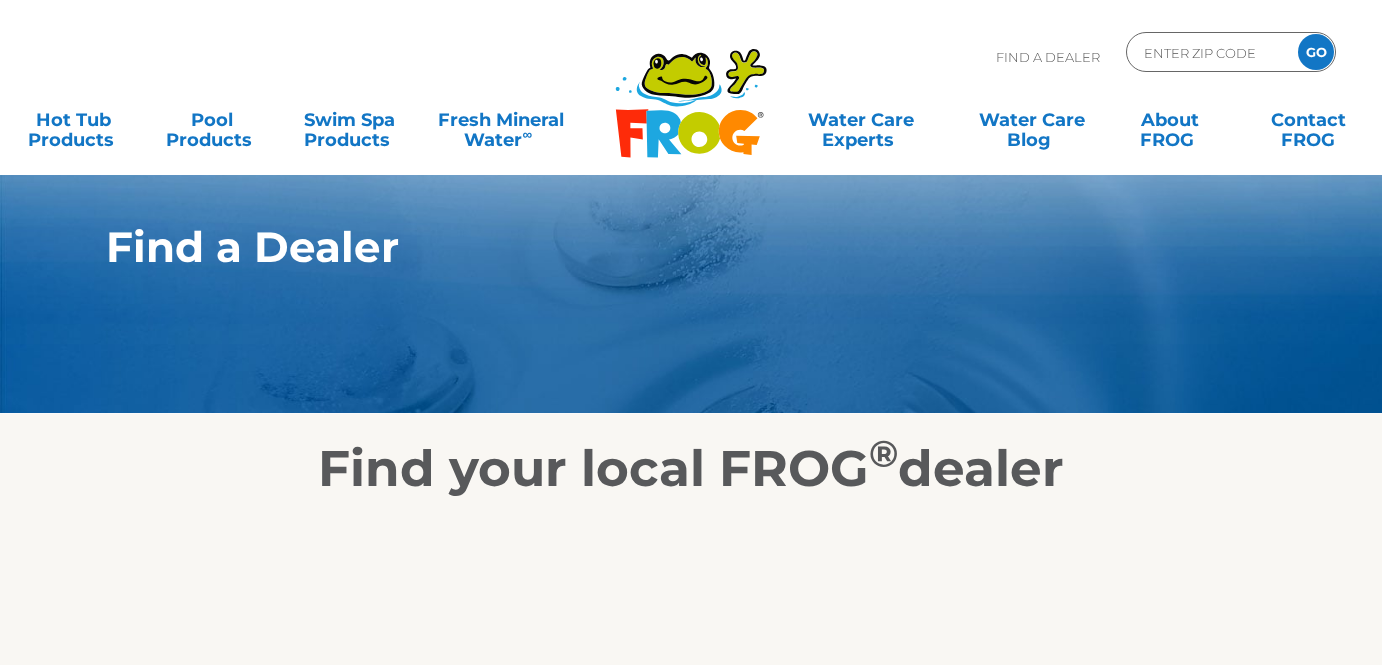 scroll, scrollTop: 0, scrollLeft: 0, axis: both 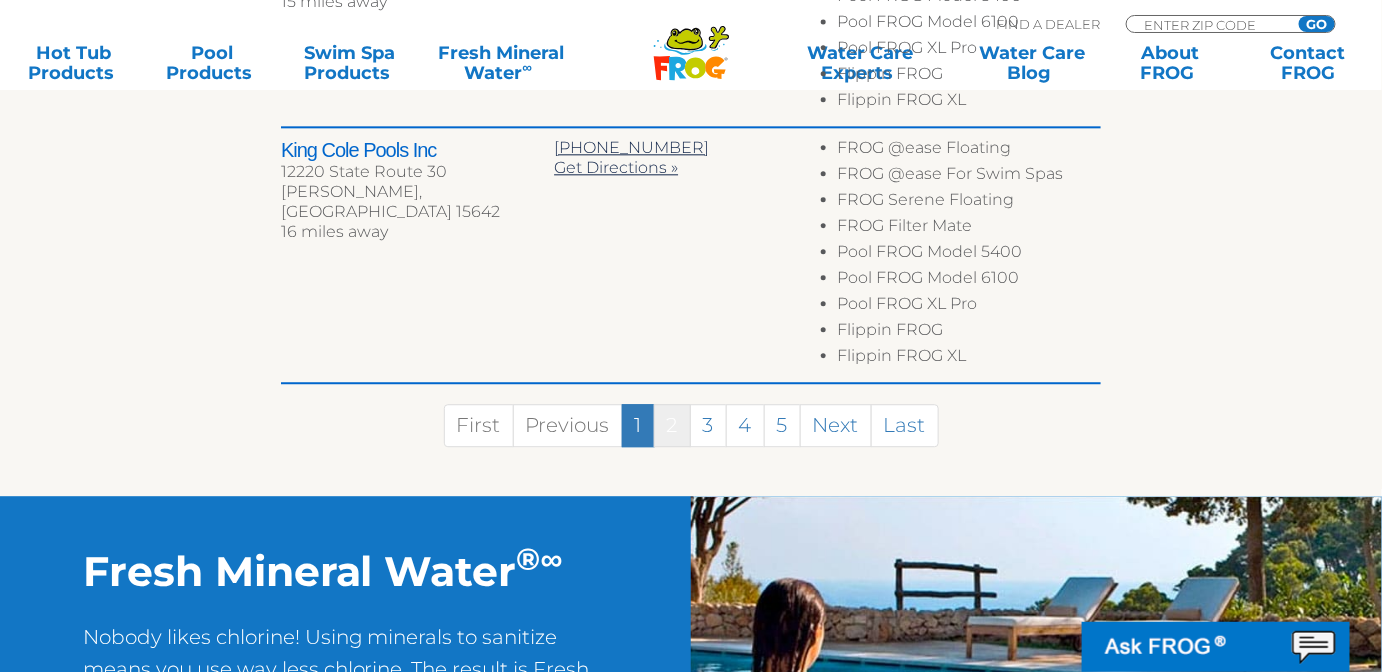 click on "2" at bounding box center [672, 425] 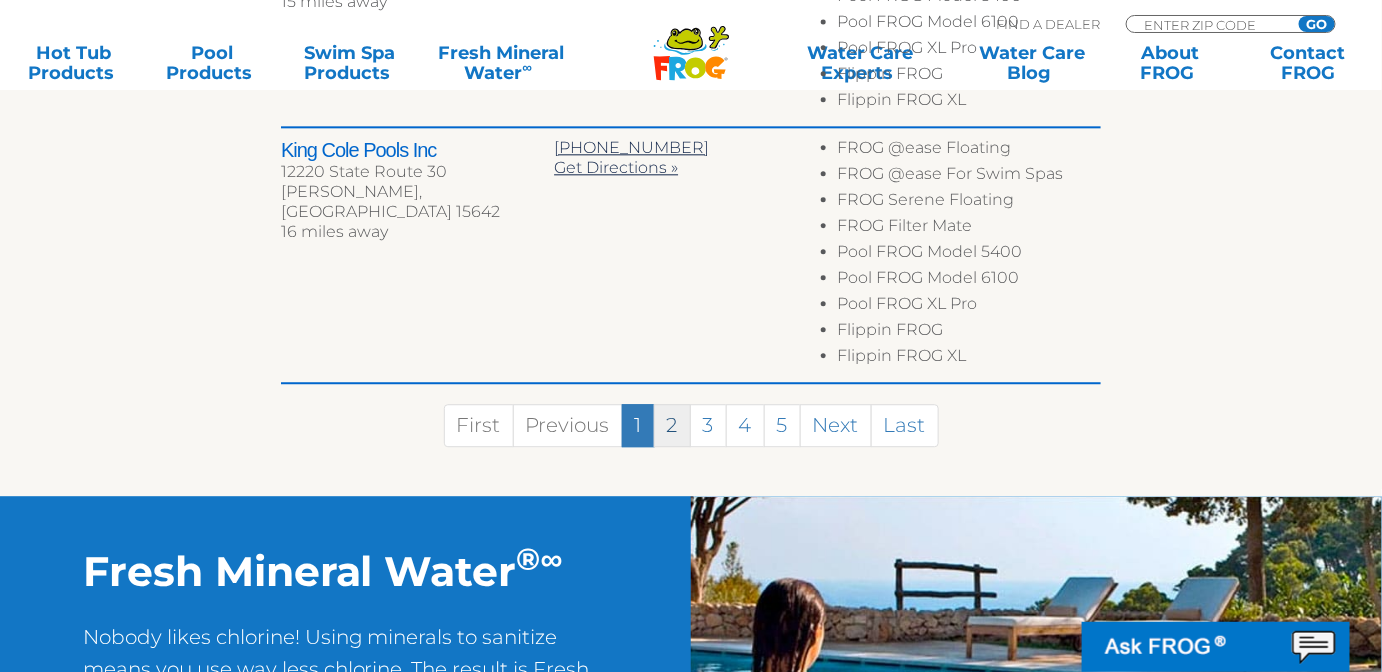 scroll, scrollTop: 1439, scrollLeft: 0, axis: vertical 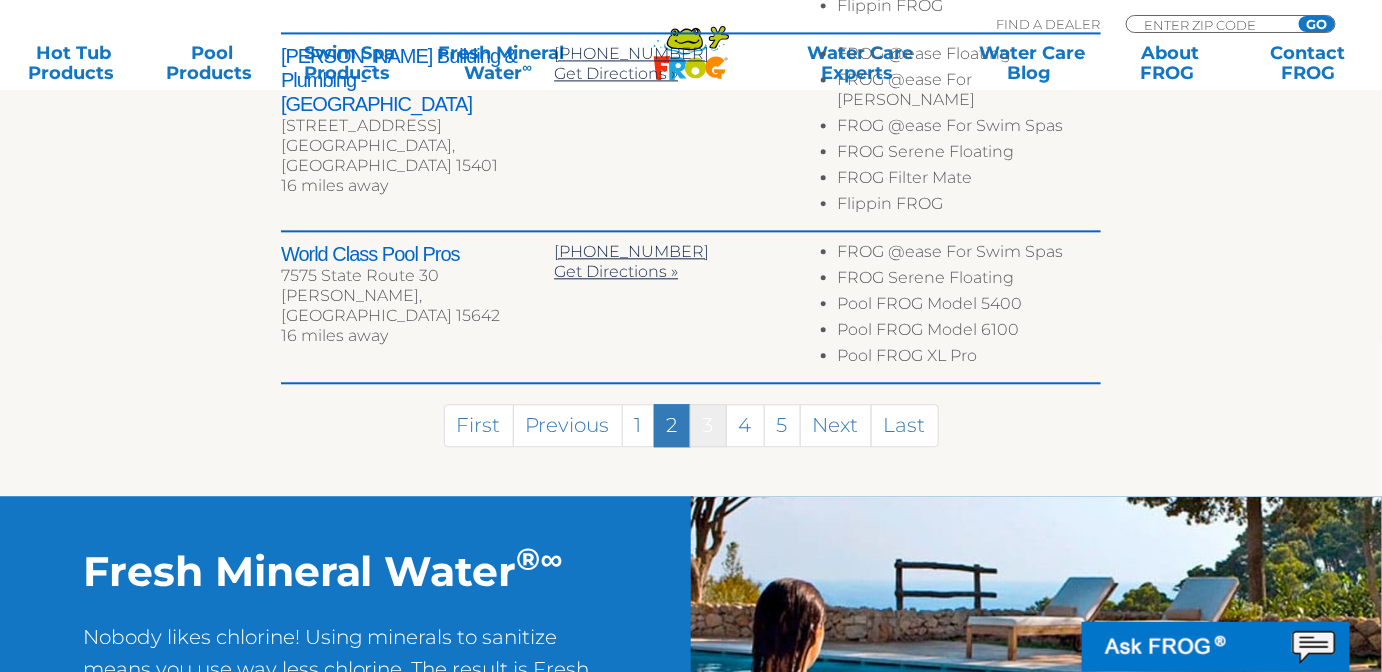click on "3" at bounding box center [708, 425] 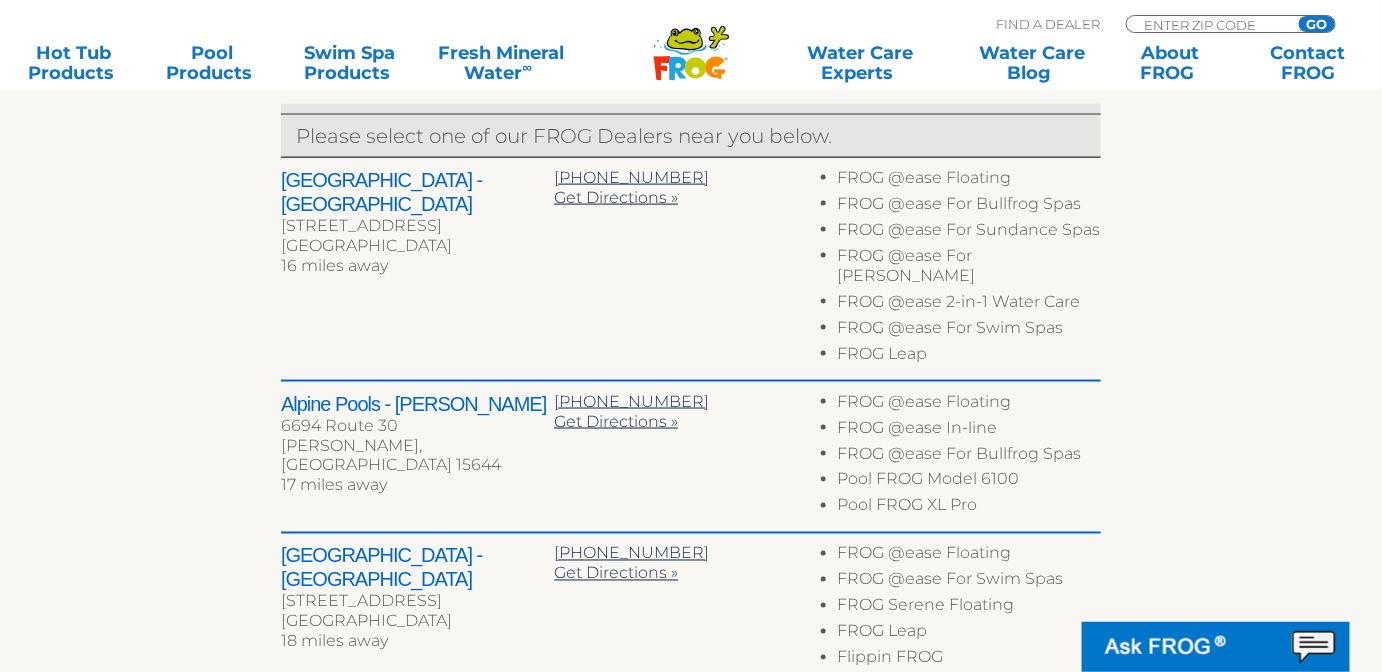 scroll, scrollTop: 493, scrollLeft: 0, axis: vertical 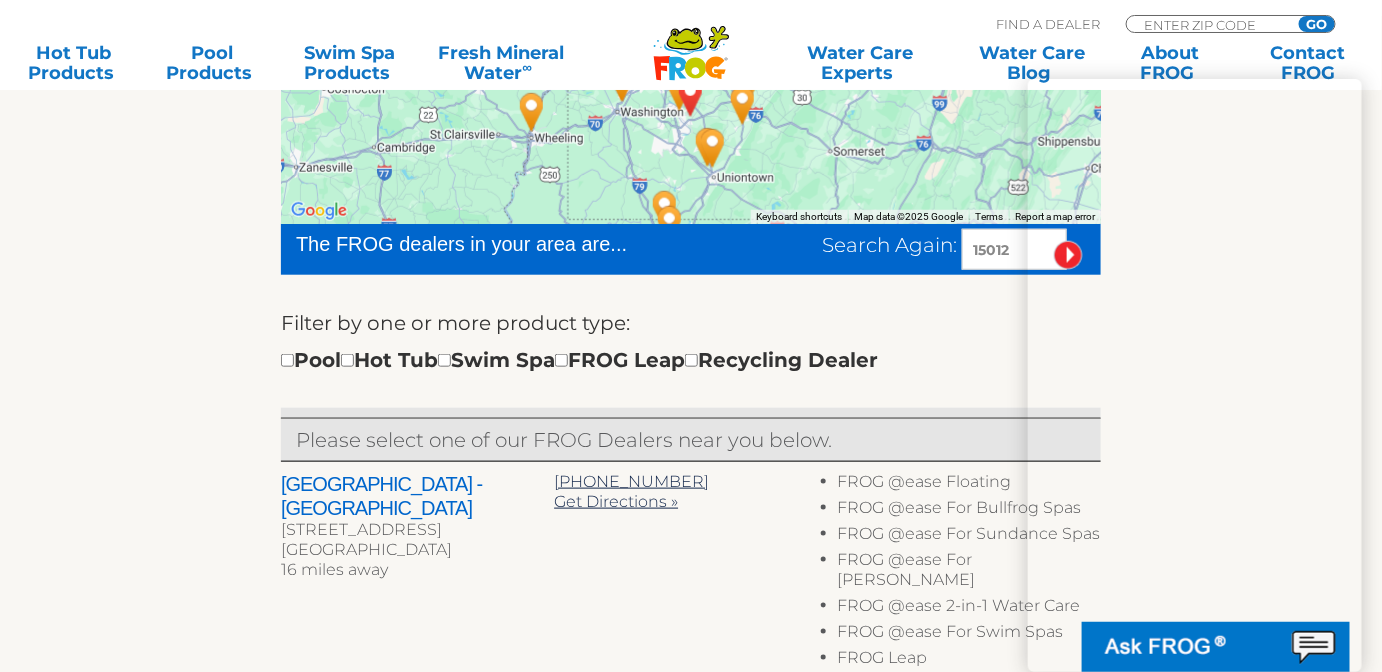 click on "MENU MENU Hot Tub  Products
All Hot Tub Products
FROG @ease – SmartChlor FROG @ease Floating System FROG @ease In-Line System FROG @ease 2-in-1 Water Care FROG @ease for Bullfrog Spas FROG @ease for Jacuzzi Hot Tubs FROG @ease for Sundance Spas FROG @ease for Floating Weir FROG @ease Test Strips
FROG Serene – Bromine FROG Serene Floating System FROG Serene In-Line System FROG Test Strips for Hot Tubs
Hot Tub Support Chemicals FROG Filter Mate FROG Jump Start FROG Maintain
FROG Fresh Mineral Water ∞
Learn More
FROG Water Care BLOG
How to Conquer Common Hot Tub Mistakes
Everything You Need to Know About Foamy Hot Tub Water
Pool  Products
All Pool Products
2K to 5K Gallons  Flippin’ FROG 5K to 10K Gallons Flippin' FROG XL
Up to 25K Gallons POOL FROG Model 6100 FROG Leap FROG Pool Tender INSTANT FROG Up to 40K Gallons" at bounding box center (691, 46) 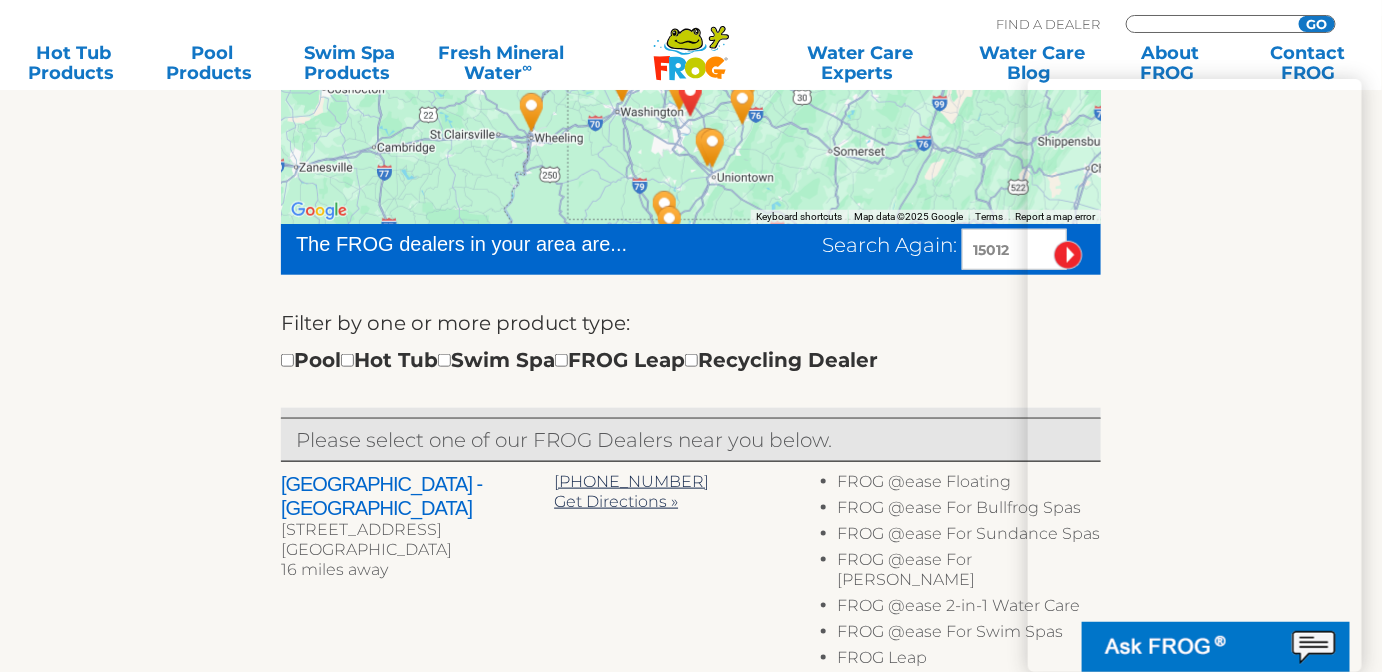 click at bounding box center [1209, 24] 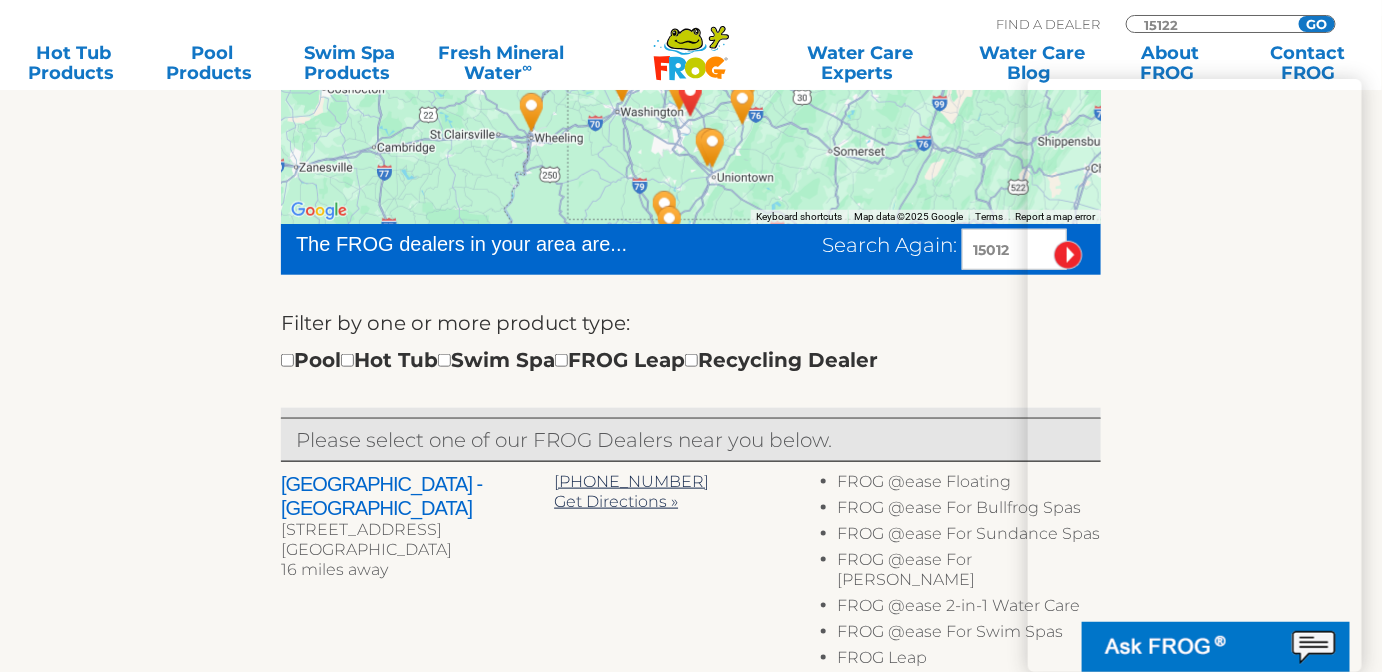 type on "15122" 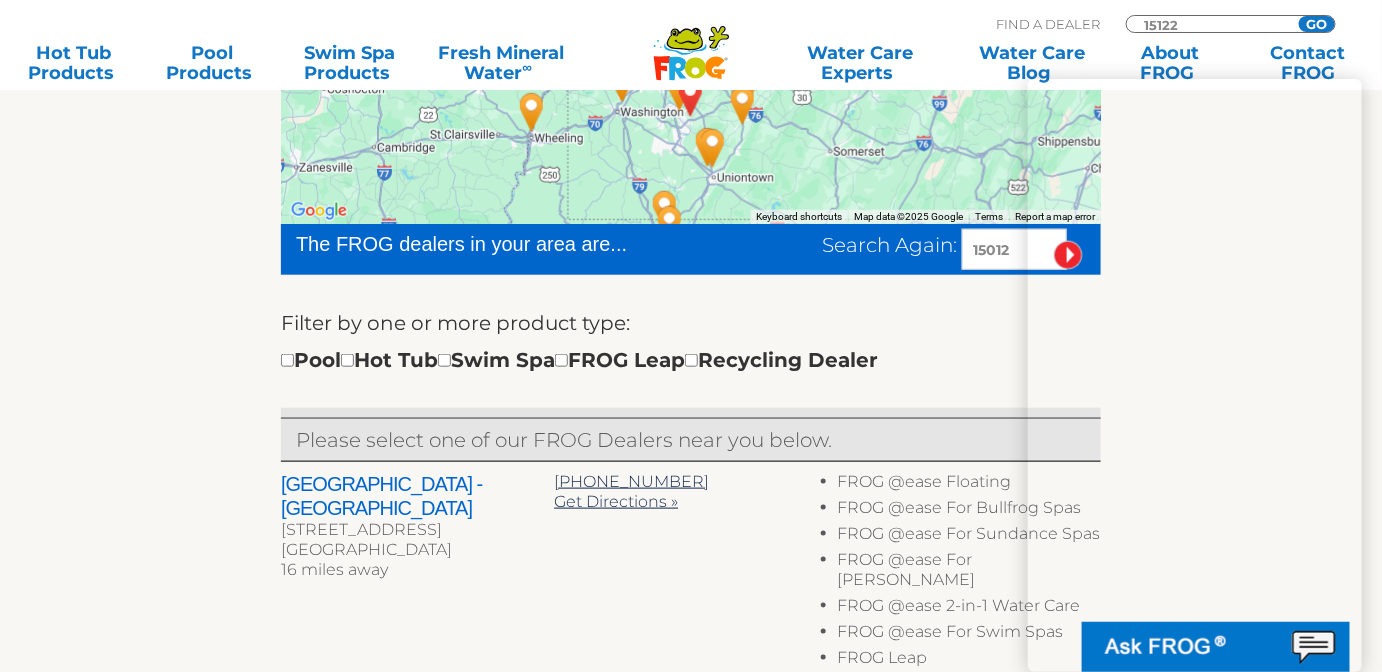 click on "GO" at bounding box center [1317, 24] 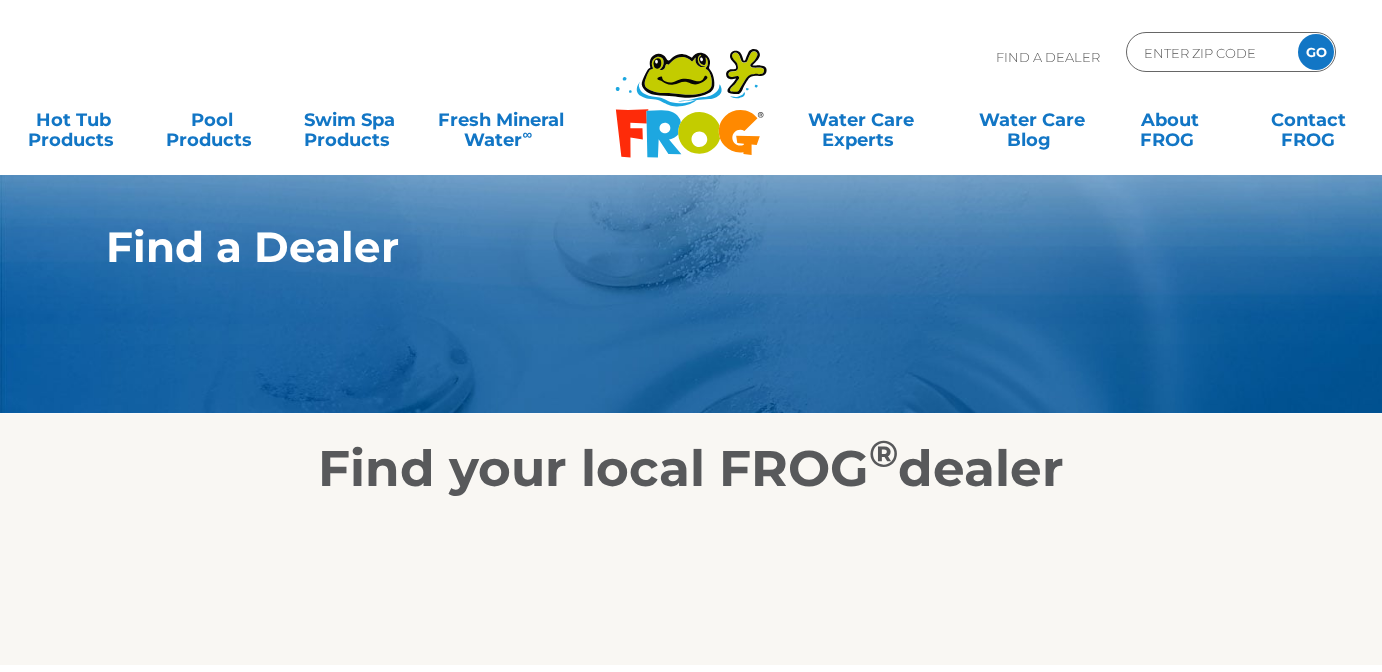 scroll, scrollTop: 0, scrollLeft: 0, axis: both 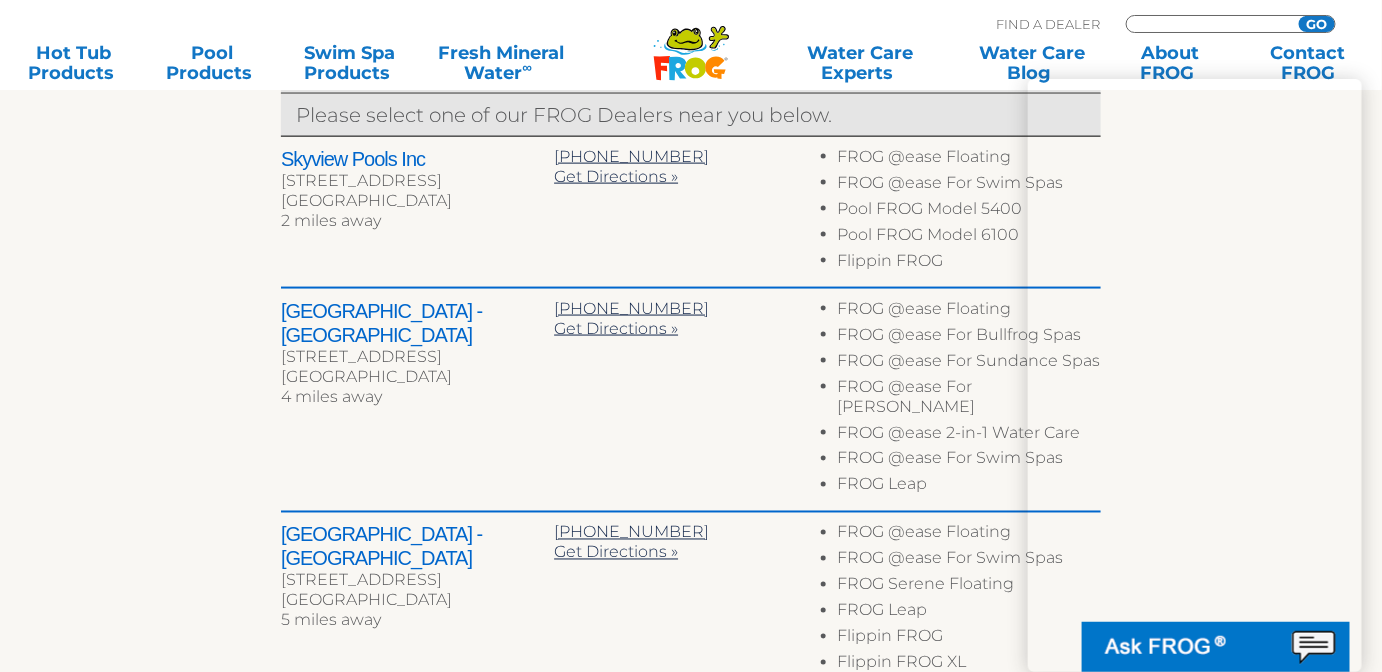 click at bounding box center (1209, 24) 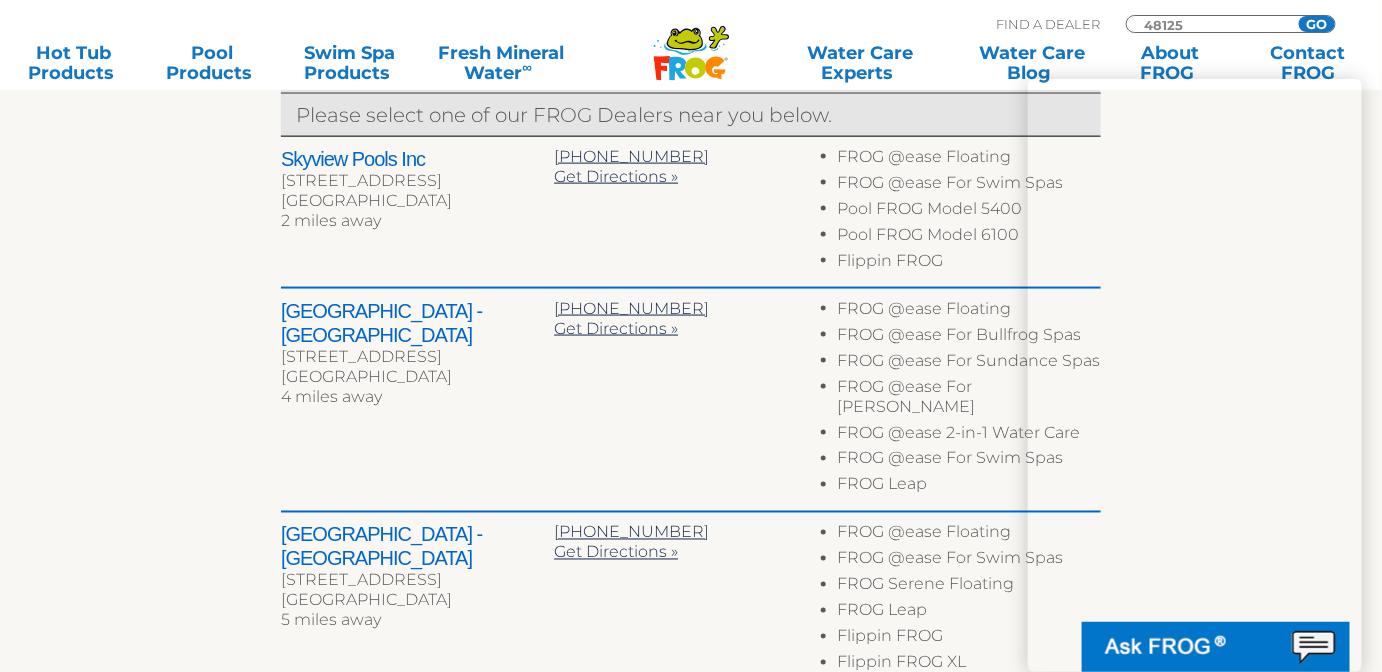 type on "48125" 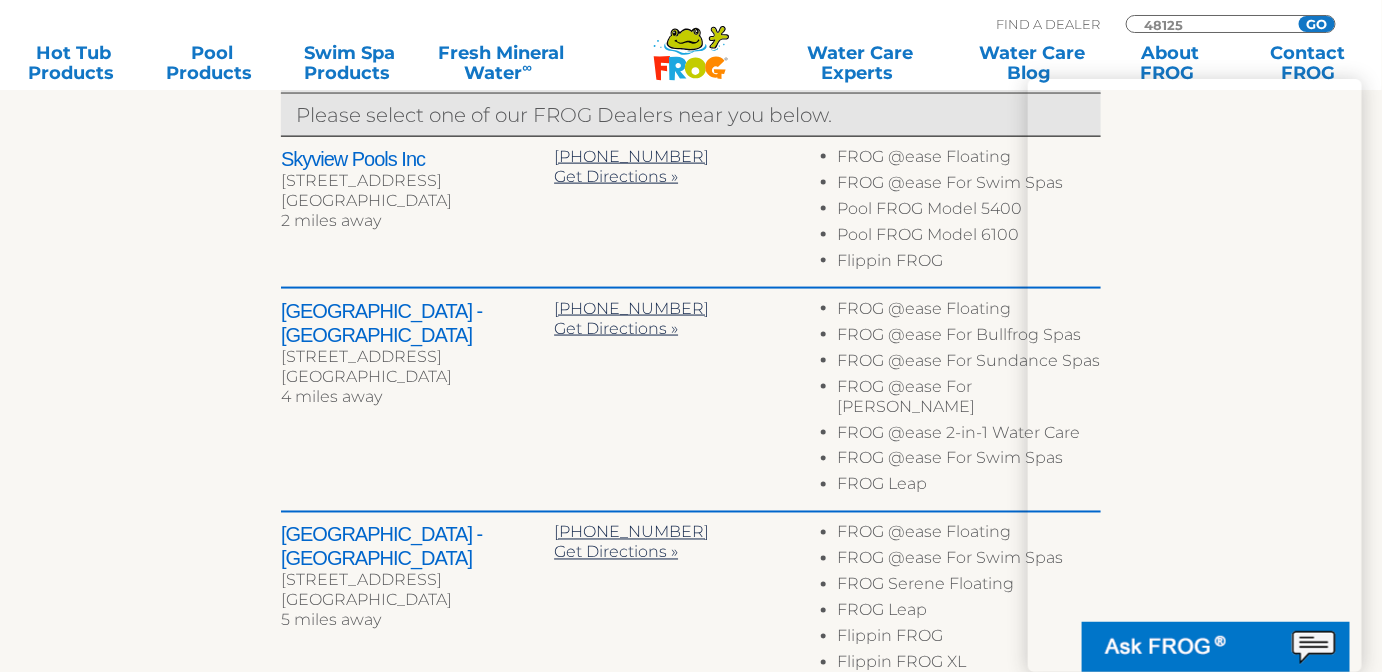click on "GO" at bounding box center (1317, 24) 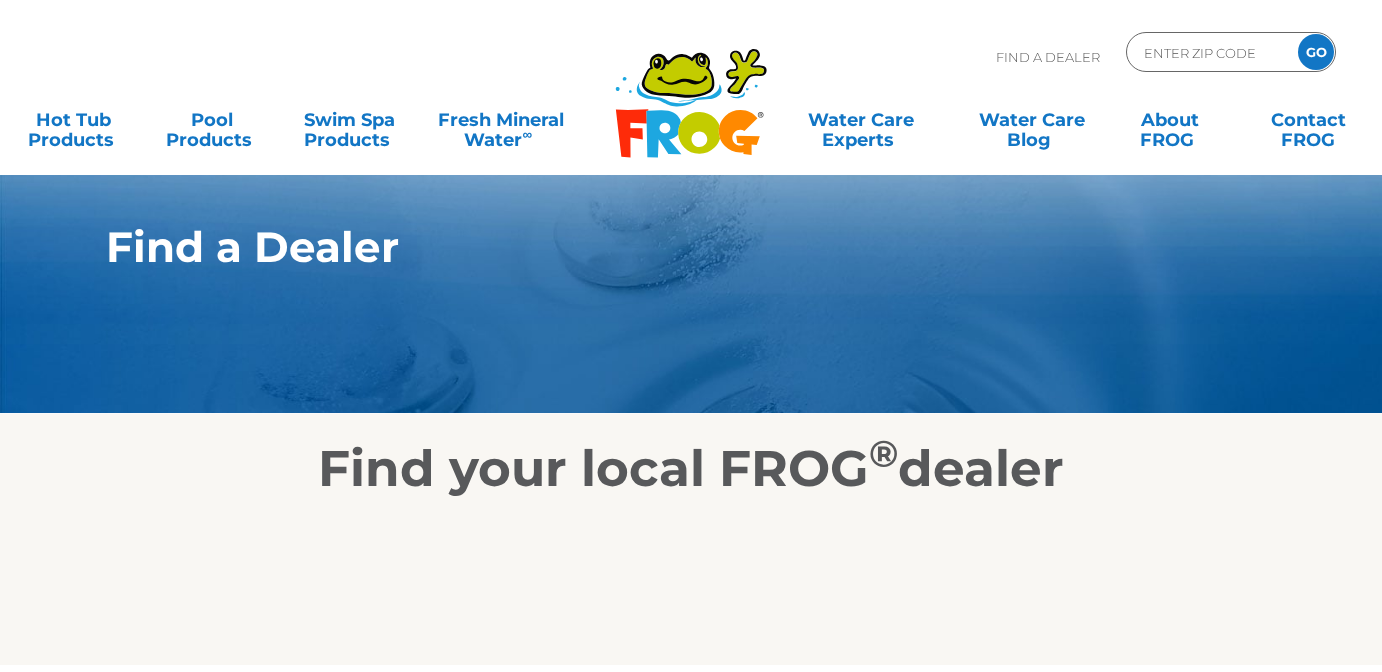 scroll, scrollTop: 0, scrollLeft: 0, axis: both 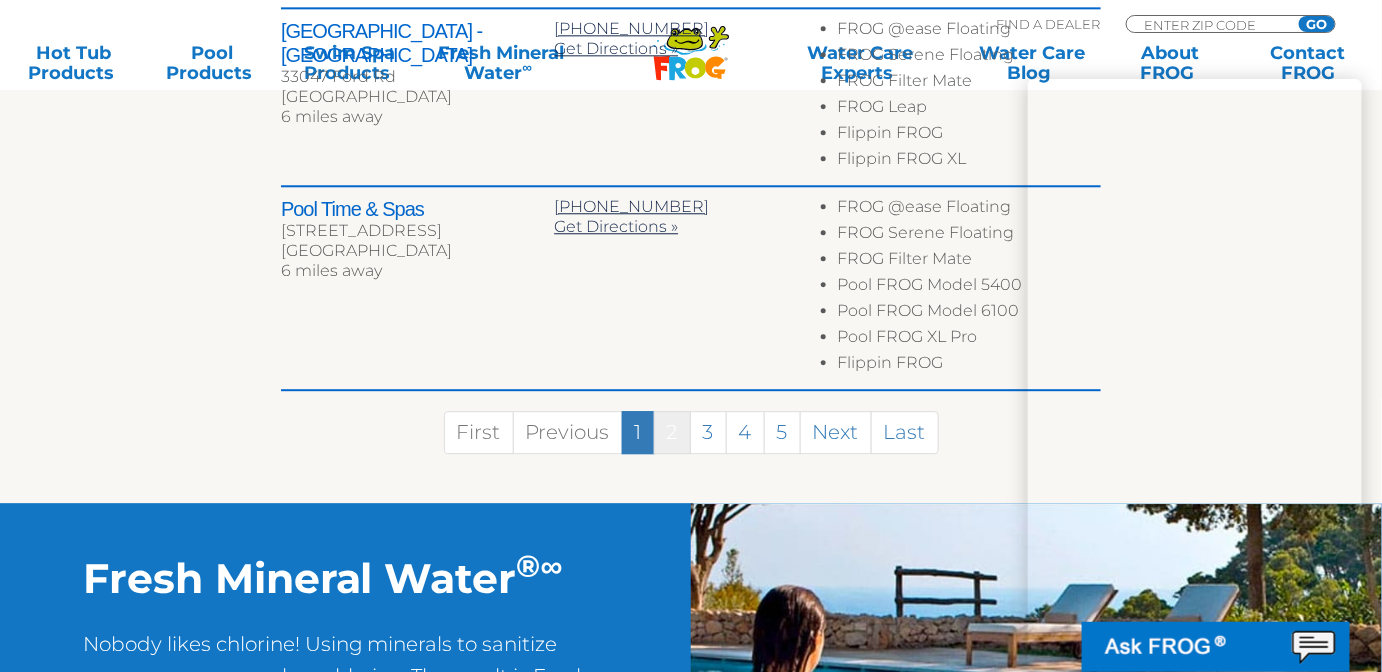 click on "2" at bounding box center (672, 432) 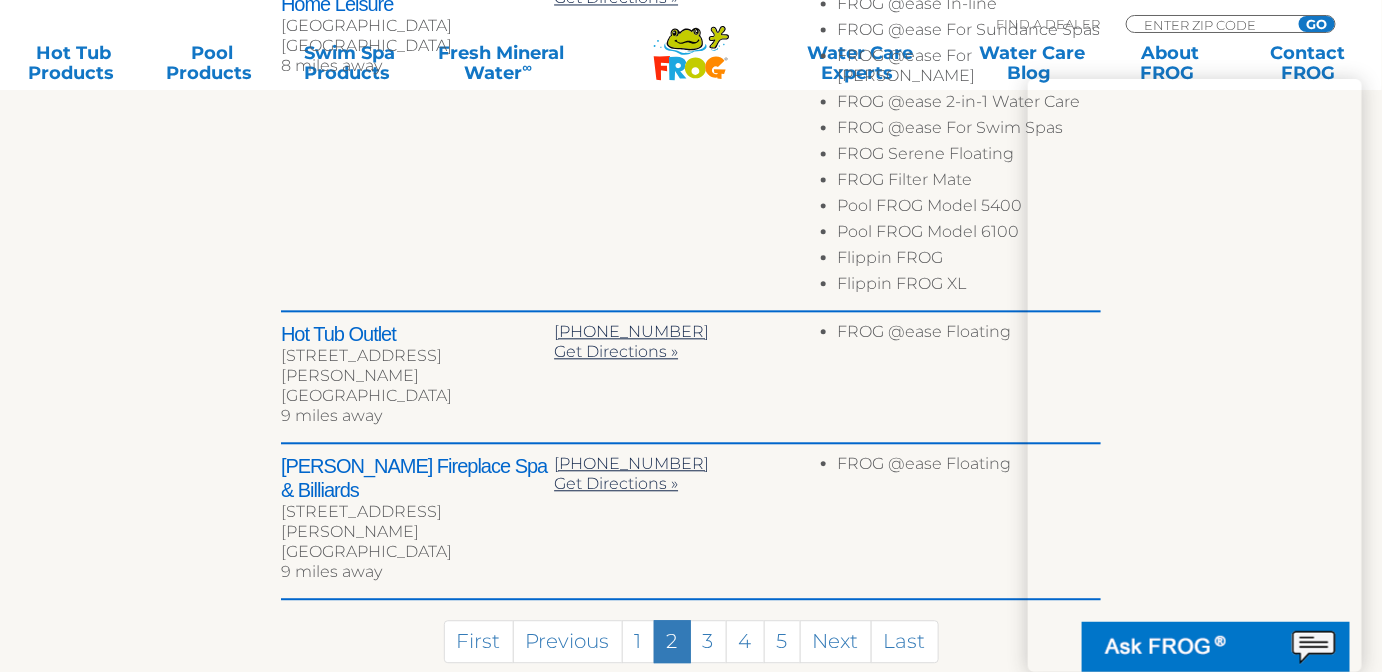 scroll, scrollTop: 1361, scrollLeft: 0, axis: vertical 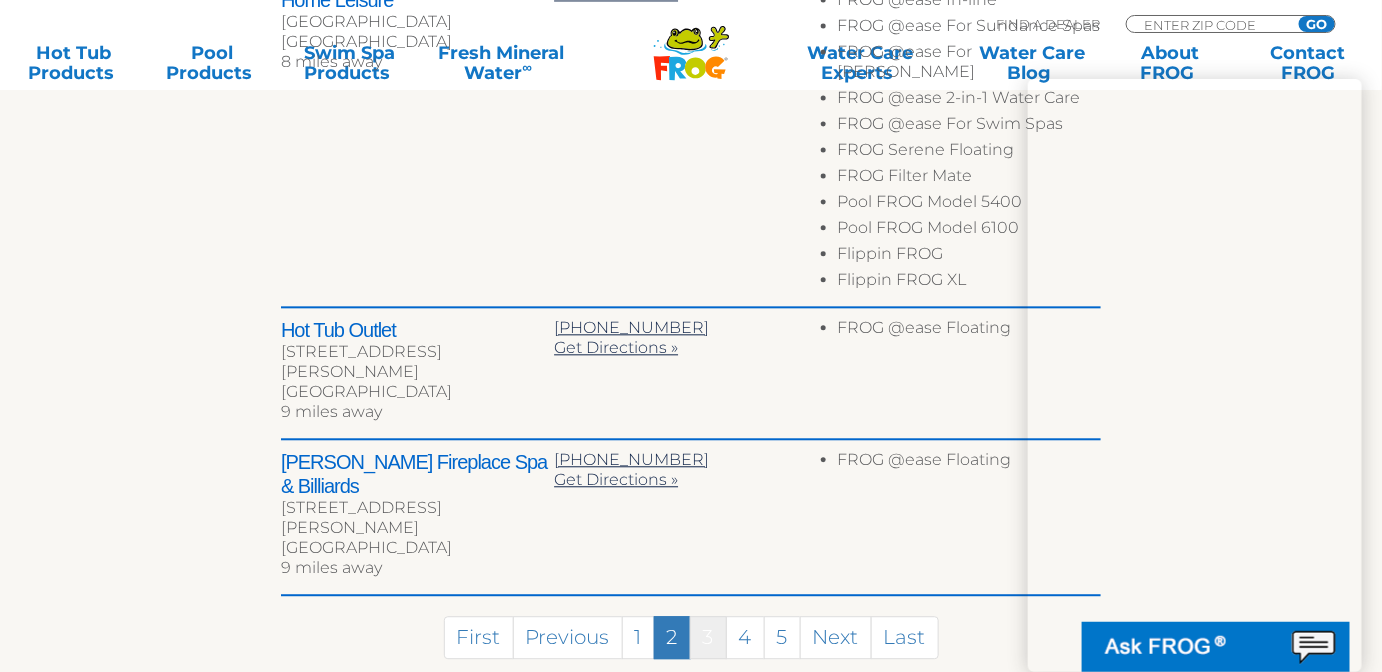 click on "3" at bounding box center (708, 637) 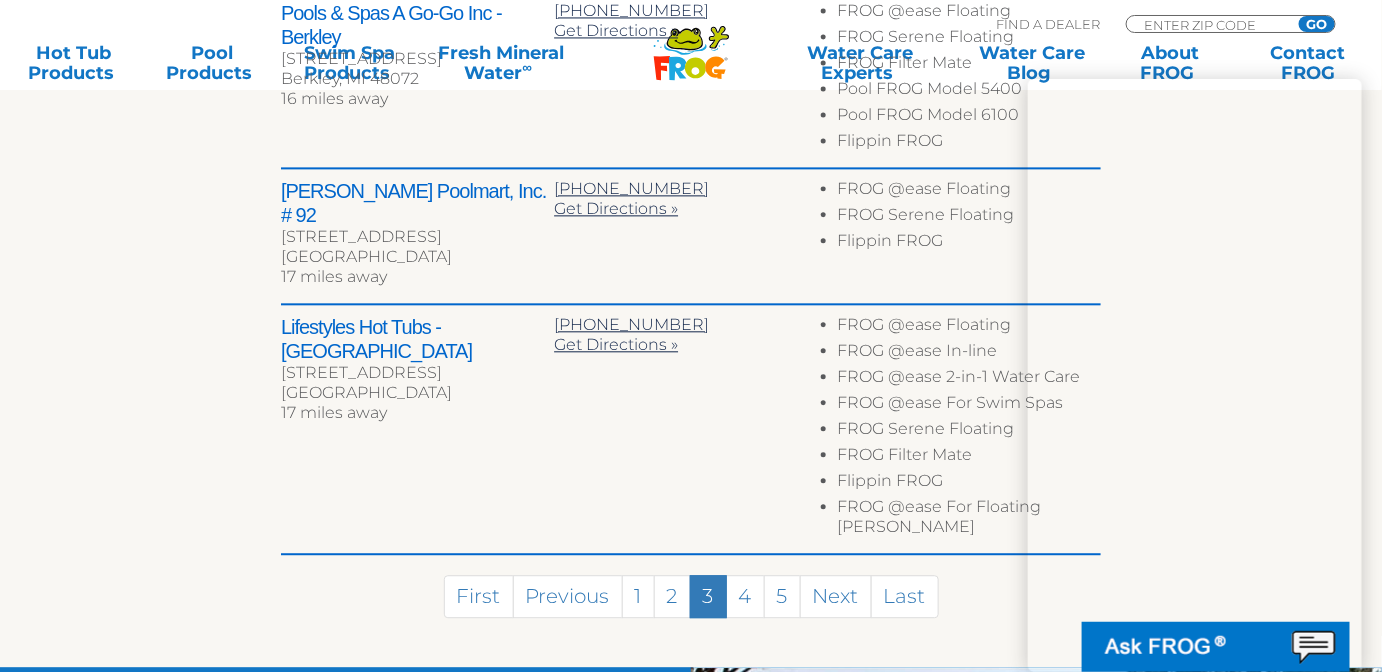 scroll, scrollTop: 1427, scrollLeft: 0, axis: vertical 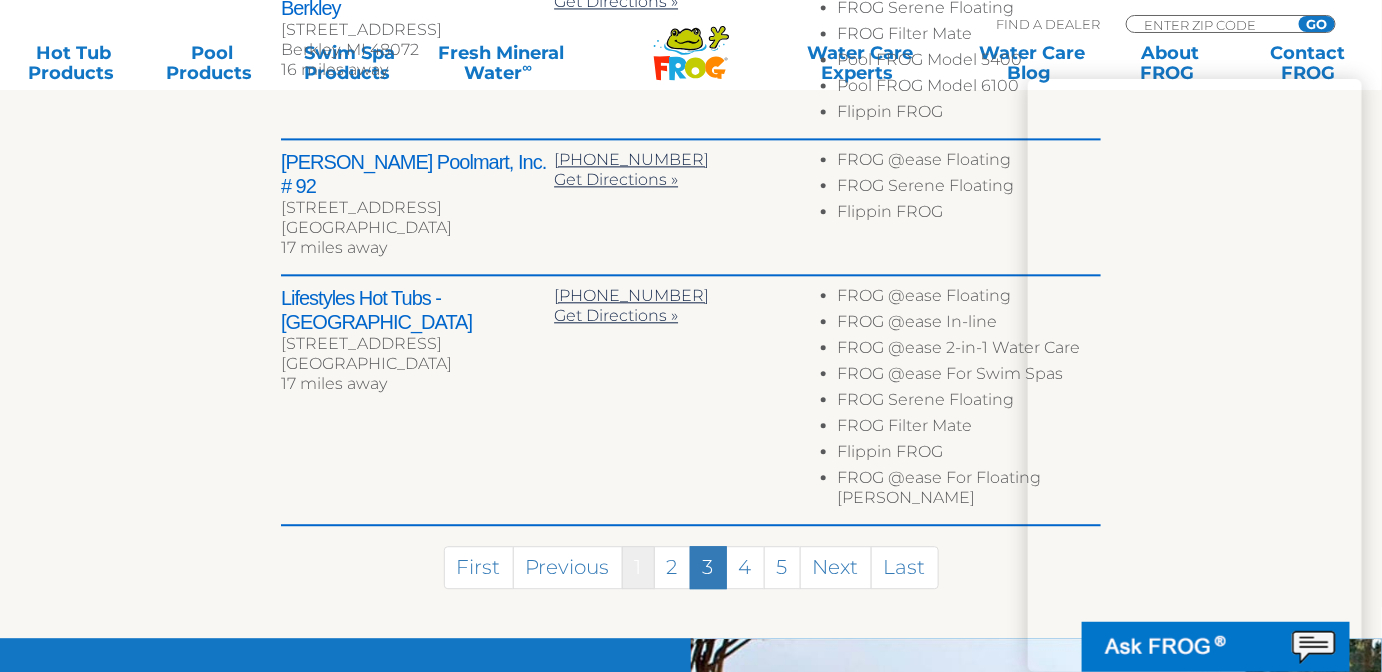 click on "1" at bounding box center (638, 567) 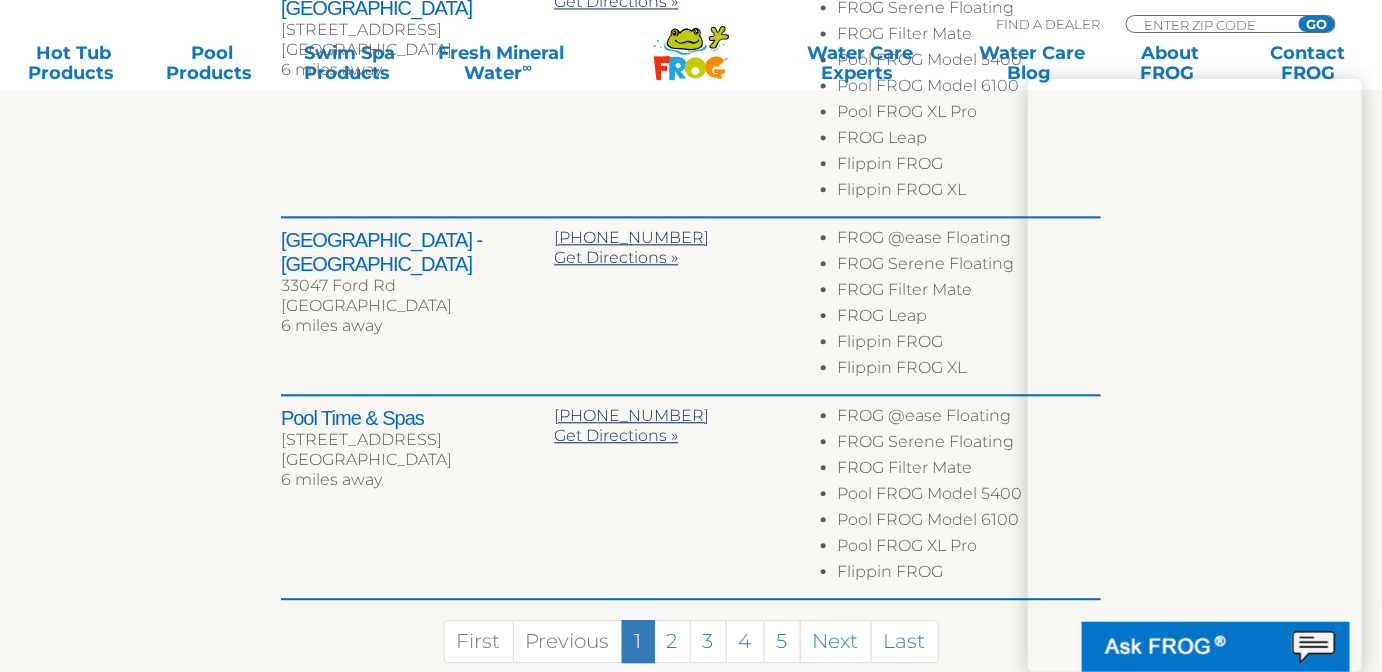 scroll, scrollTop: 1545, scrollLeft: 0, axis: vertical 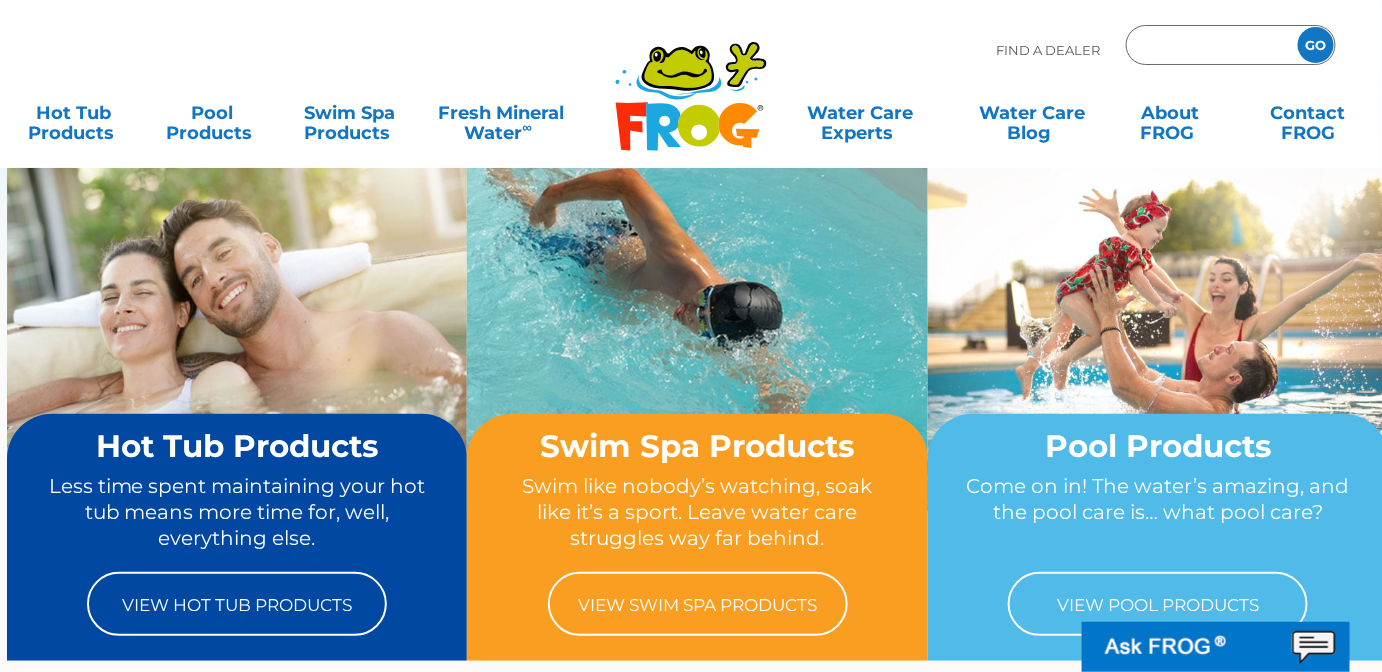 click at bounding box center [1209, 45] 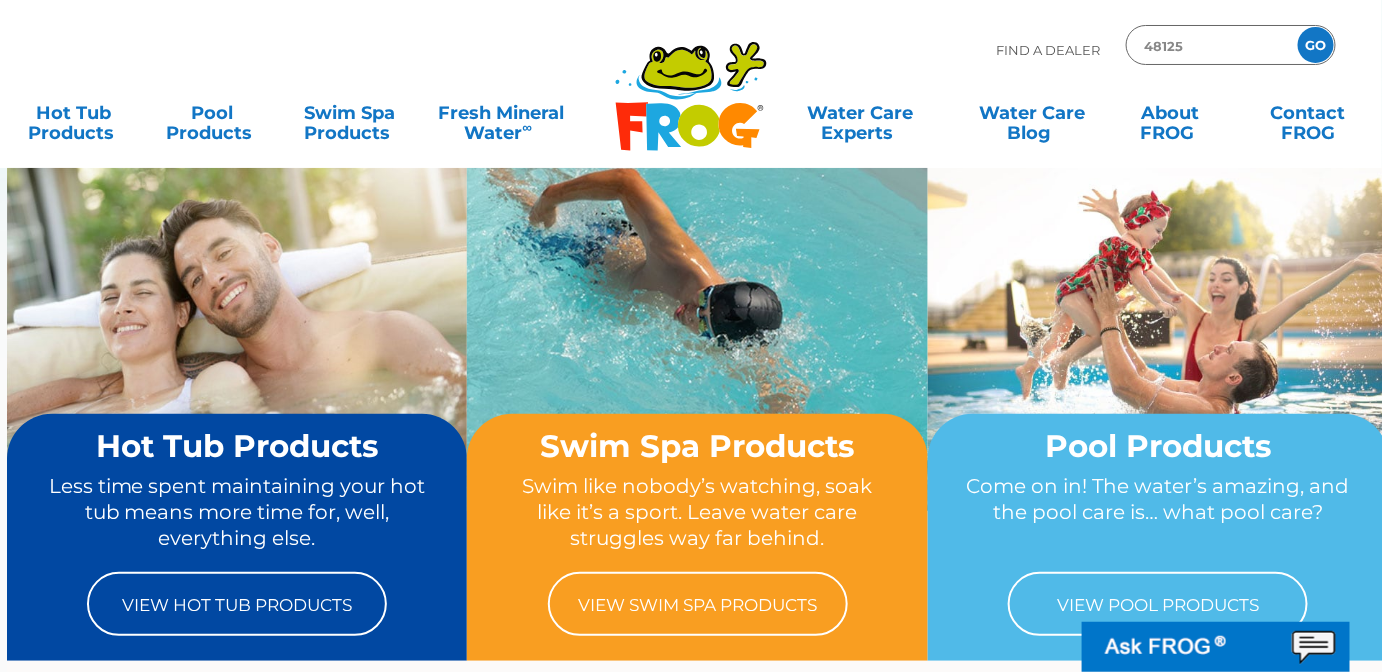 type on "48125" 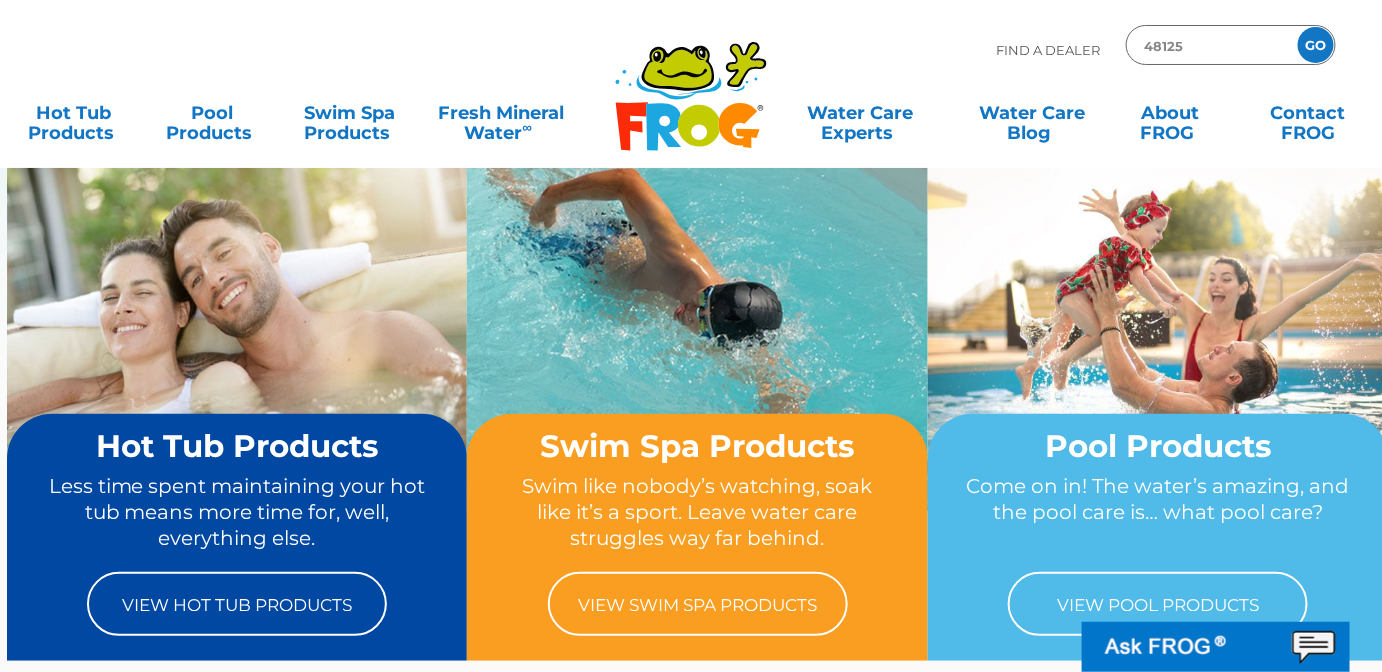 click on "GO" at bounding box center (1316, 45) 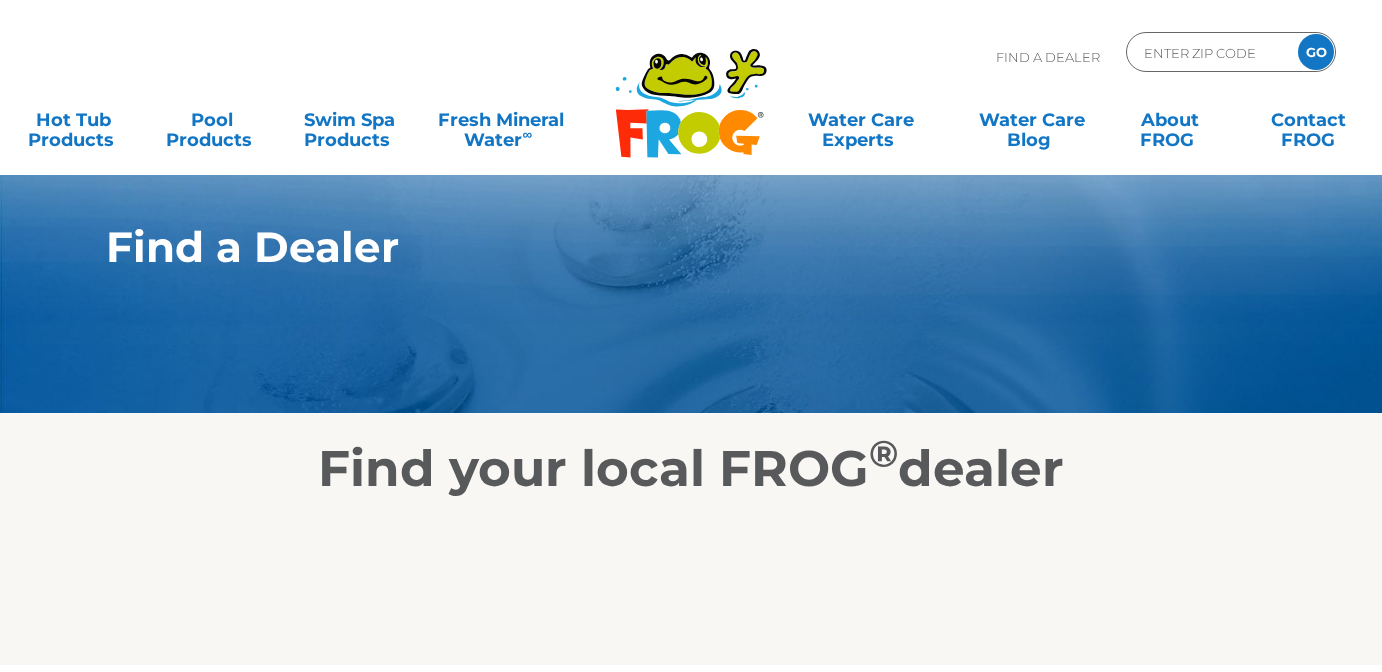 scroll, scrollTop: 0, scrollLeft: 0, axis: both 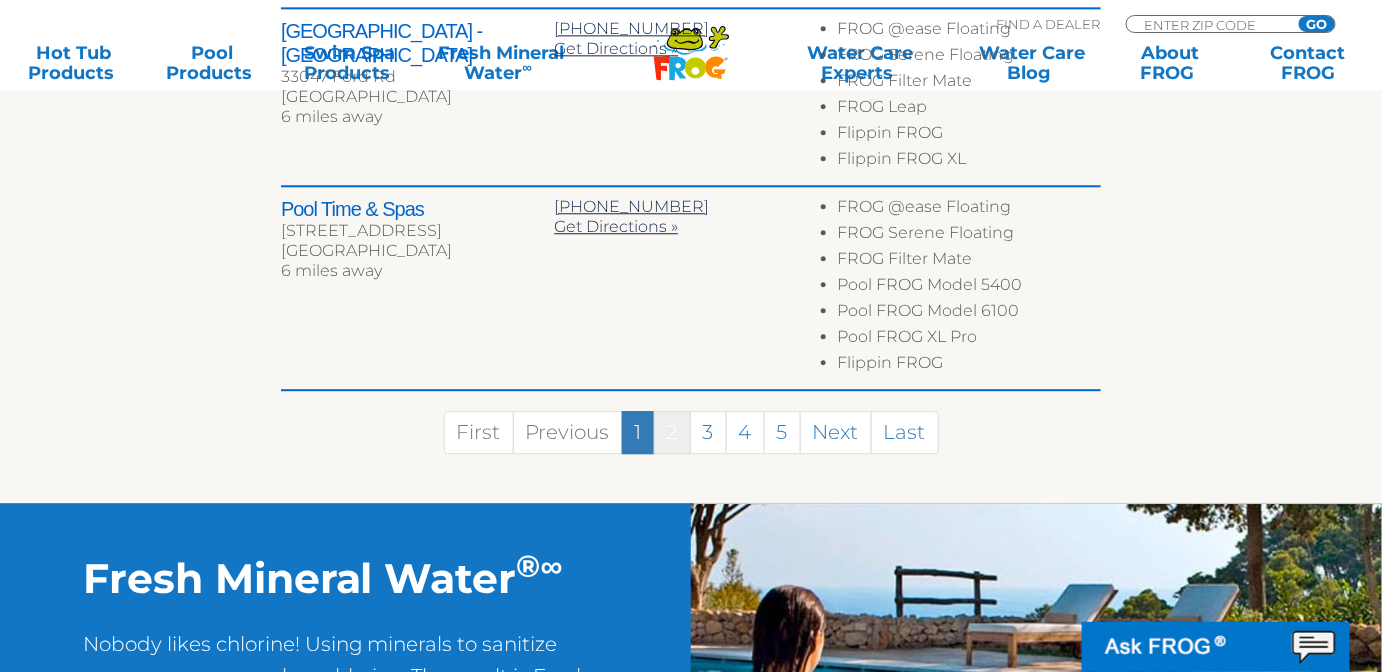 click on "2" at bounding box center (672, 432) 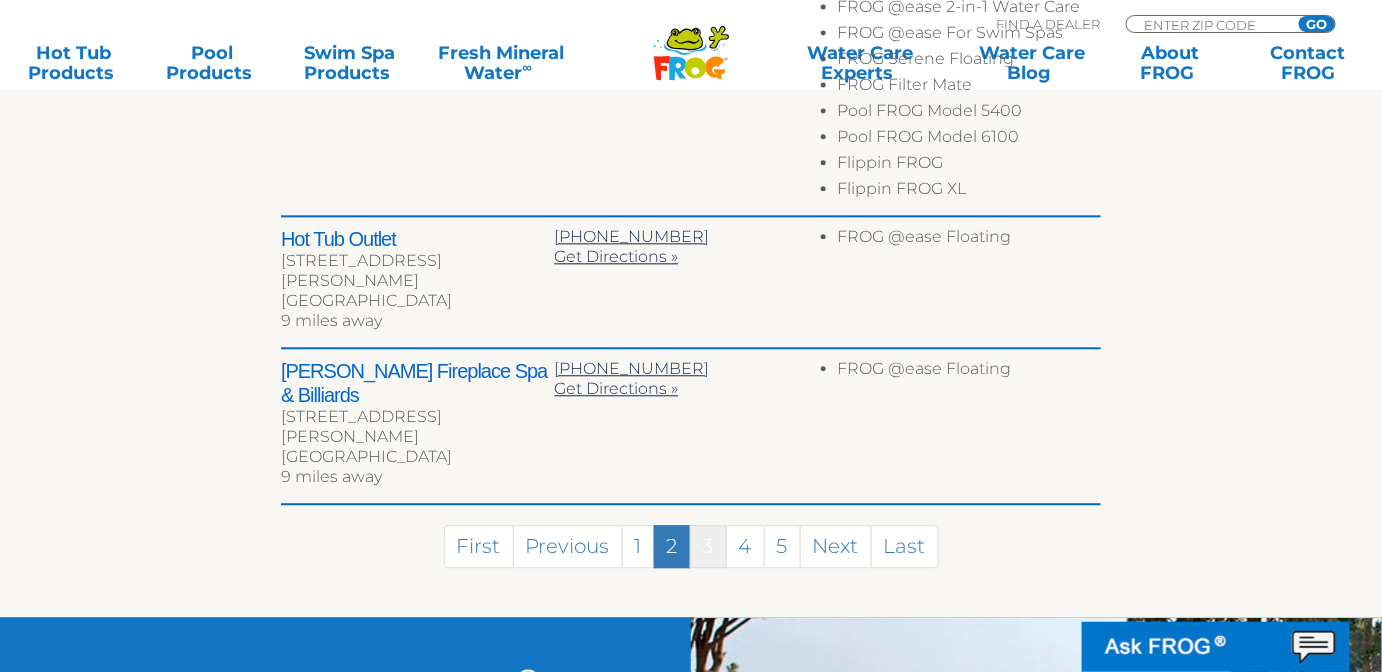 click on "3" at bounding box center [708, 546] 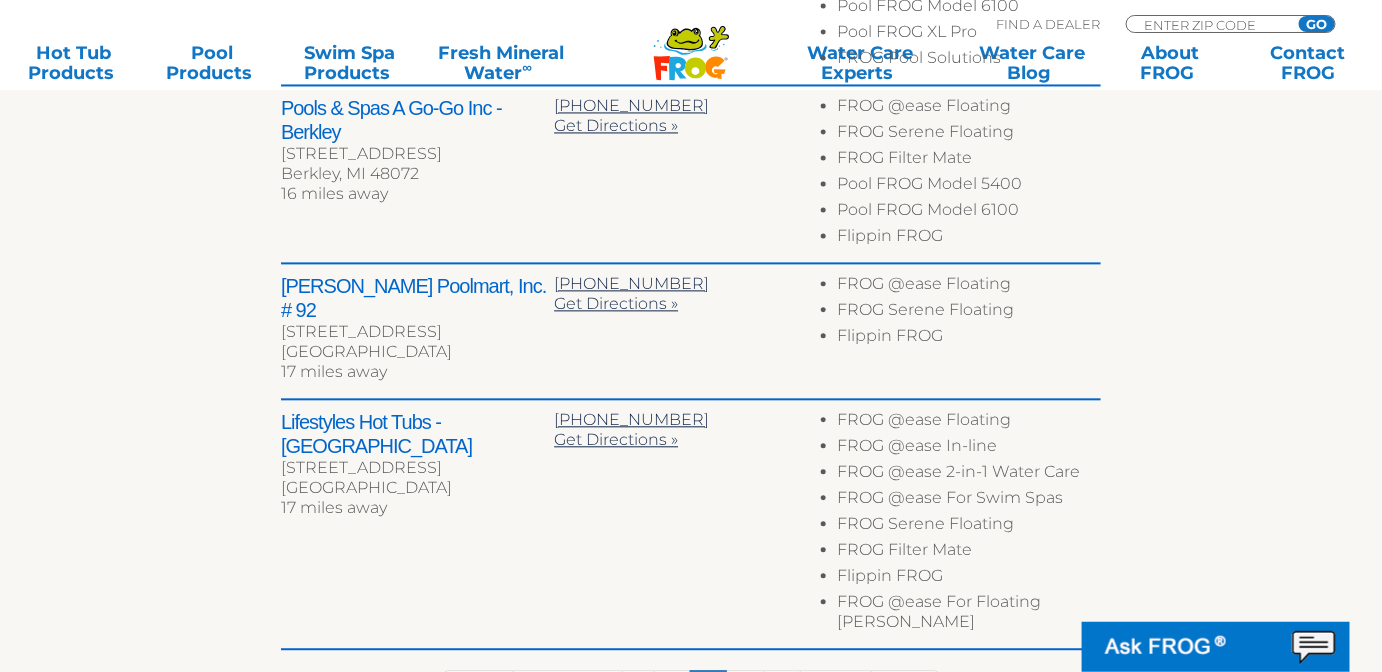scroll, scrollTop: 1609, scrollLeft: 0, axis: vertical 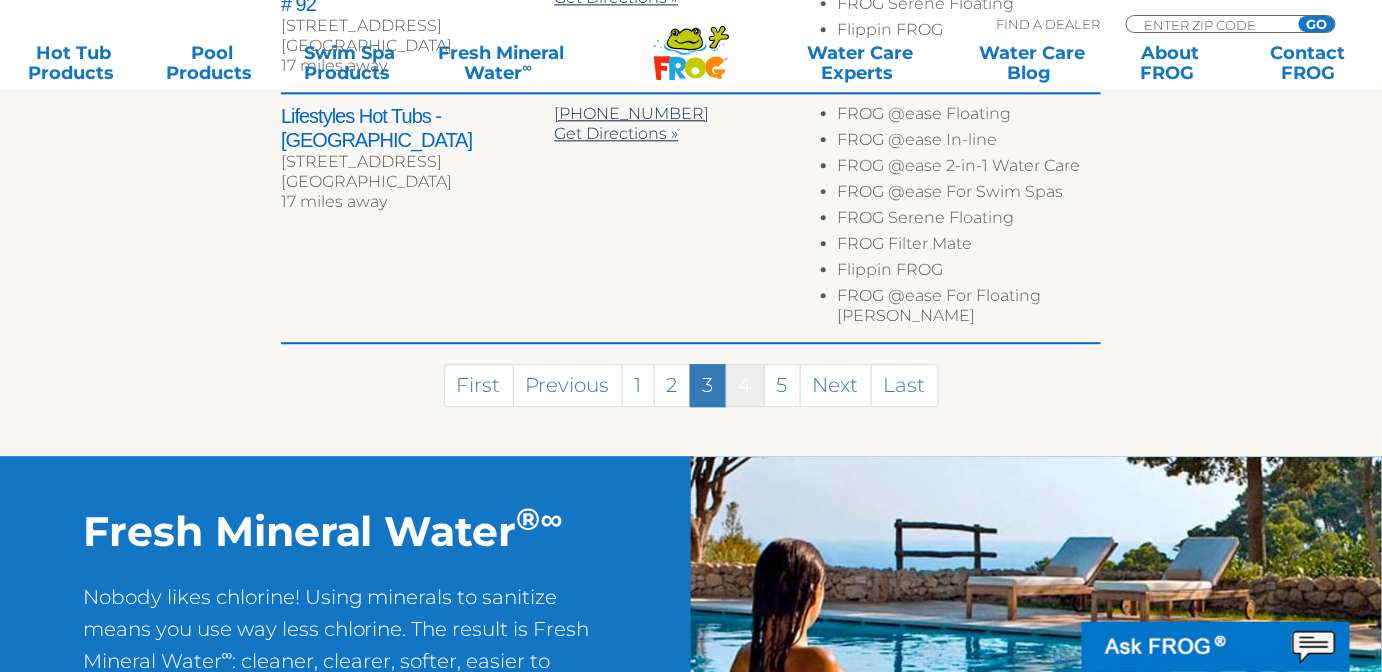 click on "4" at bounding box center (745, 385) 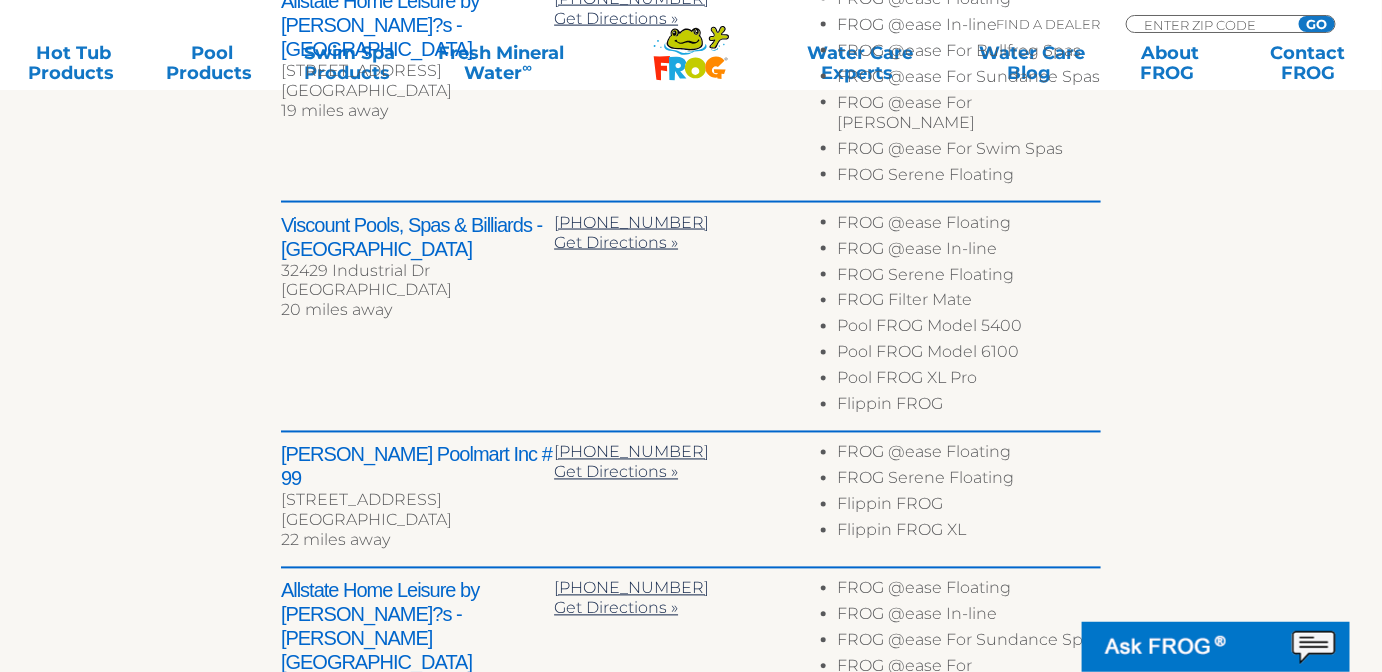 scroll, scrollTop: 1558, scrollLeft: 0, axis: vertical 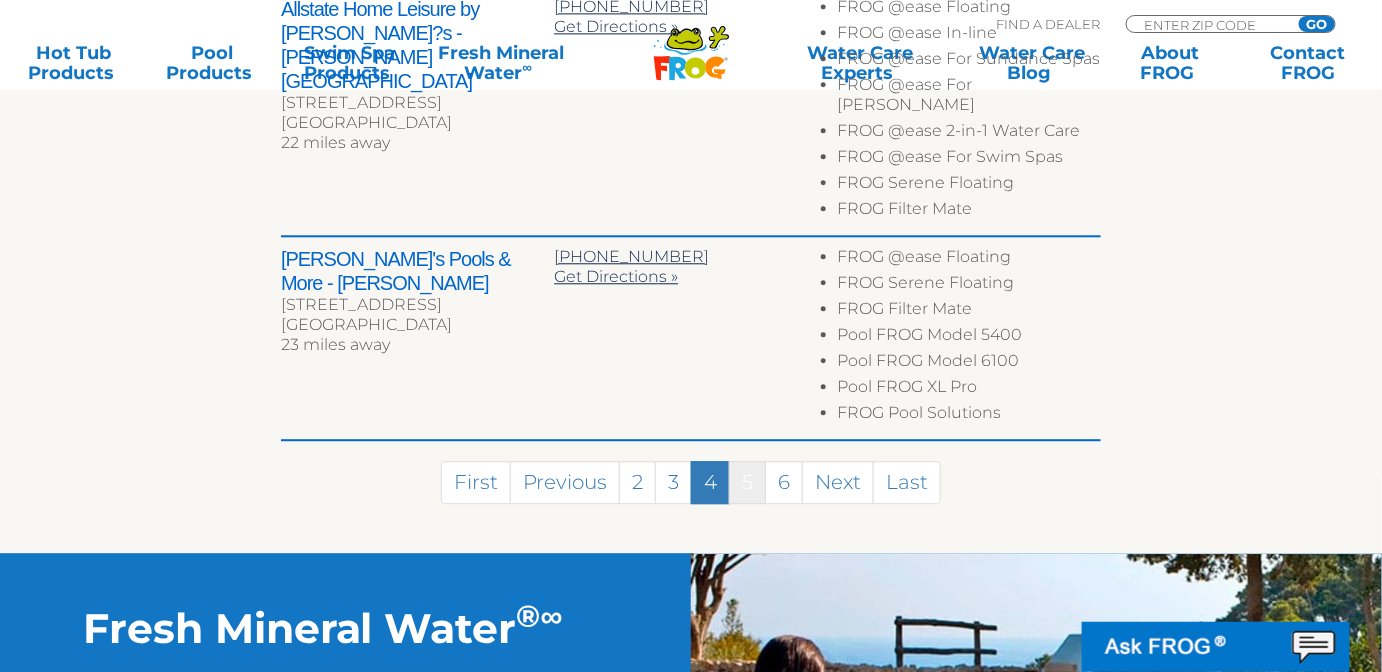 click on "5" at bounding box center (747, 482) 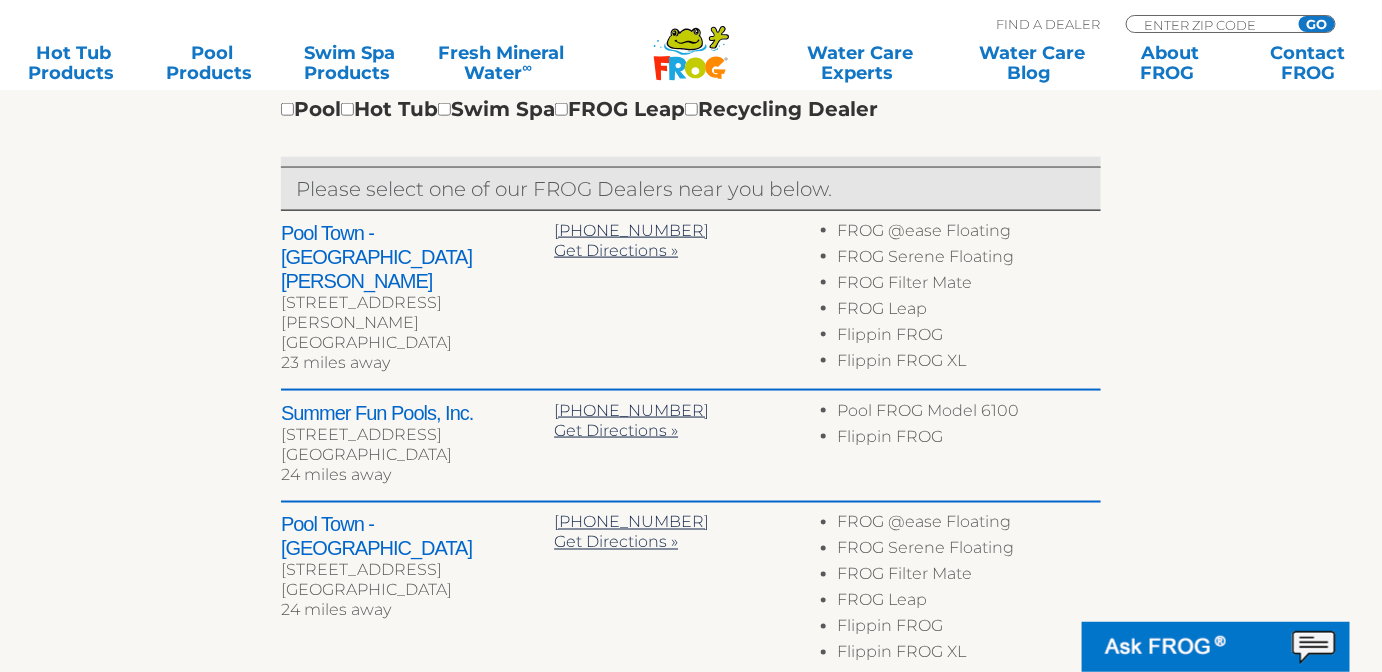 scroll, scrollTop: 712, scrollLeft: 0, axis: vertical 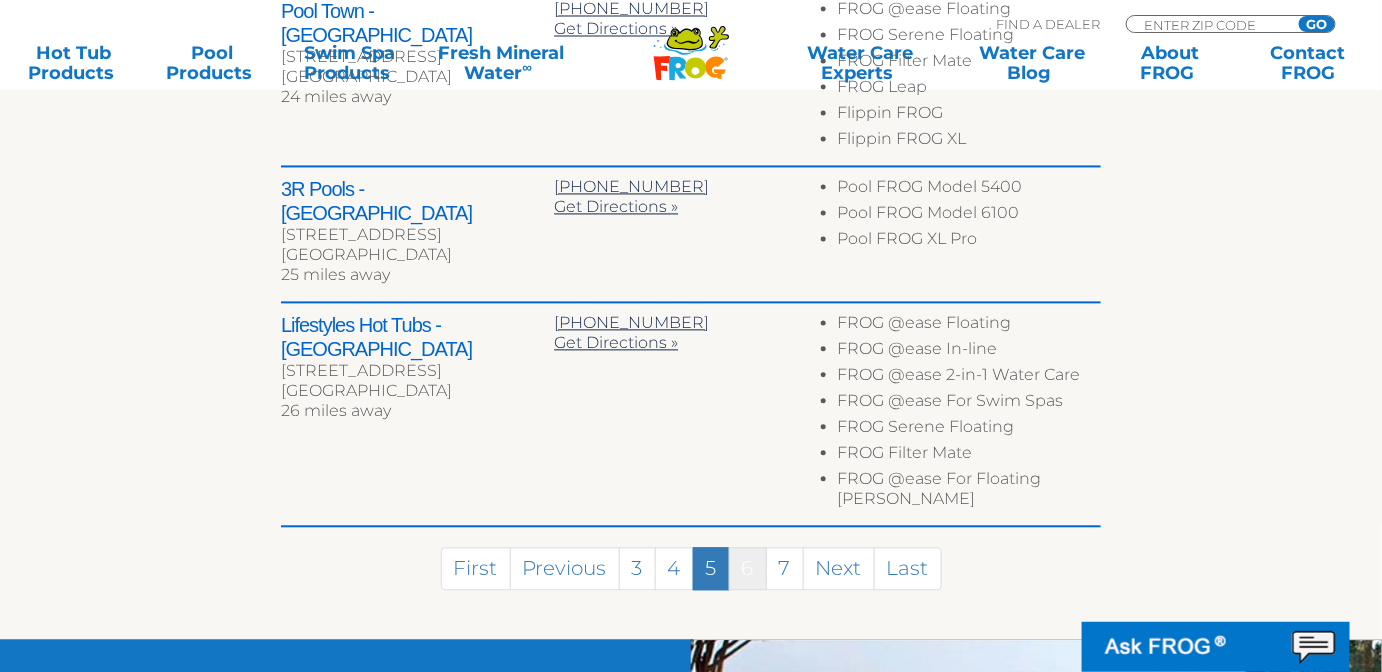 click on "6" at bounding box center [748, 569] 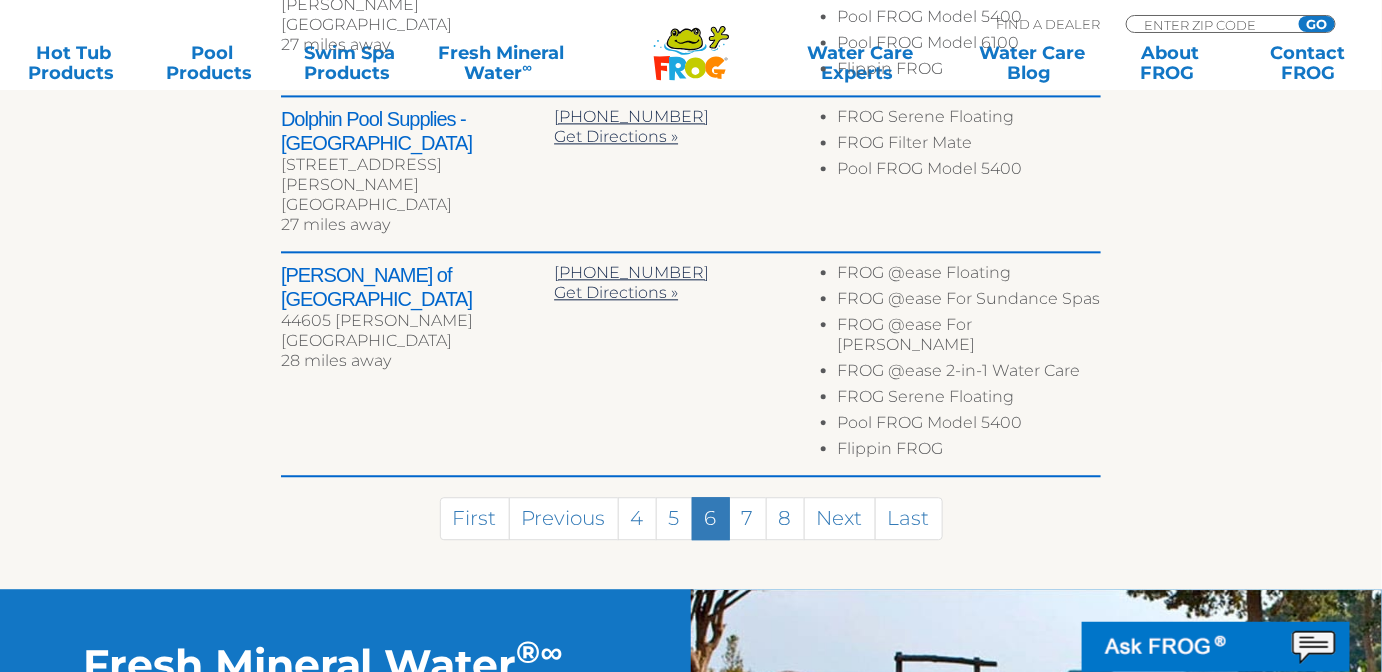 scroll, scrollTop: 1464, scrollLeft: 0, axis: vertical 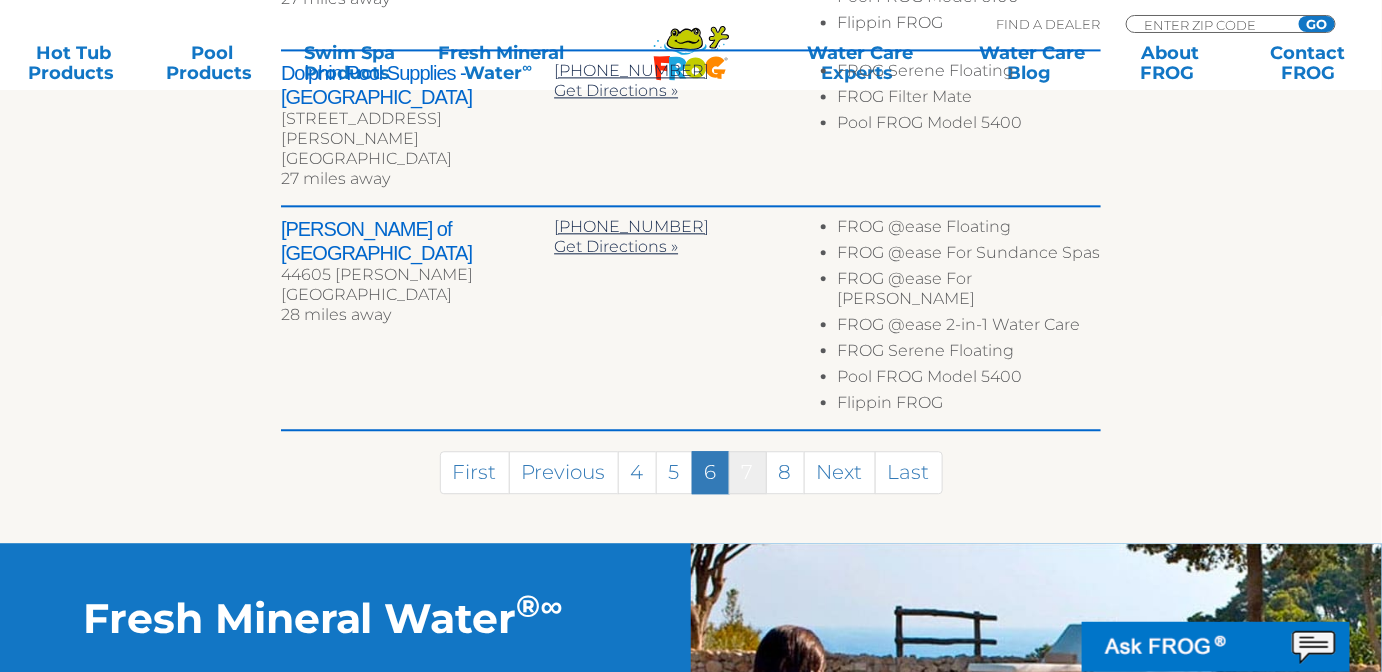 click on "7" at bounding box center (748, 472) 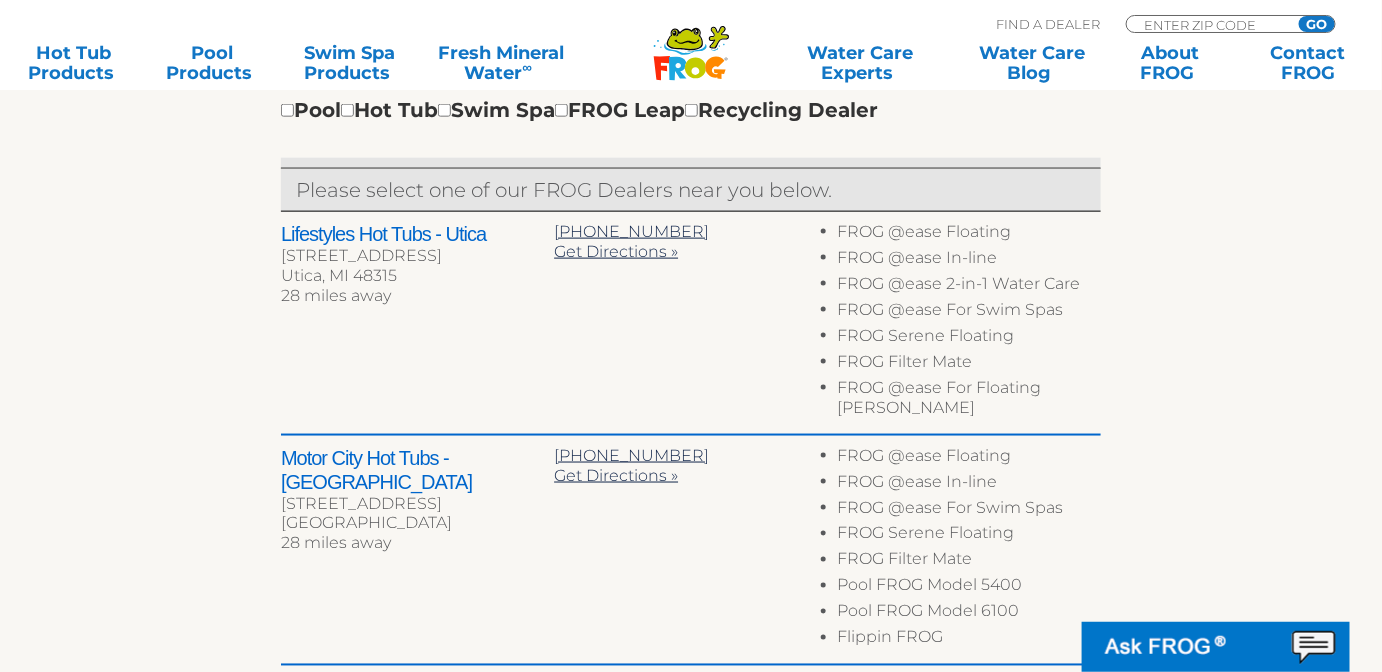 scroll, scrollTop: 1026, scrollLeft: 0, axis: vertical 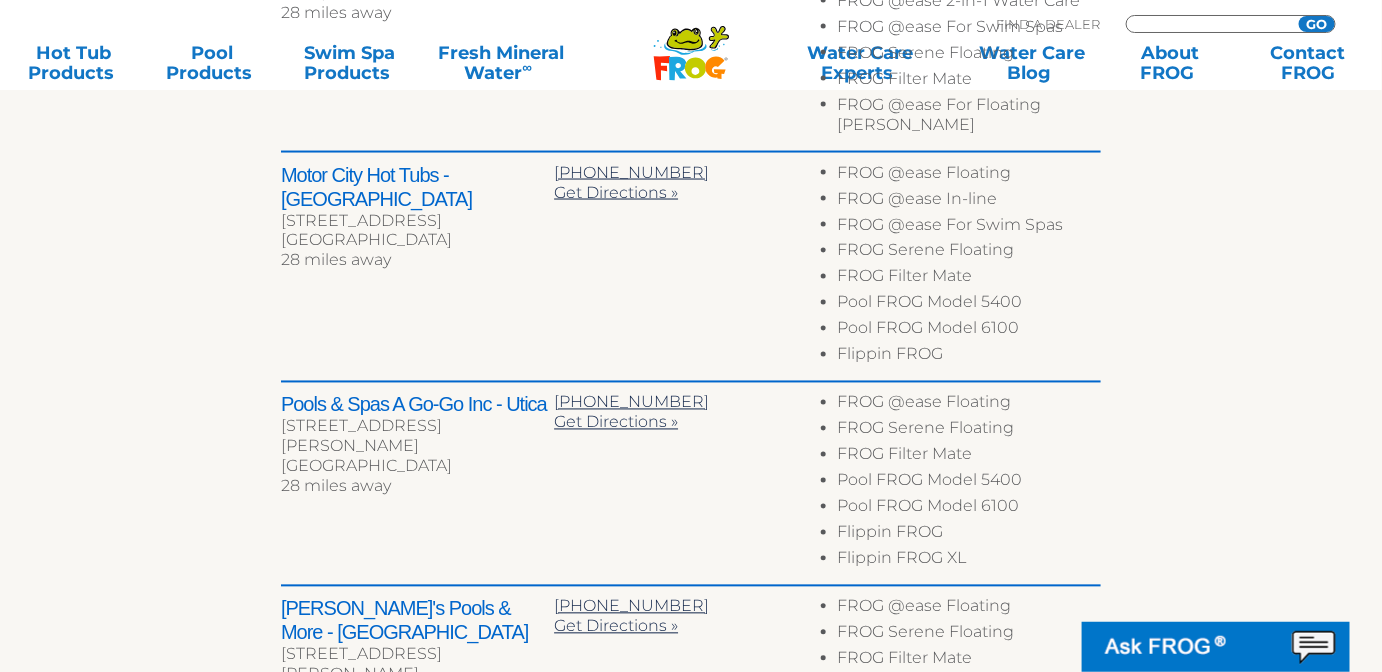 drag, startPoint x: 1186, startPoint y: 25, endPoint x: 1165, endPoint y: 40, distance: 25.806976 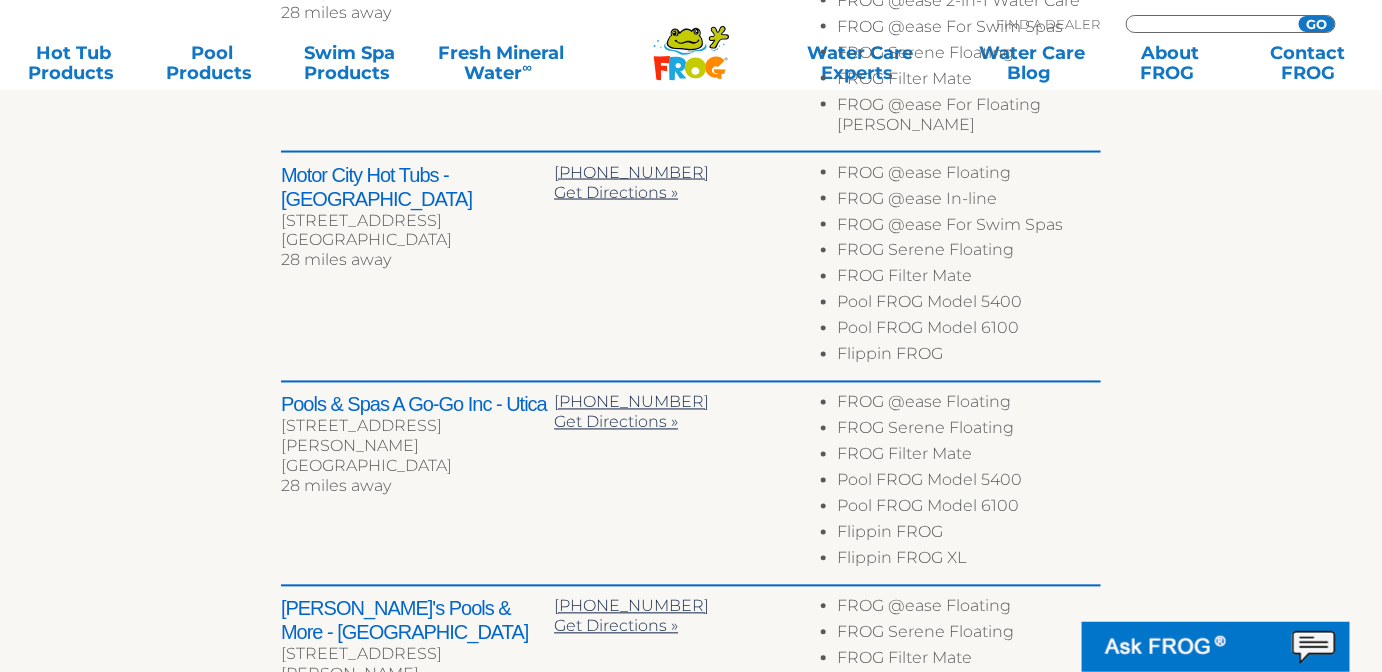 click at bounding box center [1209, 24] 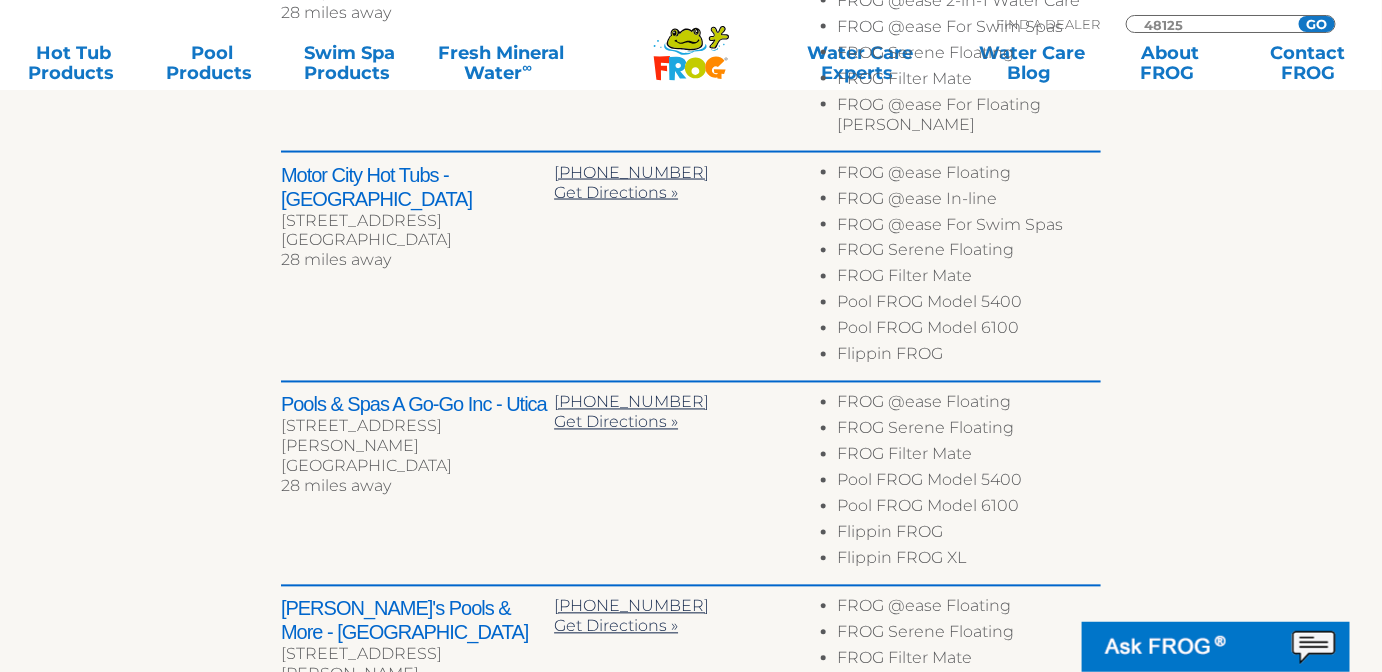 type on "48125" 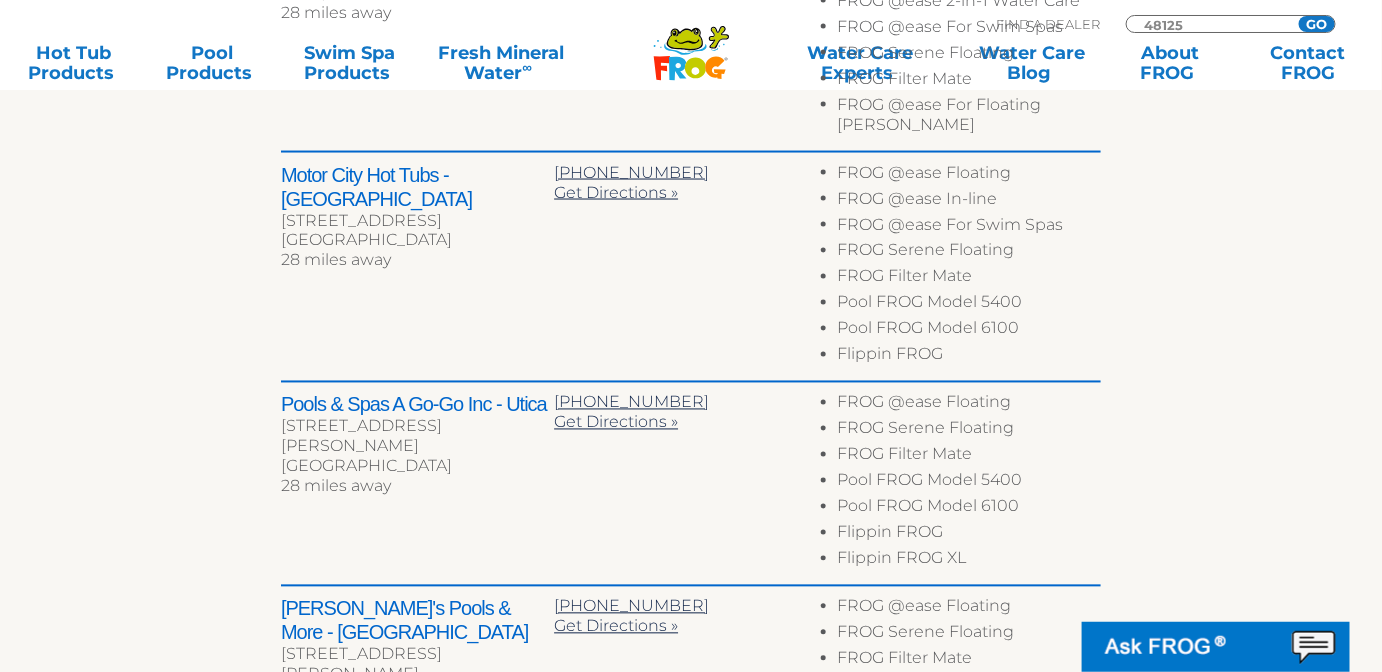 click on "GO" at bounding box center [1317, 24] 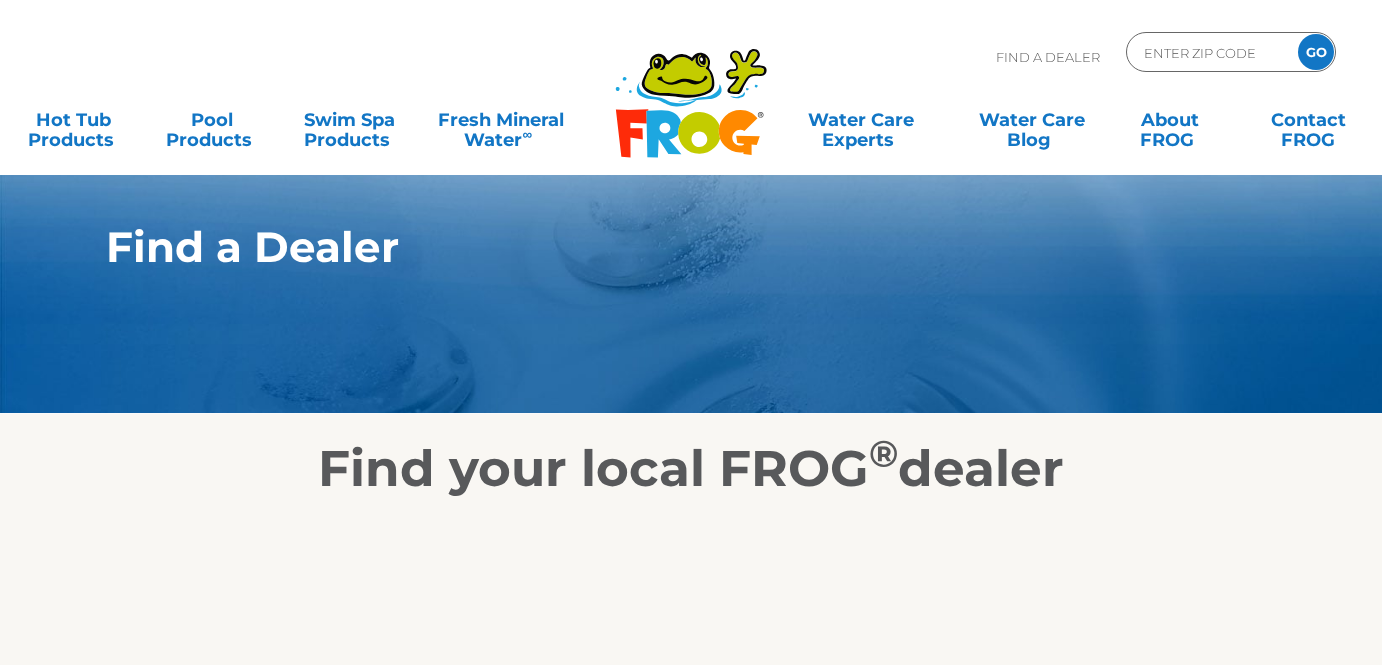 scroll, scrollTop: 0, scrollLeft: 0, axis: both 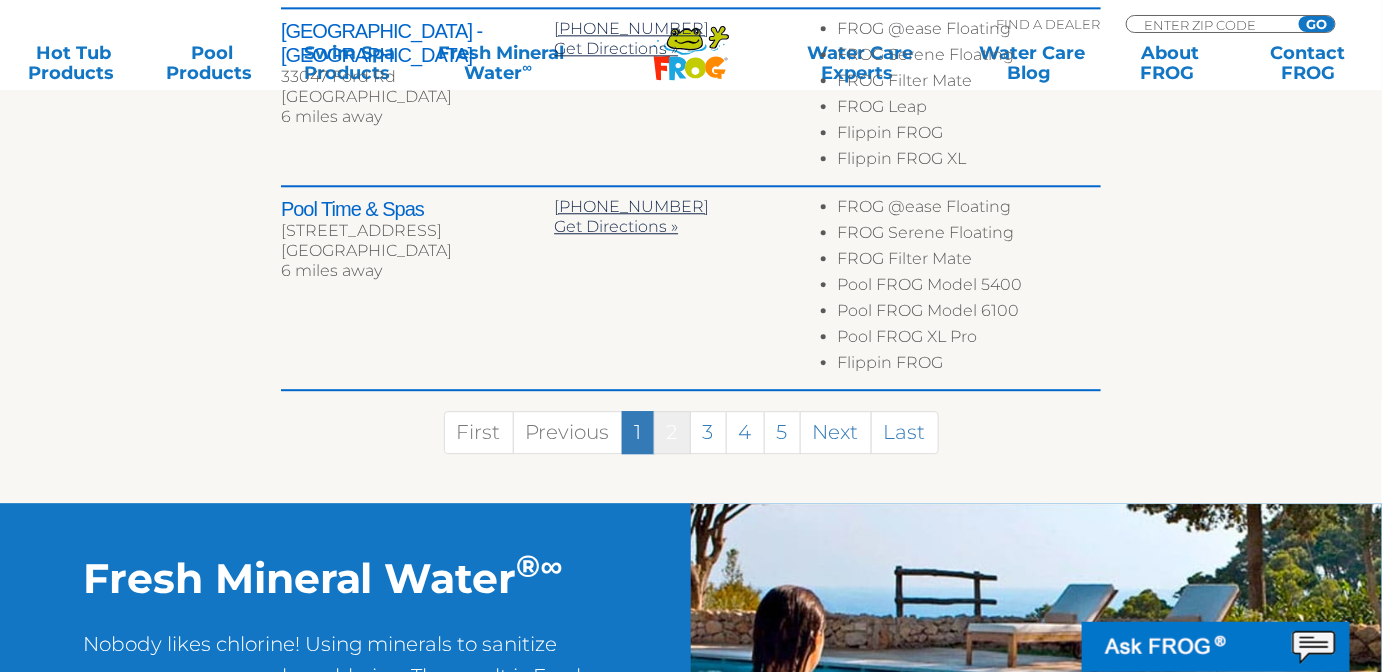 click on "2" at bounding box center [672, 432] 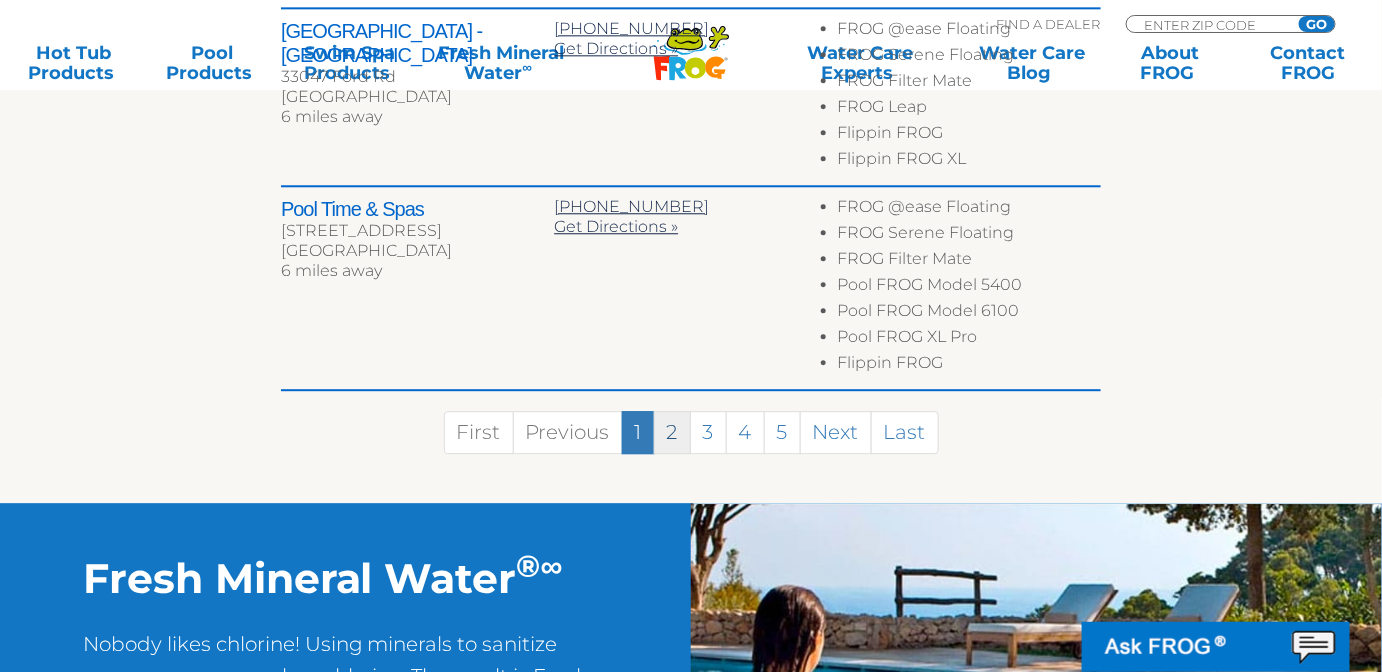 scroll, scrollTop: 1452, scrollLeft: 0, axis: vertical 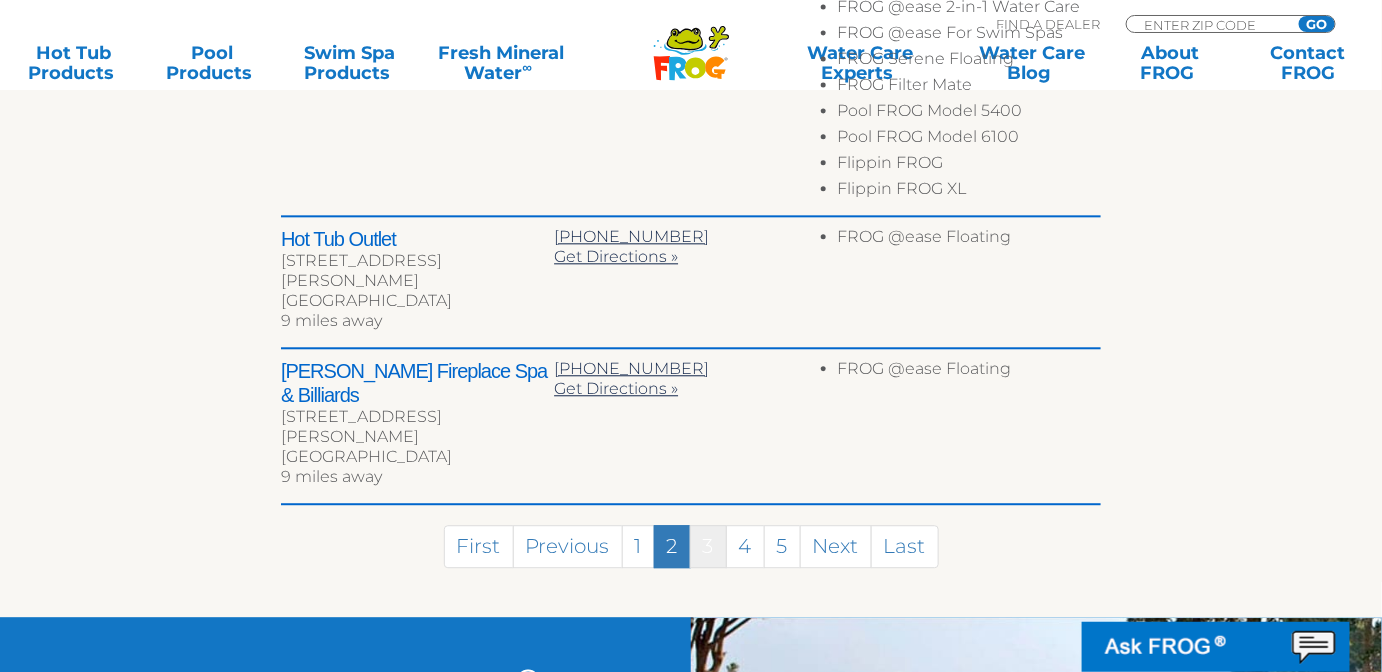 click on "3" at bounding box center [708, 546] 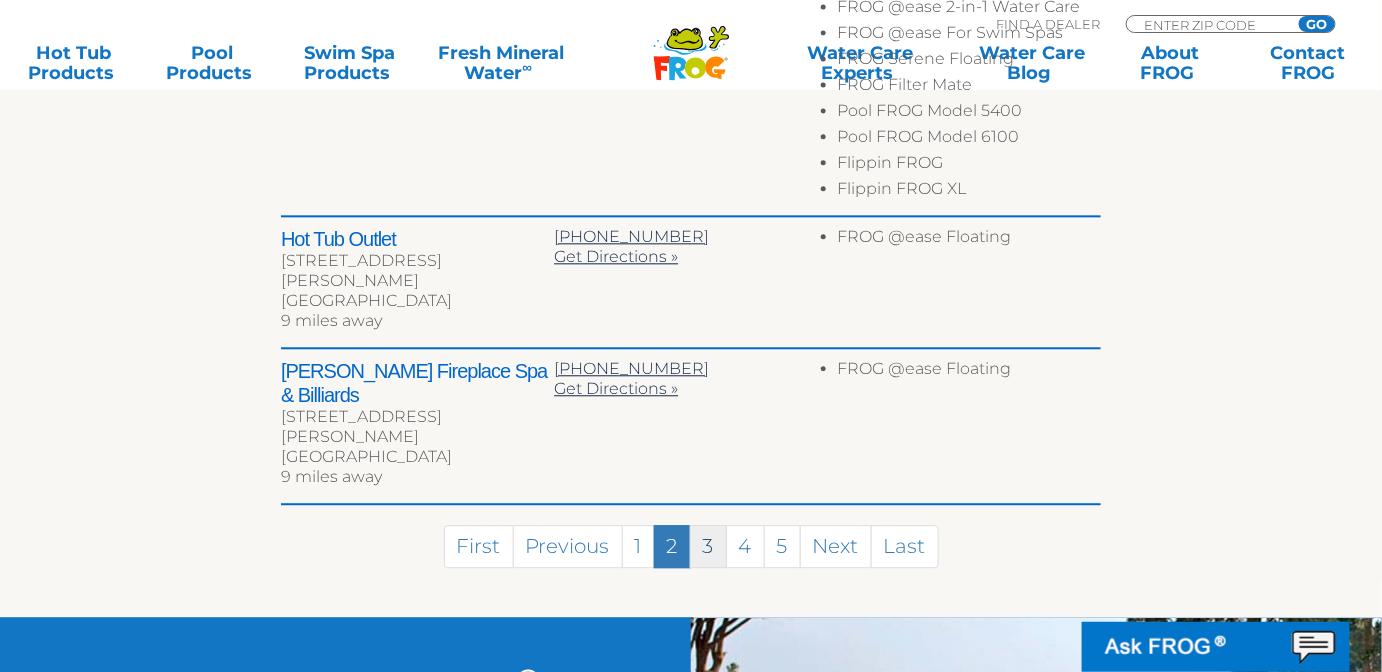scroll, scrollTop: 1518, scrollLeft: 0, axis: vertical 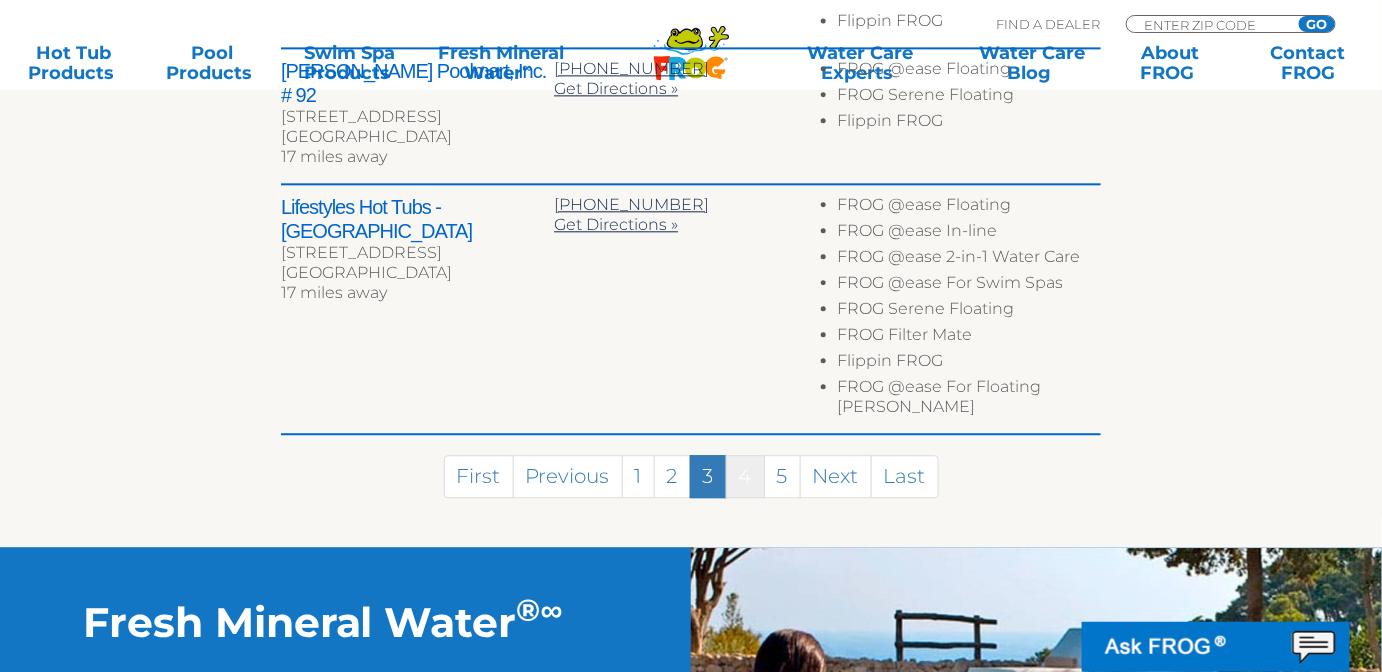 click on "4" at bounding box center (745, 476) 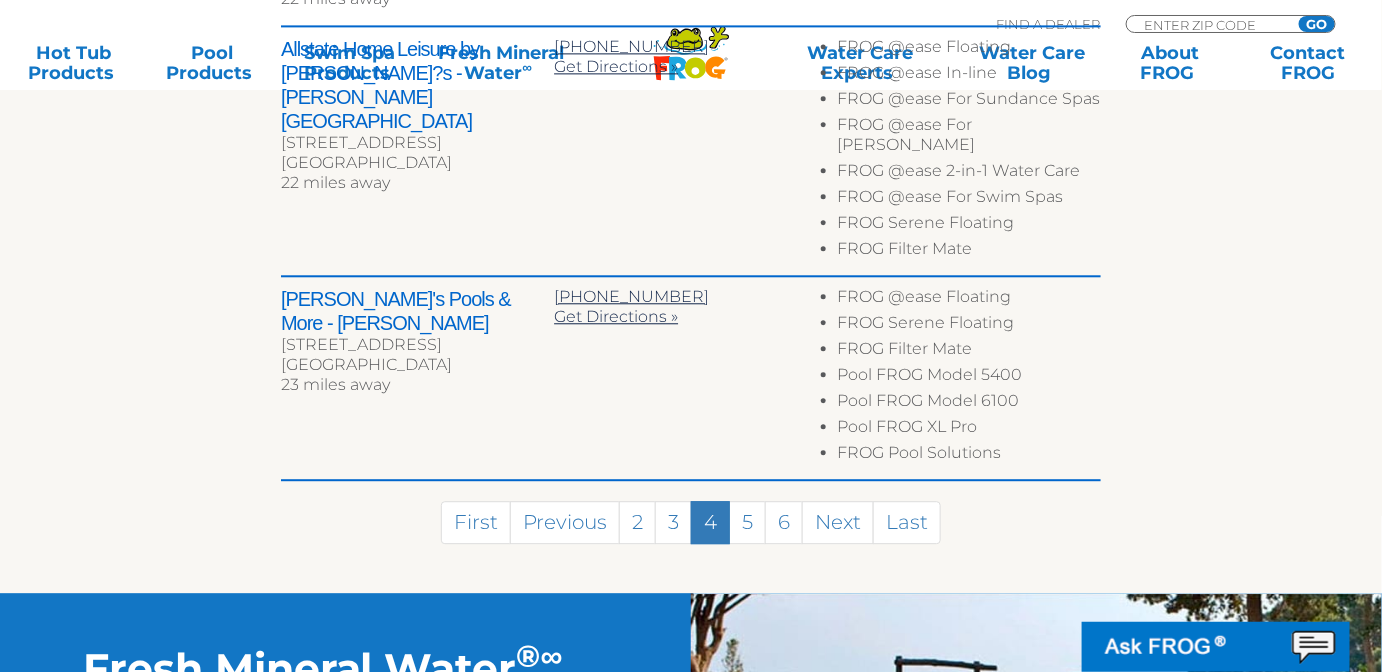 scroll, scrollTop: 1558, scrollLeft: 0, axis: vertical 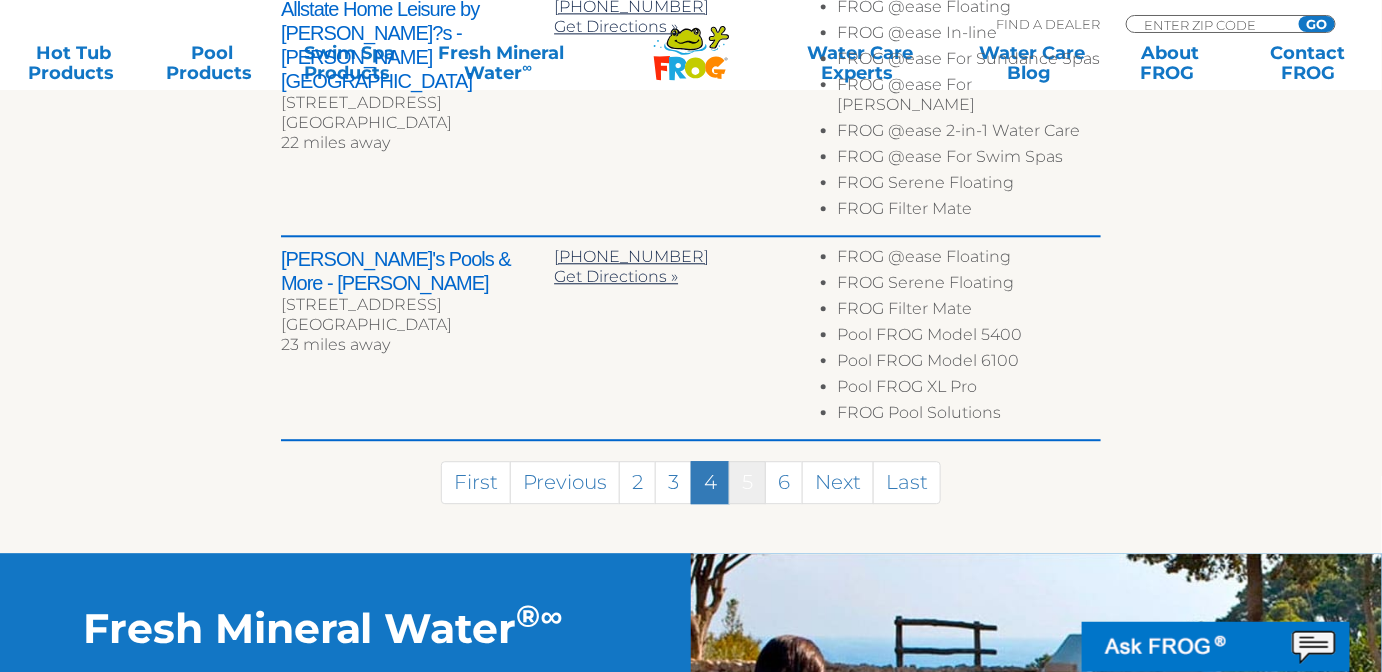 click on "5" at bounding box center (747, 482) 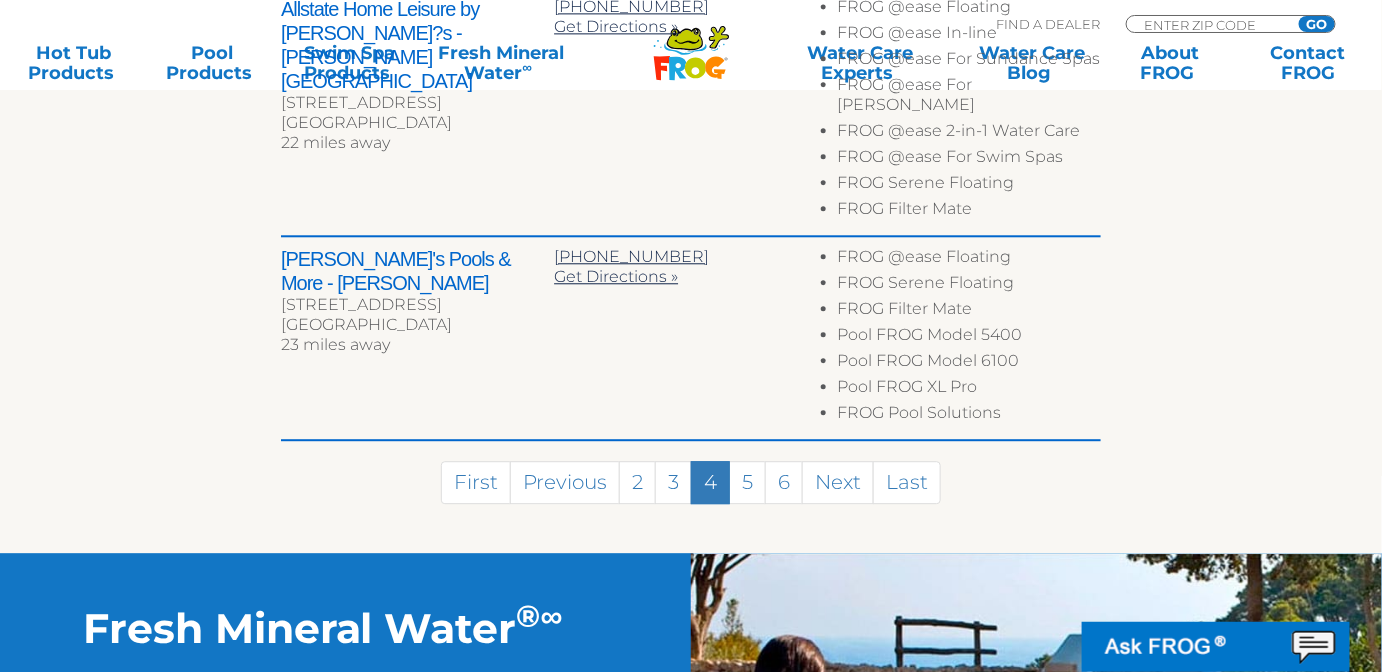 scroll, scrollTop: 1348, scrollLeft: 0, axis: vertical 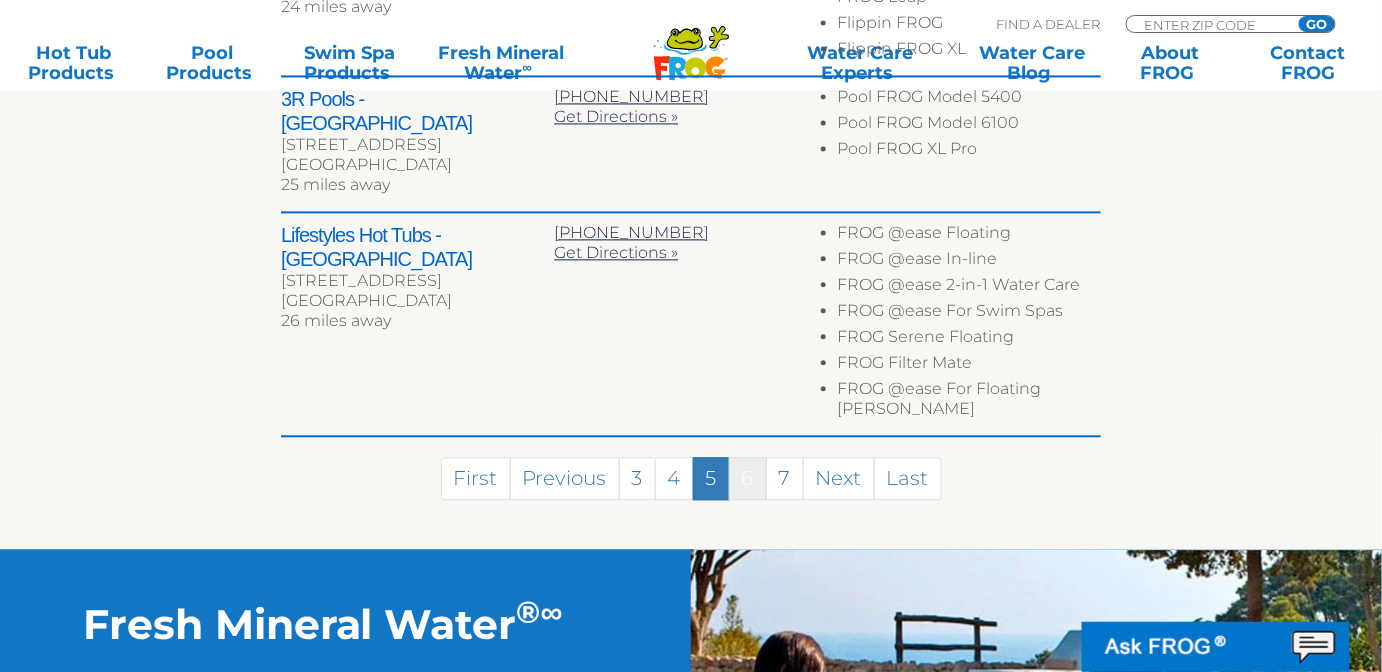 click on "6" at bounding box center [748, 478] 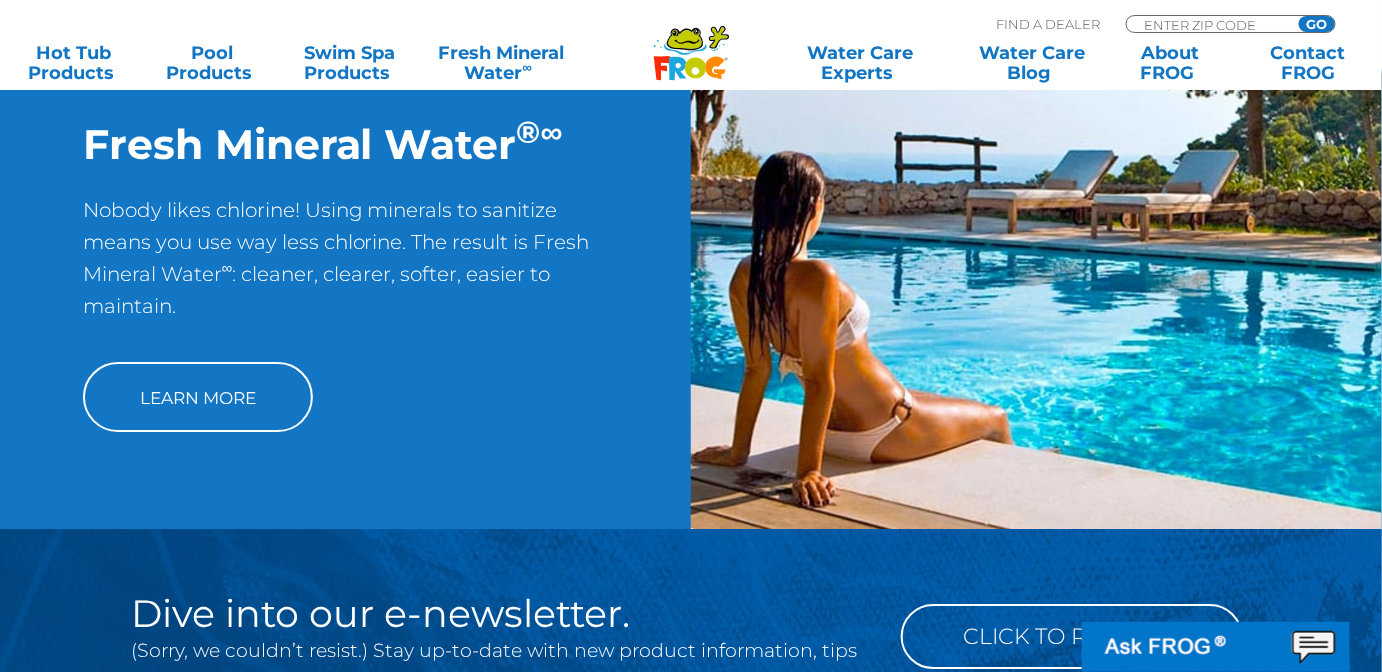 scroll, scrollTop: 1736, scrollLeft: 0, axis: vertical 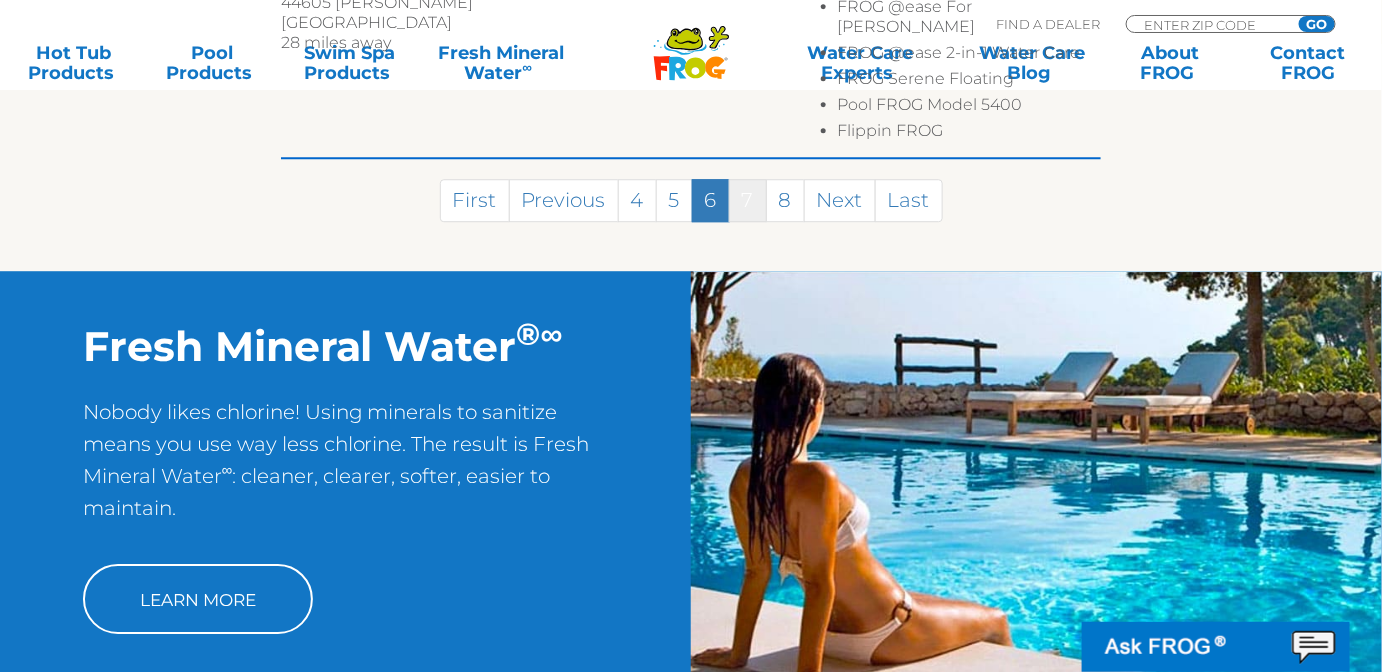 click on "7" at bounding box center [748, 200] 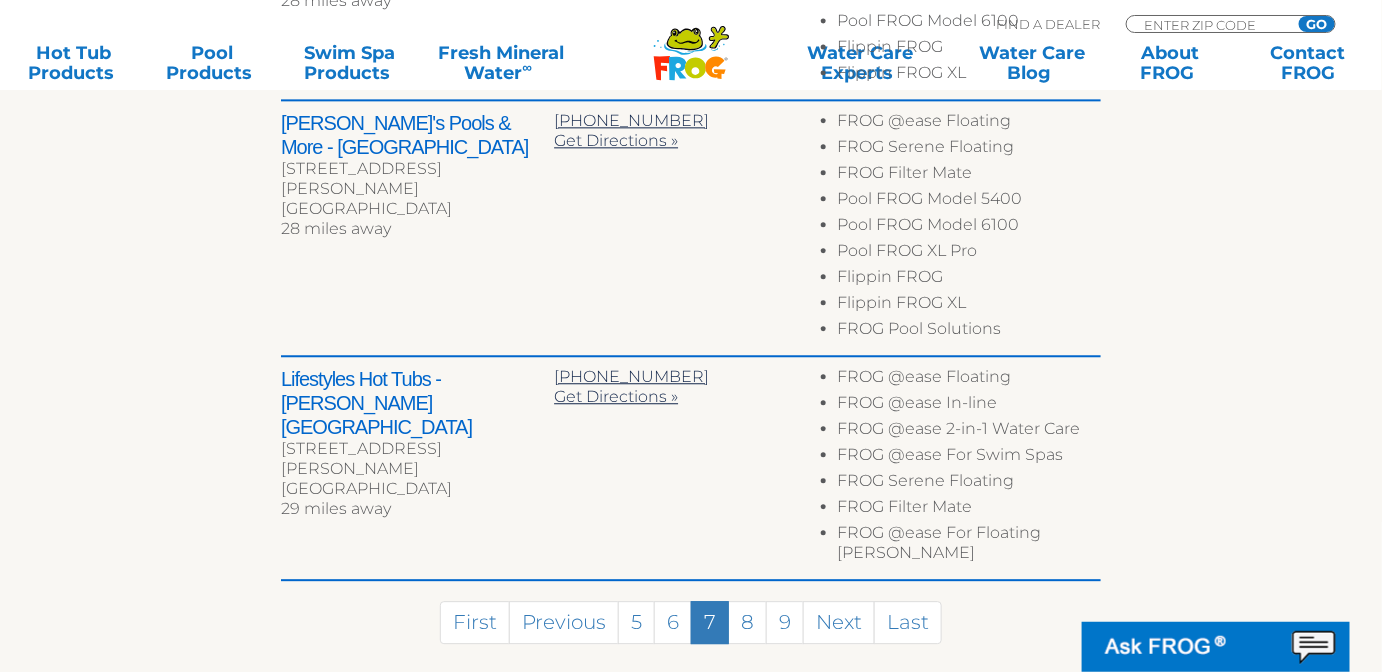 scroll, scrollTop: 1480, scrollLeft: 0, axis: vertical 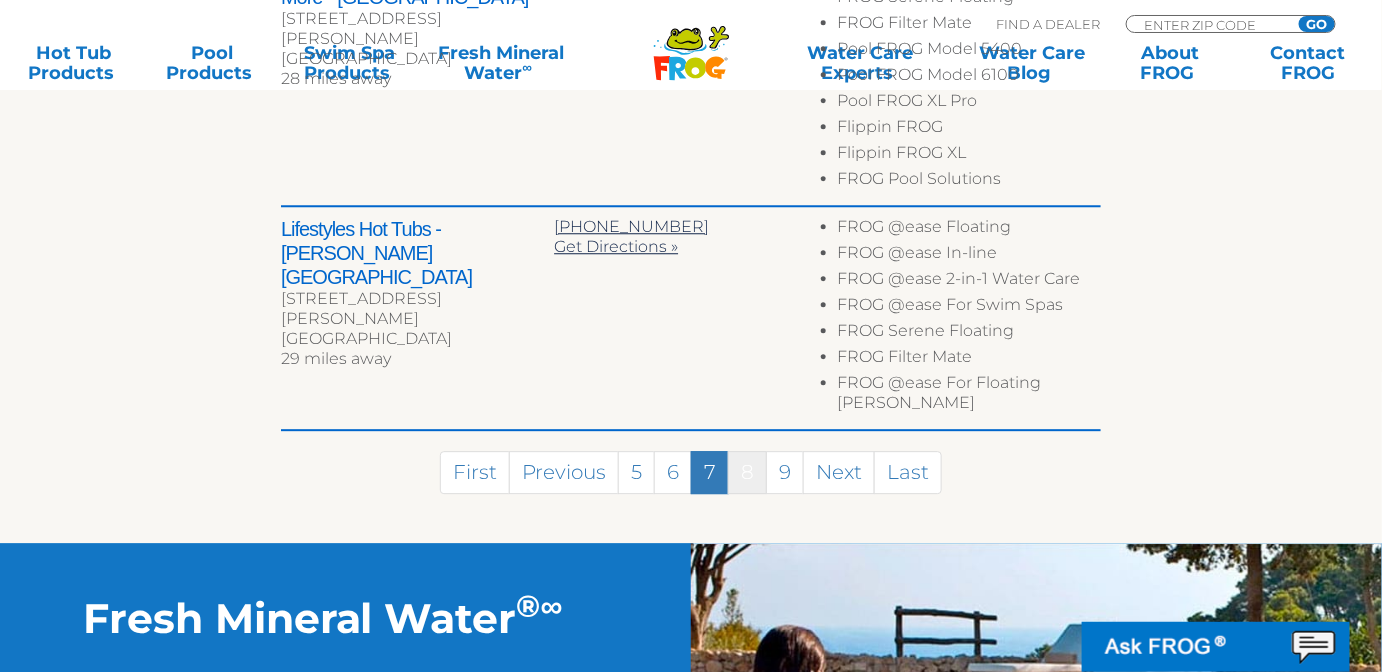 click on "8" at bounding box center (747, 472) 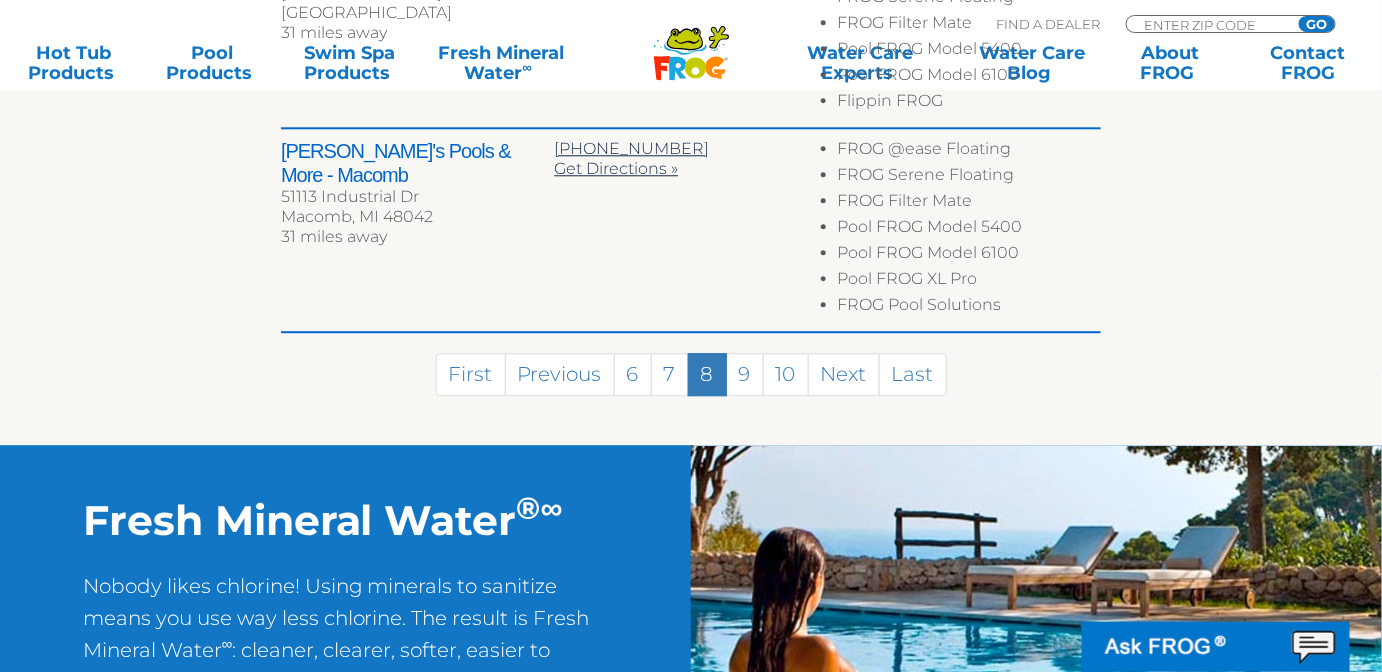 scroll, scrollTop: 1584, scrollLeft: 0, axis: vertical 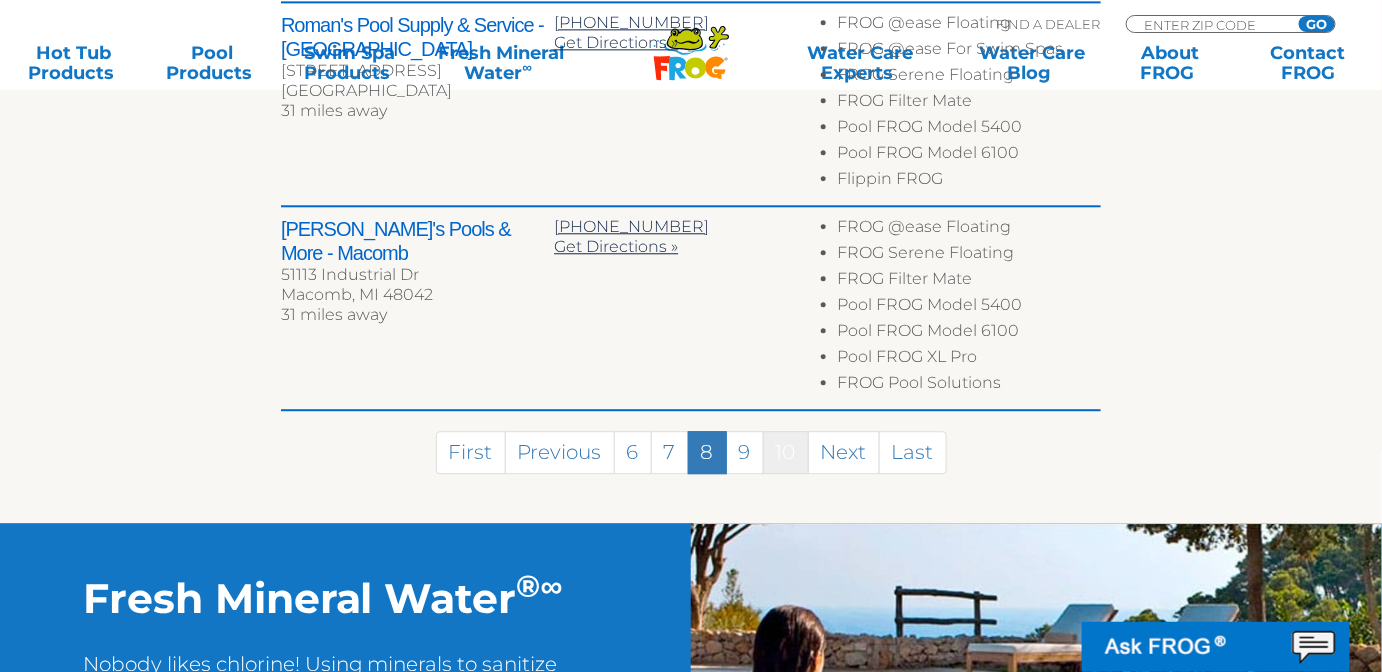 click on "10" at bounding box center (786, 452) 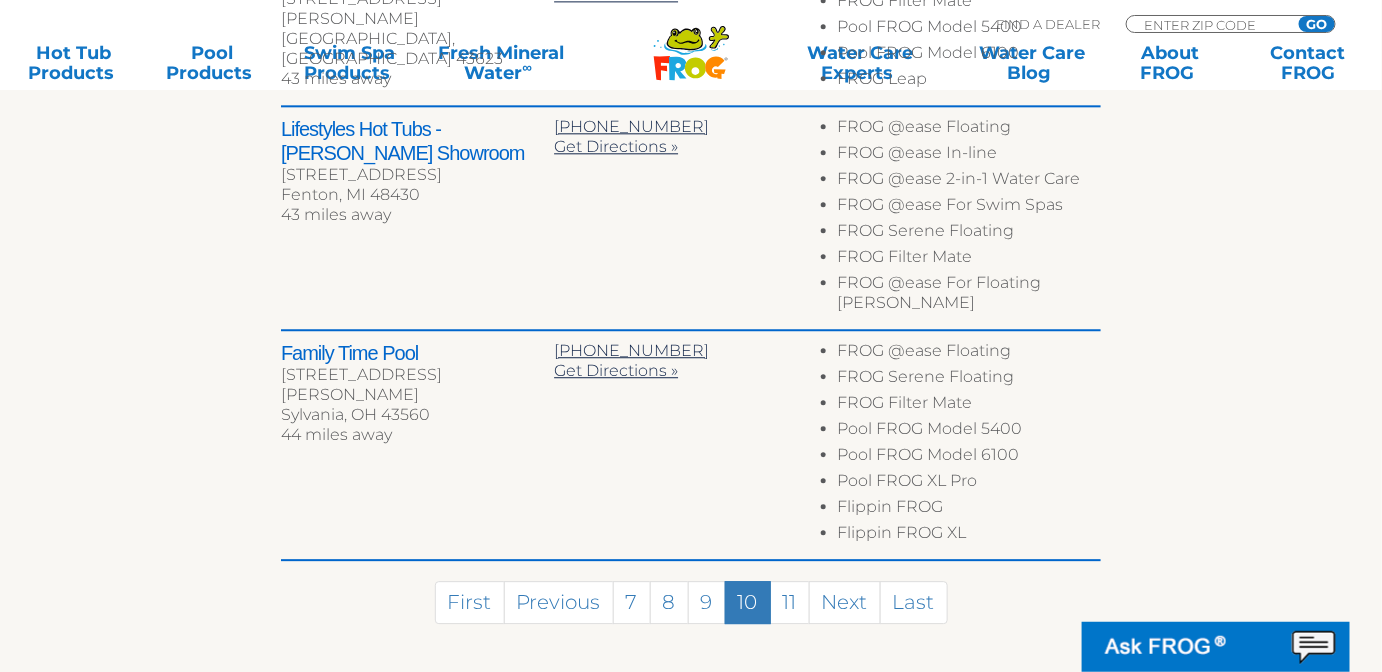 scroll, scrollTop: 1714, scrollLeft: 0, axis: vertical 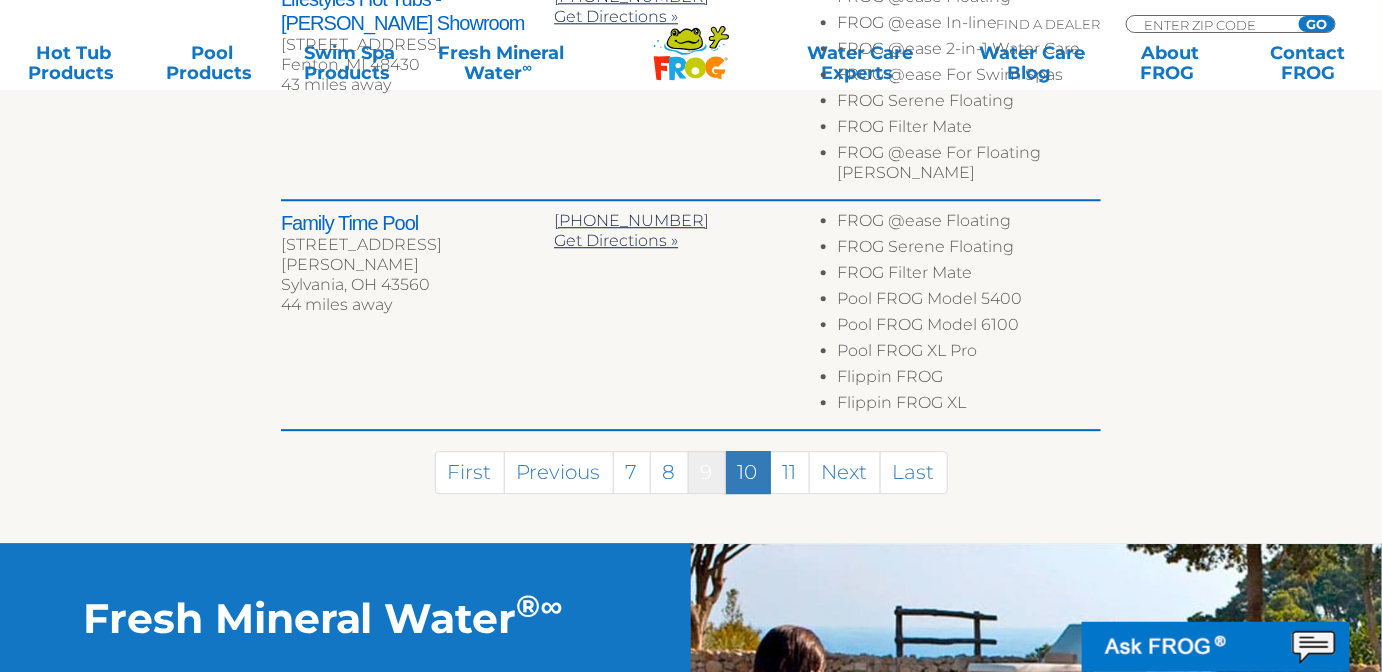 drag, startPoint x: 702, startPoint y: 427, endPoint x: 648, endPoint y: 306, distance: 132.50282 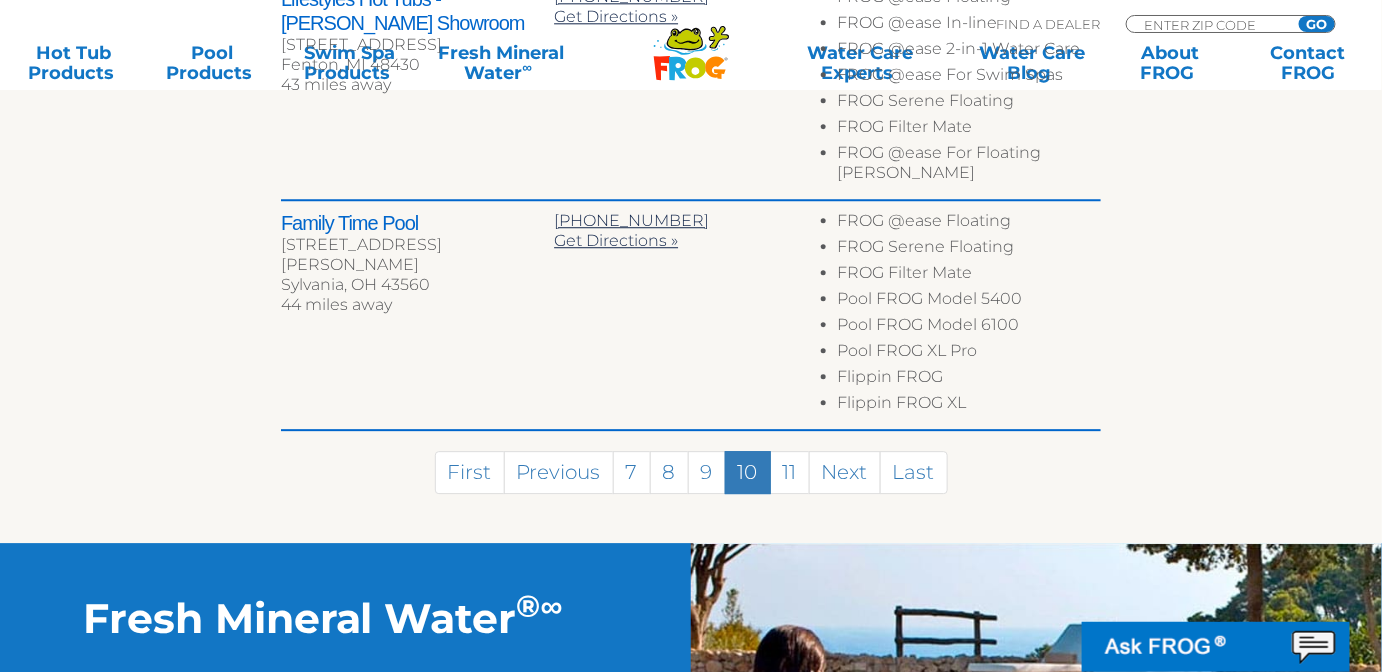 scroll, scrollTop: 1818, scrollLeft: 0, axis: vertical 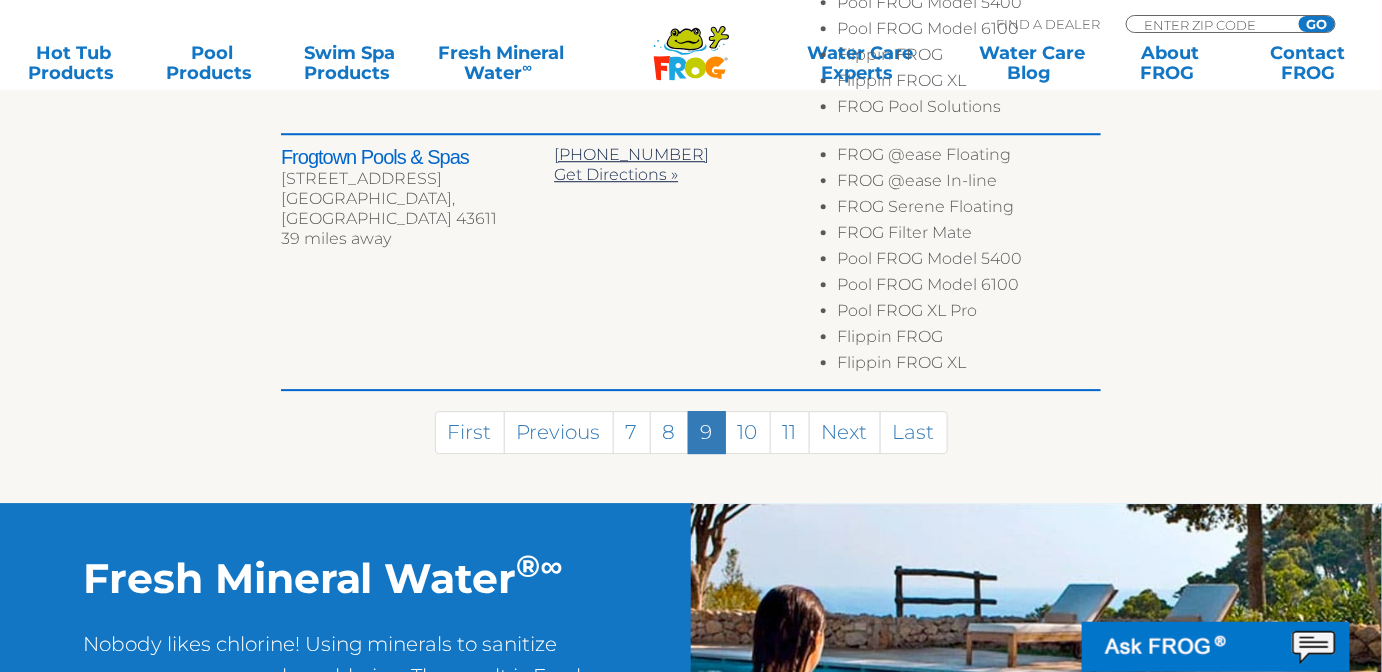 click on "9" at bounding box center [707, 432] 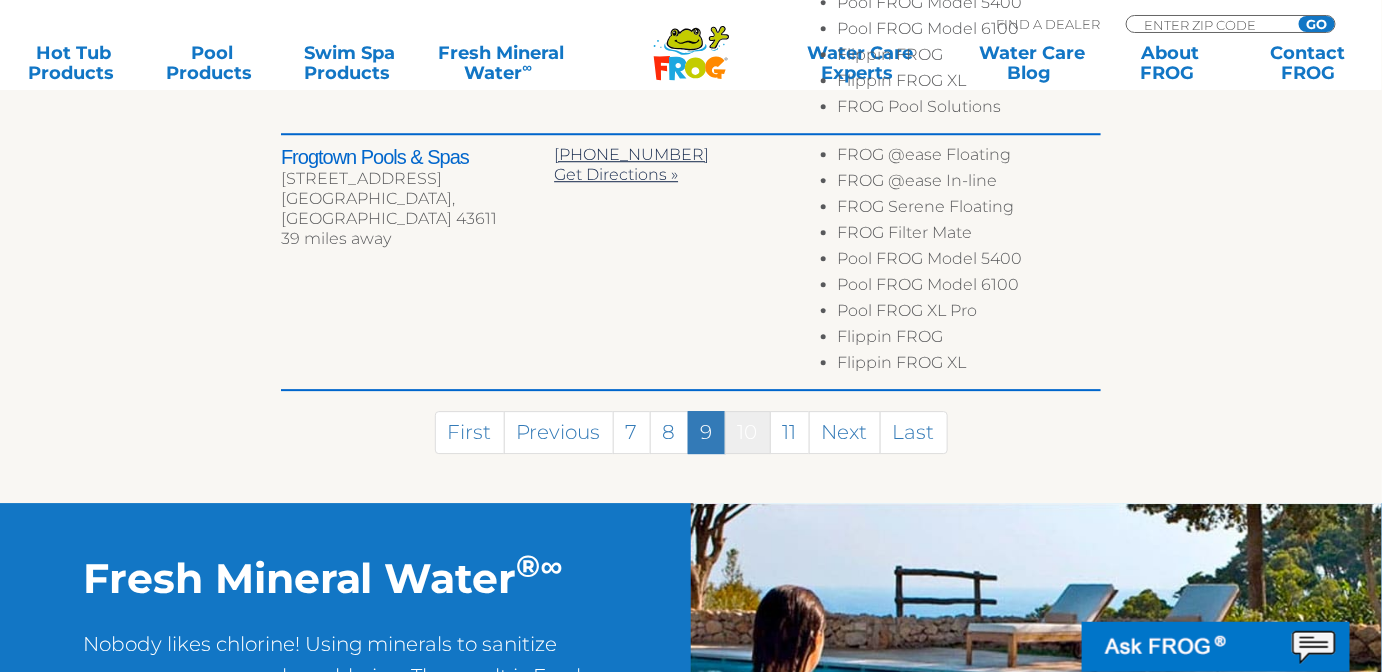 click on "10" at bounding box center [748, 432] 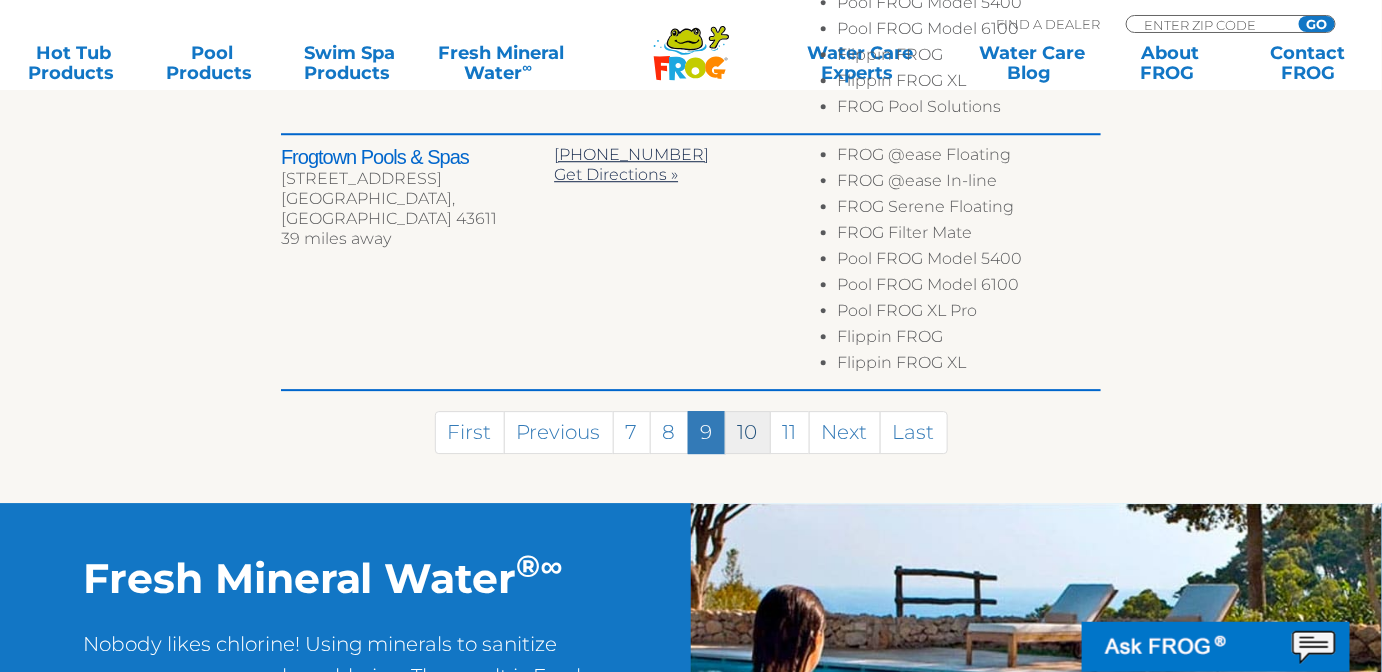 scroll, scrollTop: 1714, scrollLeft: 0, axis: vertical 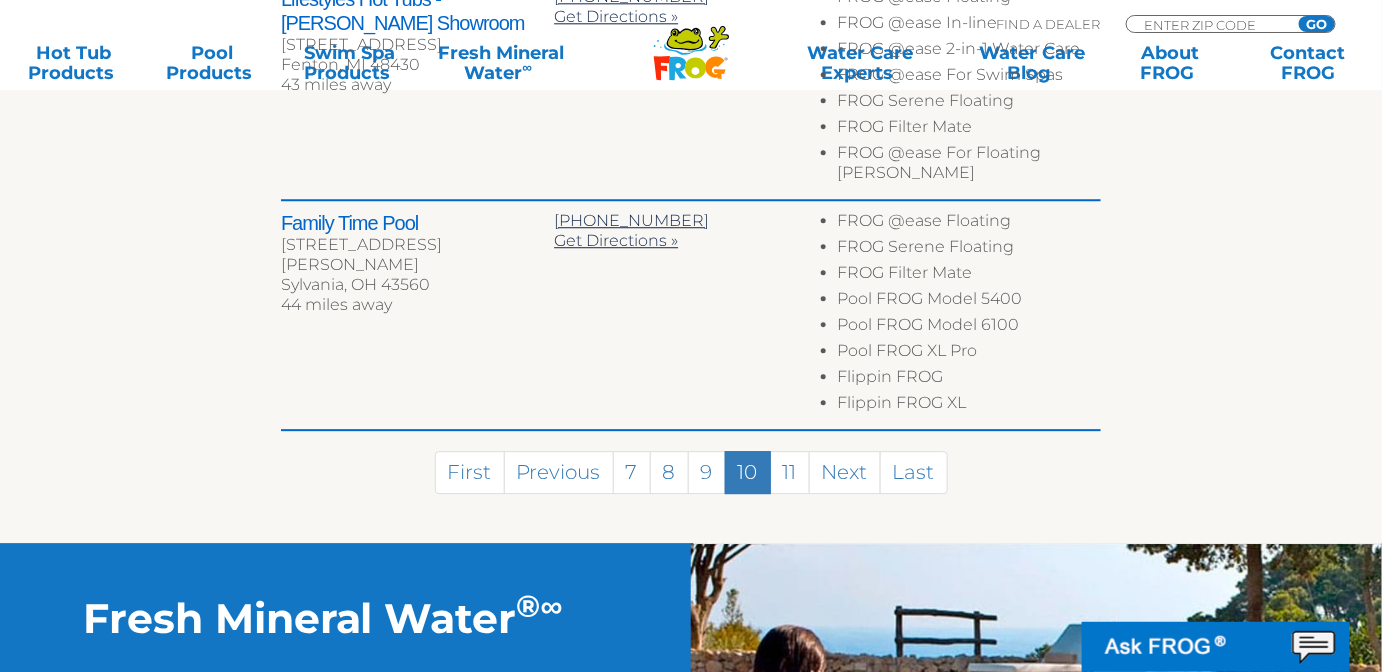 click on "First Previous 7 8 9 10 11 Next Last" at bounding box center (691, 467) 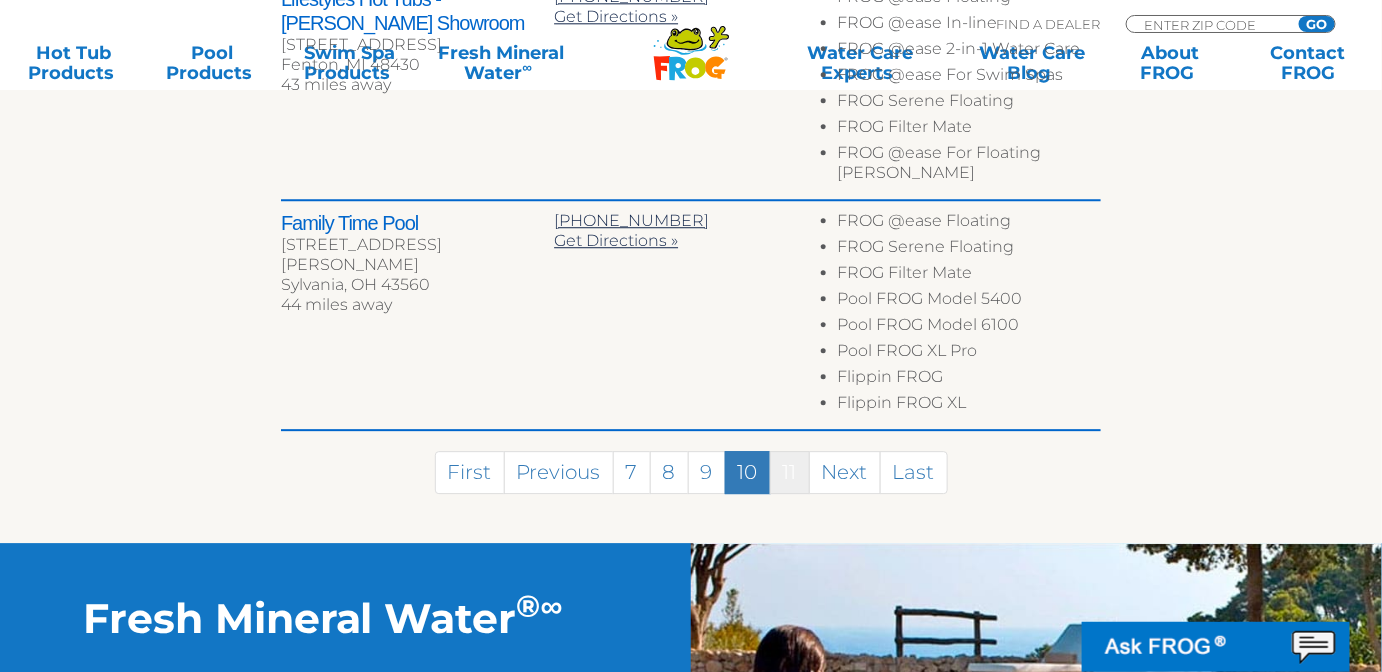 click on "11" at bounding box center (790, 472) 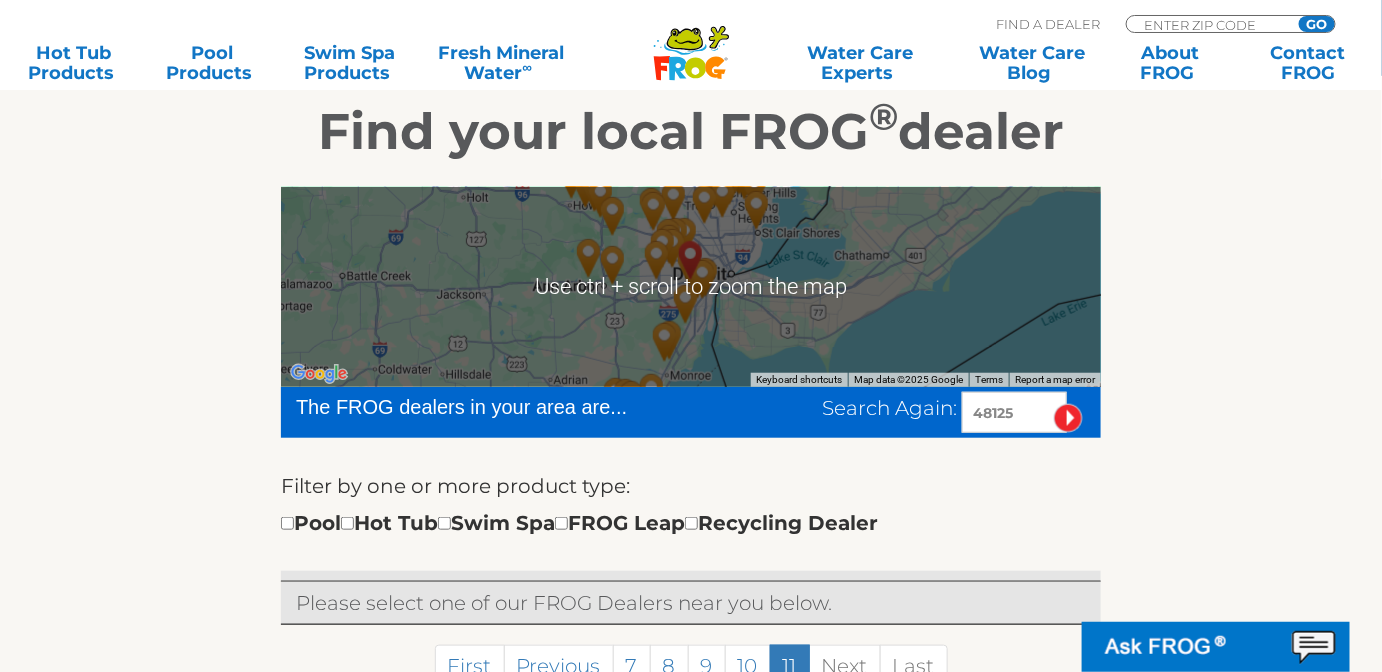 scroll, scrollTop: 658, scrollLeft: 0, axis: vertical 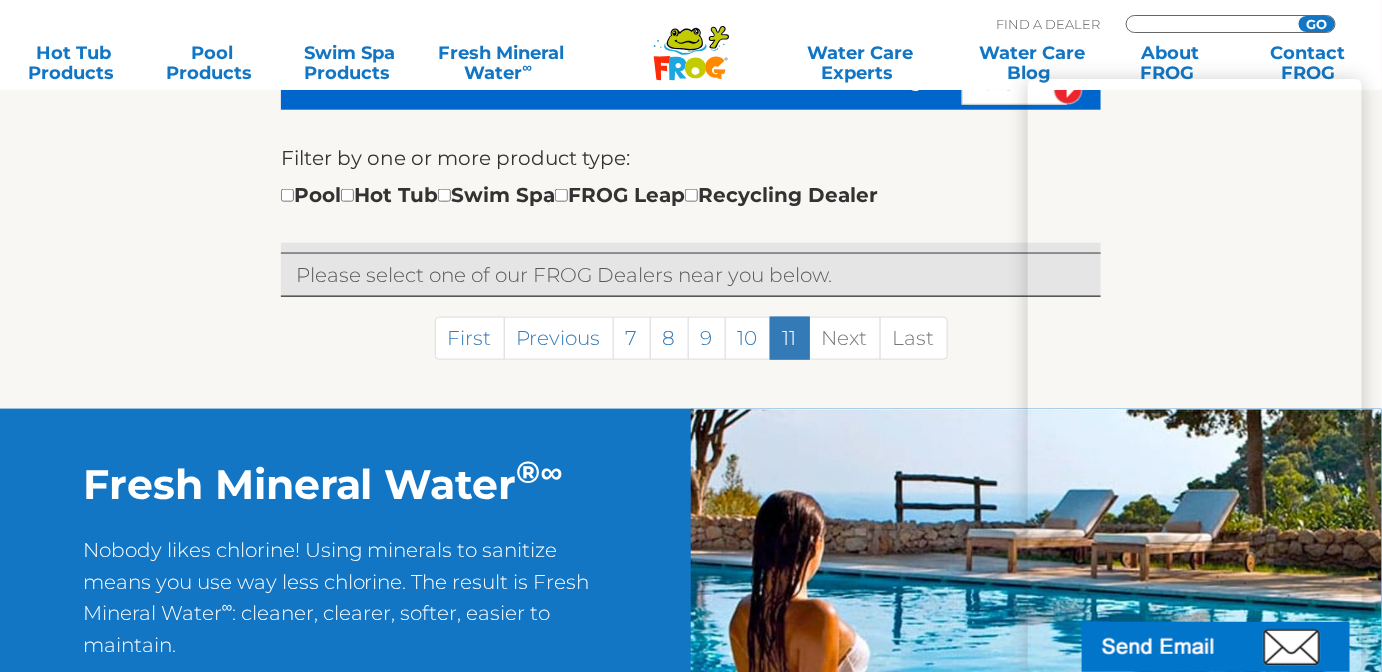 click on "MENU MENU Hot Tub  Products
All Hot Tub Products
FROG @ease – SmartChlor FROG @ease Floating System FROG @ease In-Line System FROG @ease 2-in-1 Water Care FROG @ease for Bullfrog Spas FROG @ease for Jacuzzi Hot Tubs FROG @ease for Sundance Spas FROG @ease for Floating Weir FROG @ease Test Strips
FROG Serene – Bromine FROG Serene Floating System FROG Serene In-Line System FROG Test Strips for Hot Tubs
Hot Tub Support Chemicals FROG Filter Mate FROG Jump Start FROG Maintain
FROG Fresh Mineral Water ∞
Learn More
FROG Water Care BLOG
How to Conquer Common Hot Tub Mistakes
Everything You Need to Know About Foamy Hot Tub Water
Pool  Products
All Pool Products
2K to 5K Gallons  Flippin’ FROG 5K to 10K Gallons Flippin' FROG XL
Up to 25K Gallons POOL FROG Model 6100 FROG Leap FROG Pool Tender INSTANT FROG Up to 40K Gallons" at bounding box center (691, 46) 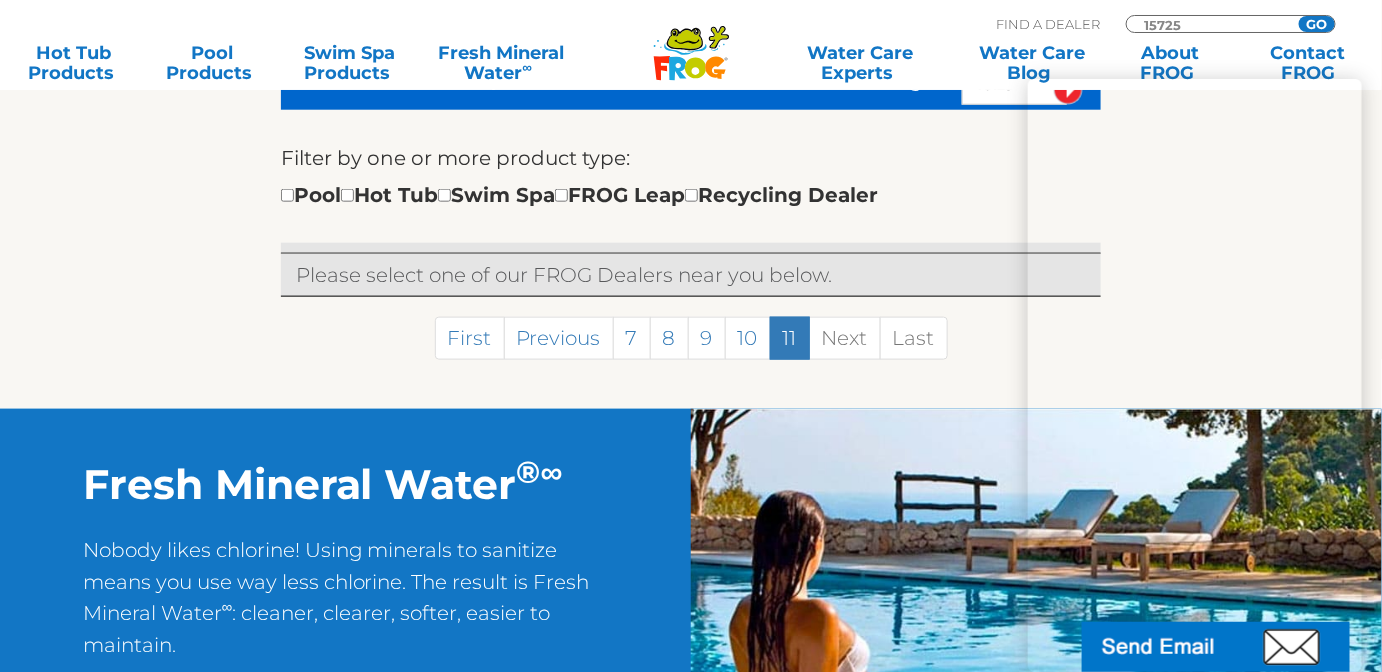 type on "15725" 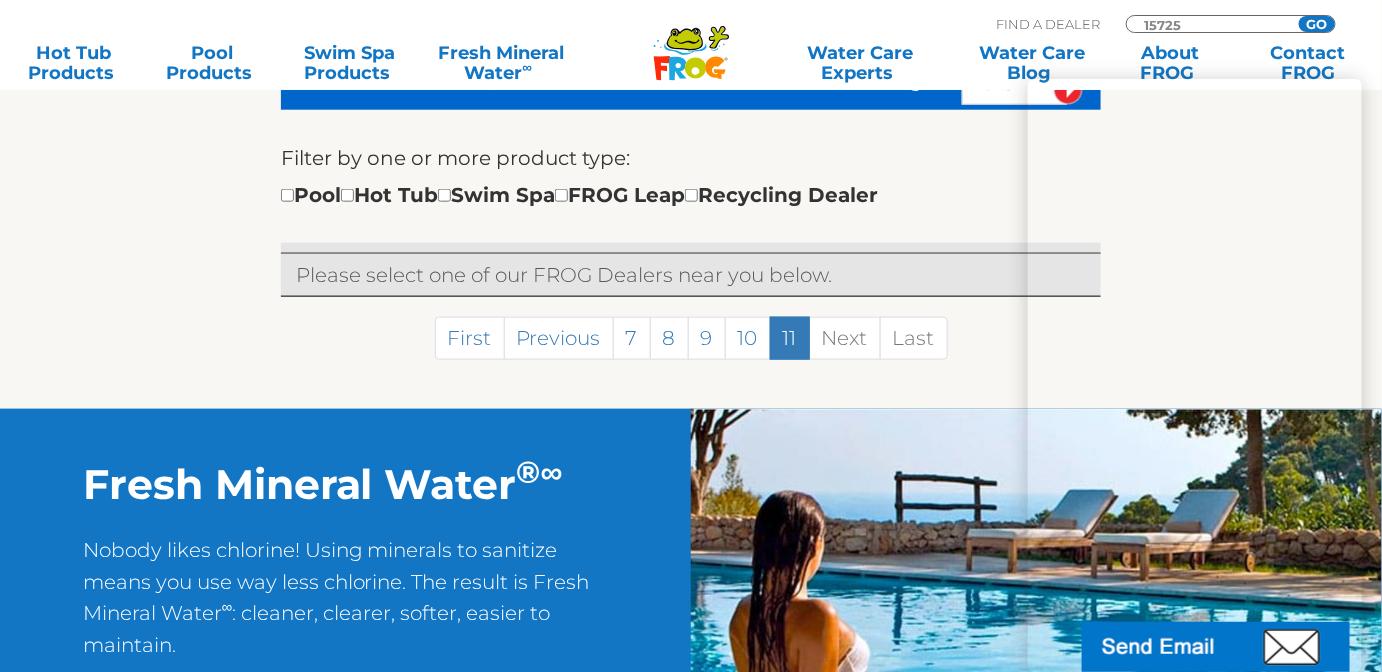 click on "GO" at bounding box center (1317, 24) 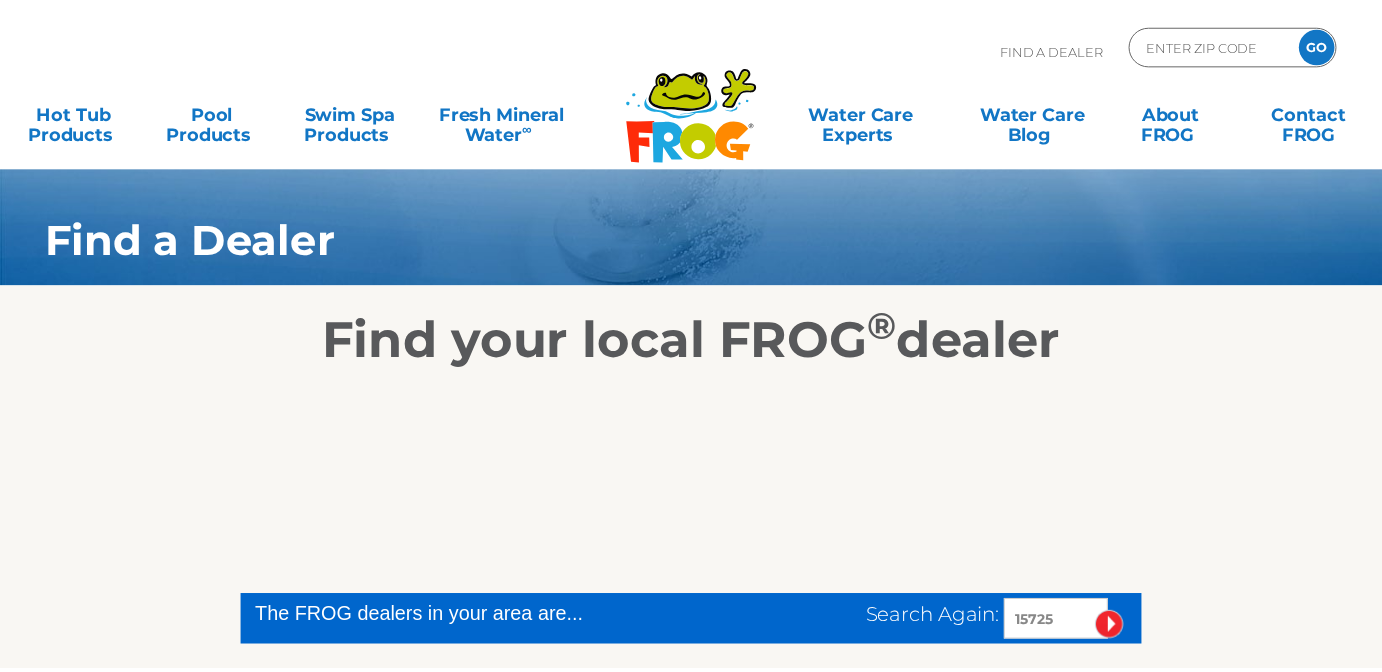 scroll, scrollTop: 0, scrollLeft: 0, axis: both 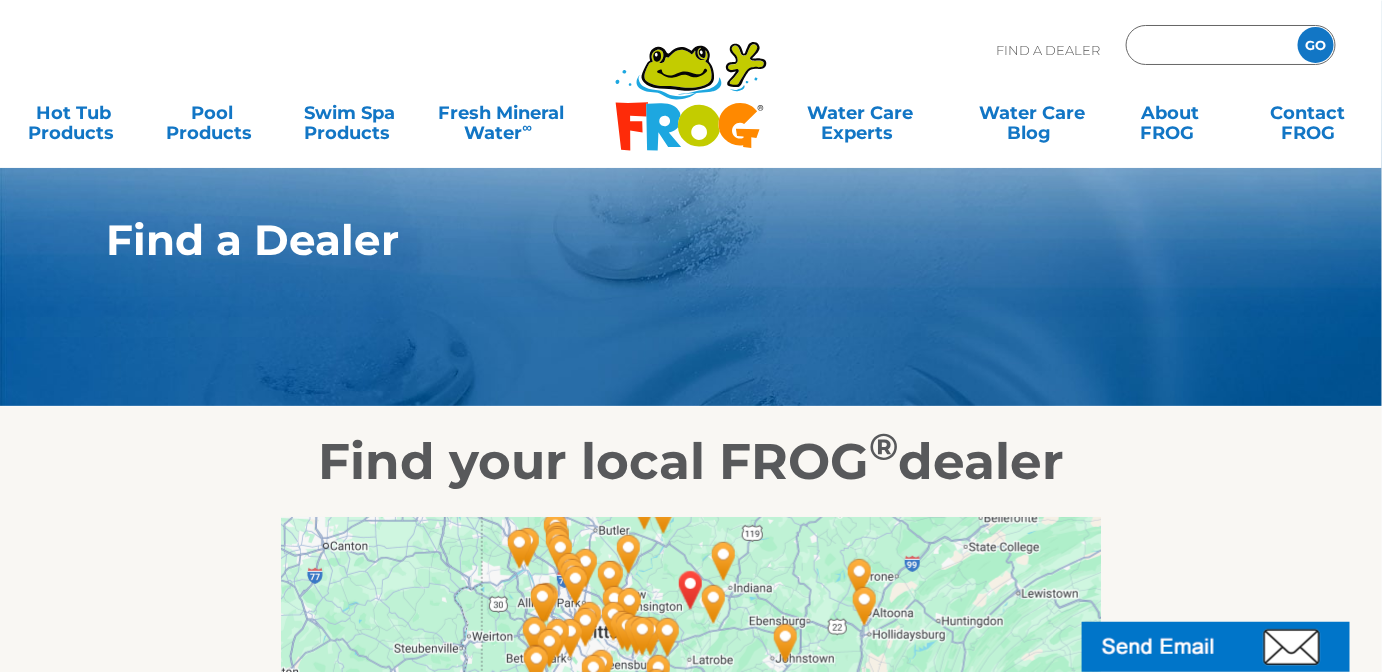 drag, startPoint x: 1193, startPoint y: 45, endPoint x: 1171, endPoint y: 46, distance: 22.022715 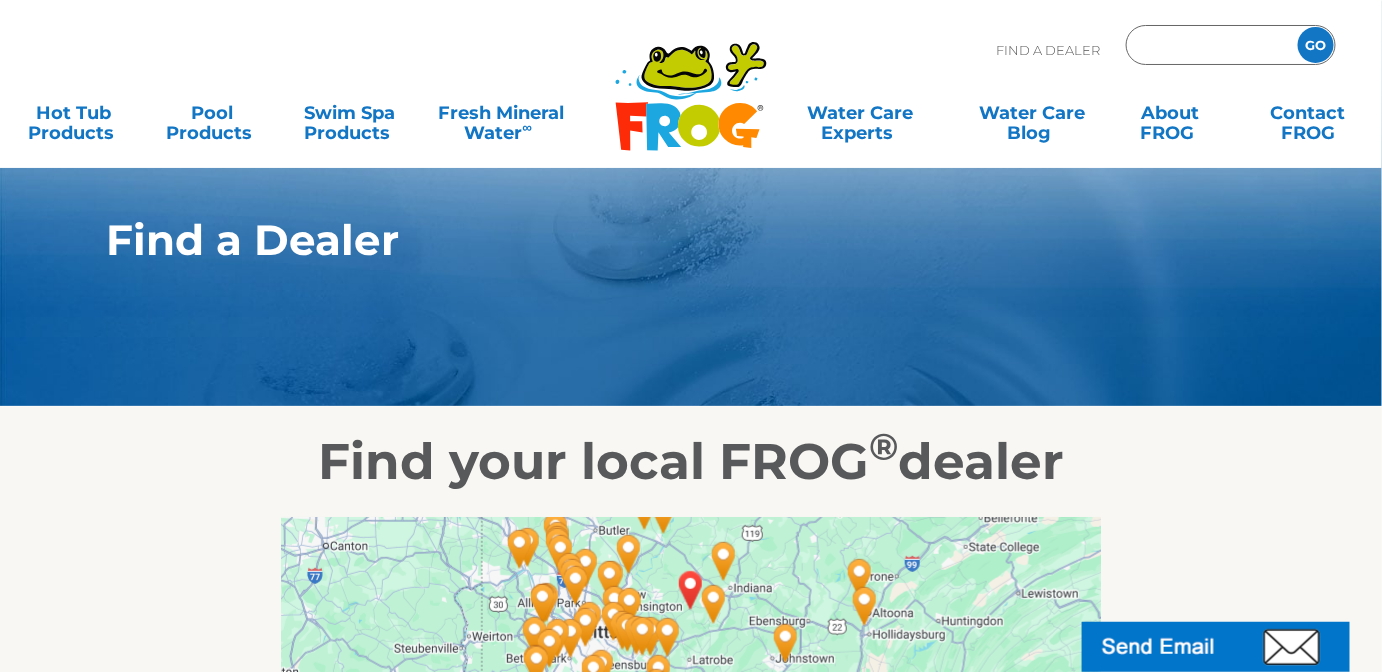 click at bounding box center (1209, 45) 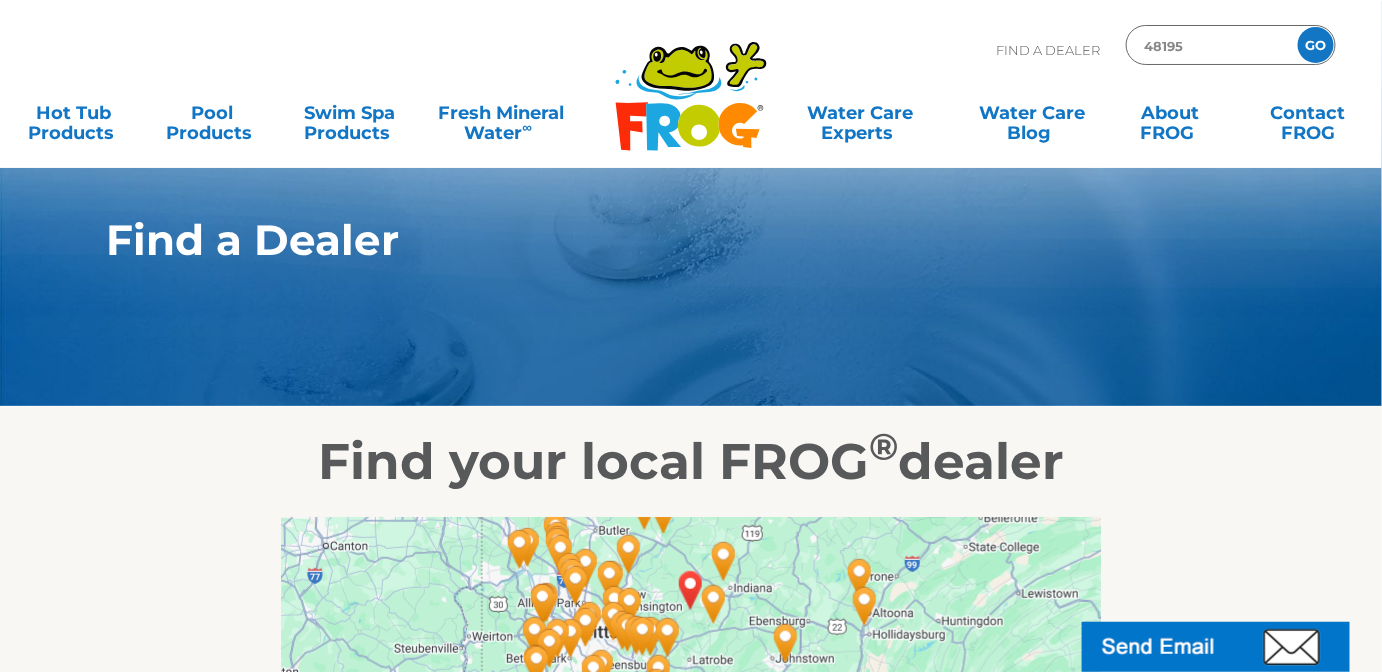 type on "48195" 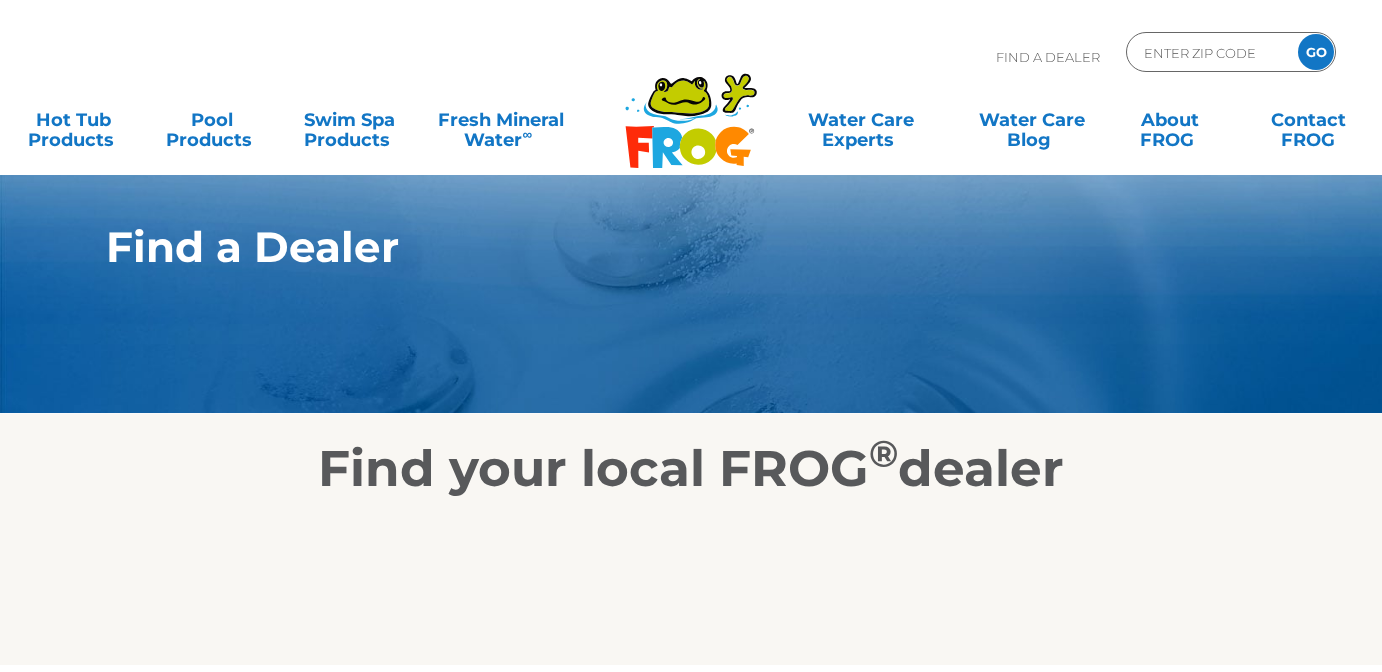 scroll, scrollTop: 0, scrollLeft: 0, axis: both 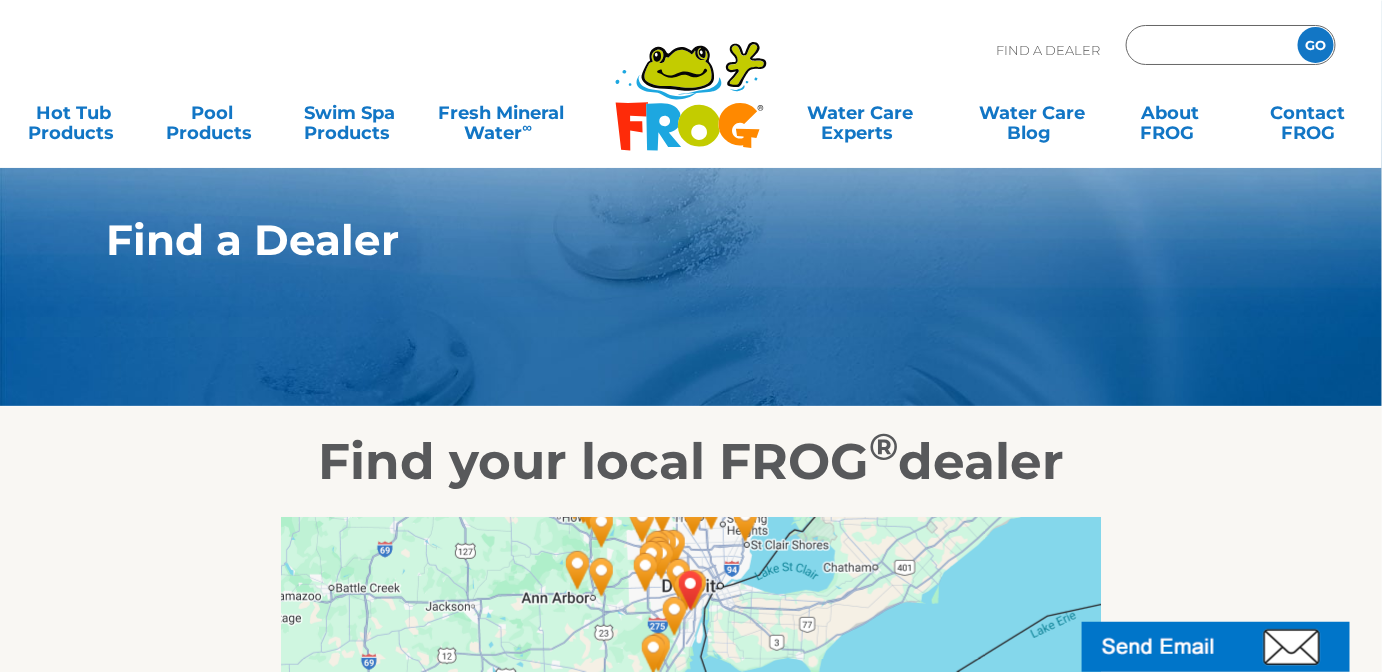 click at bounding box center (1209, 45) 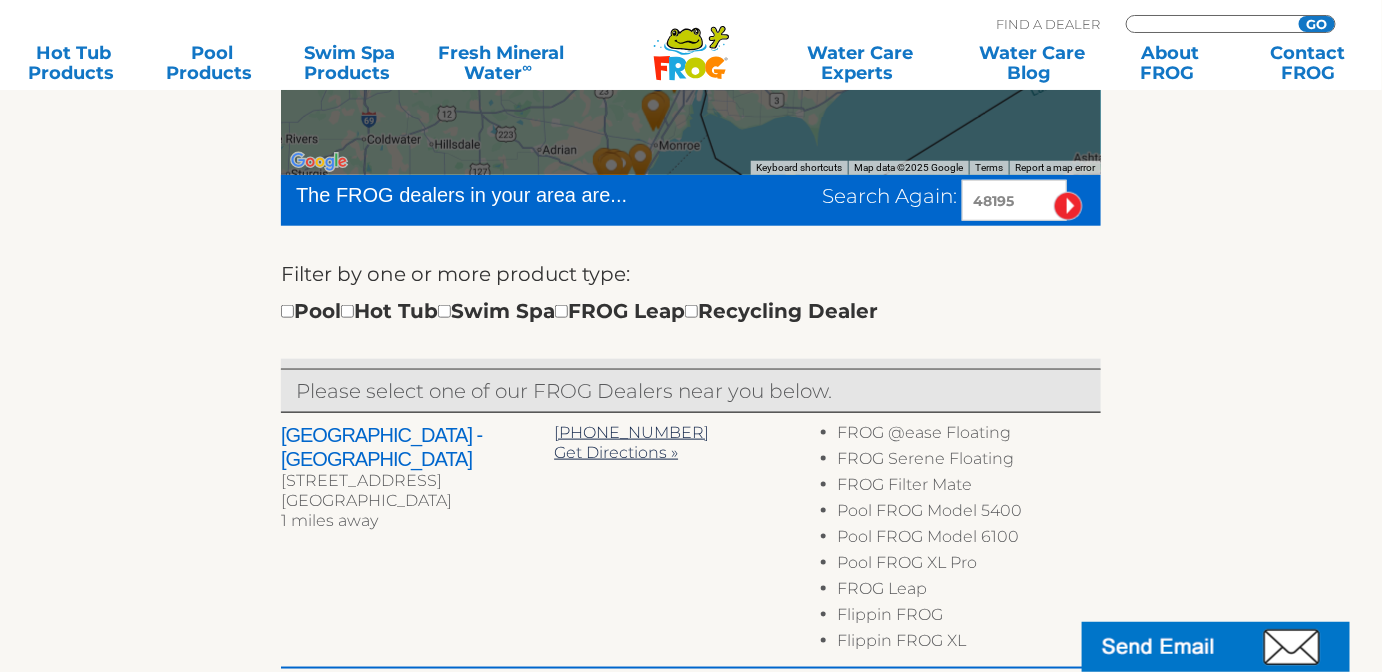 scroll, scrollTop: 727, scrollLeft: 0, axis: vertical 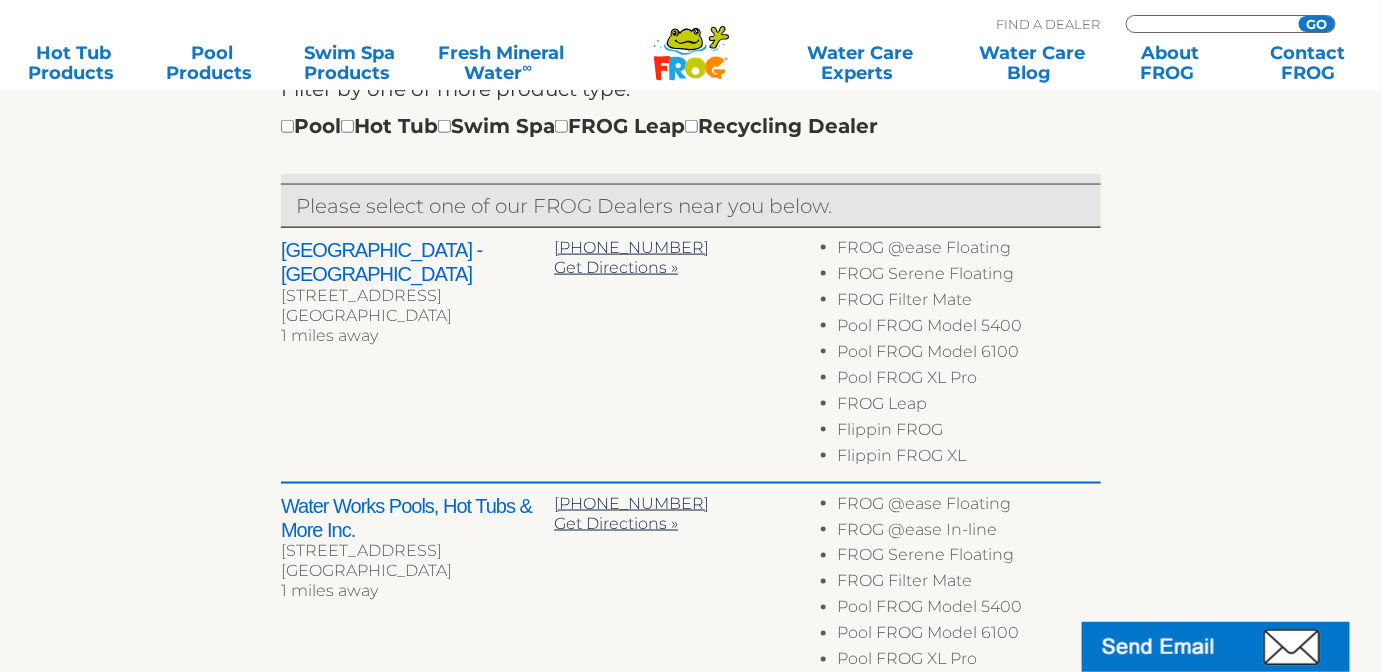 type on "ENTER ZIP CODE" 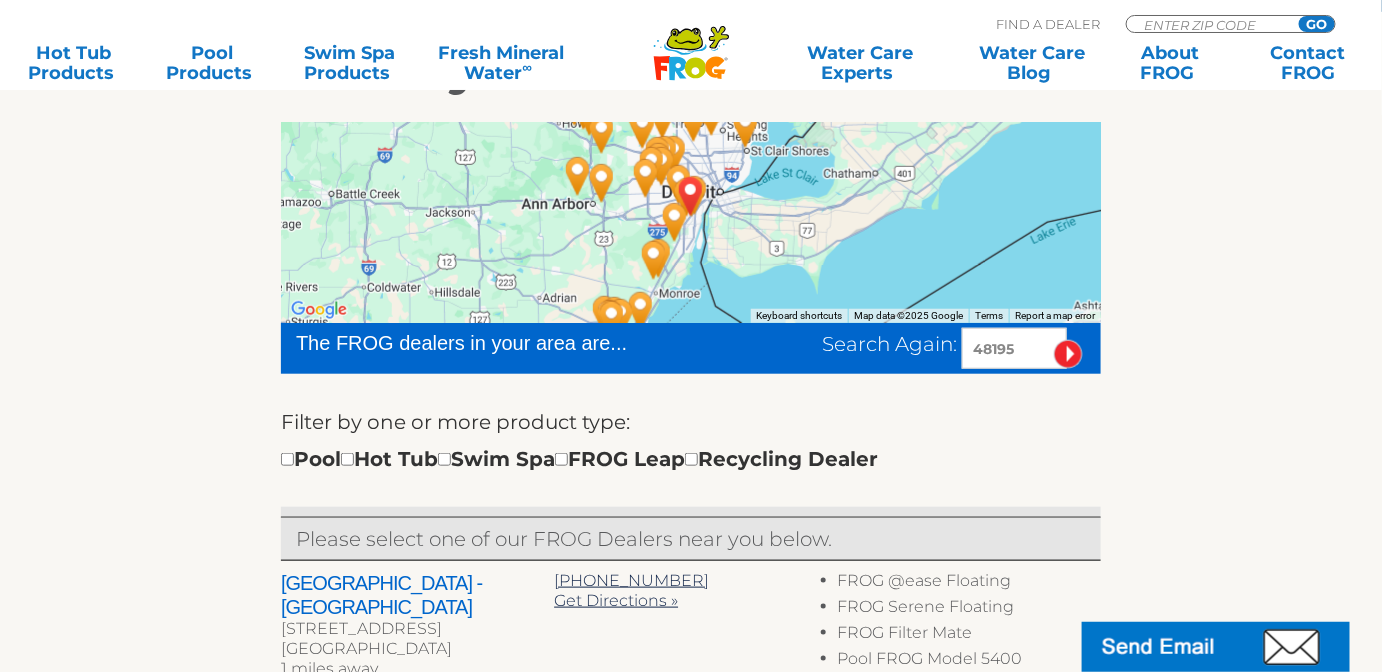 scroll, scrollTop: 363, scrollLeft: 0, axis: vertical 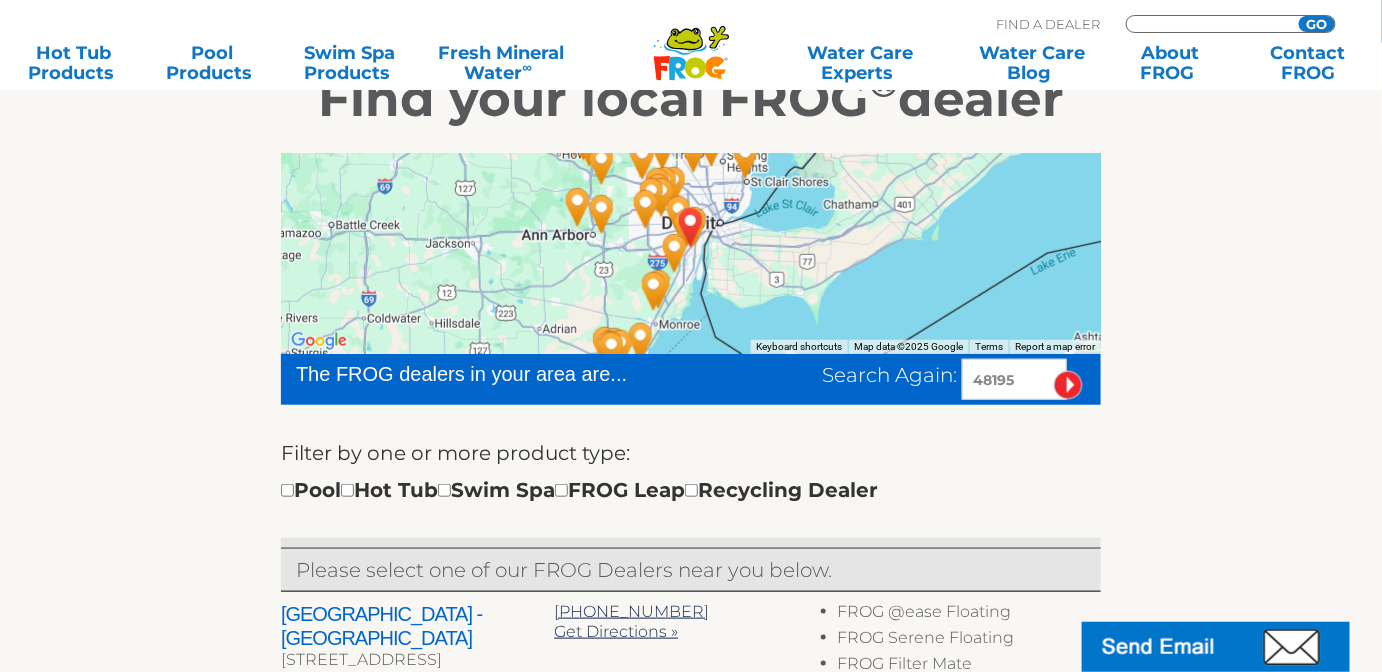 click at bounding box center (1209, 24) 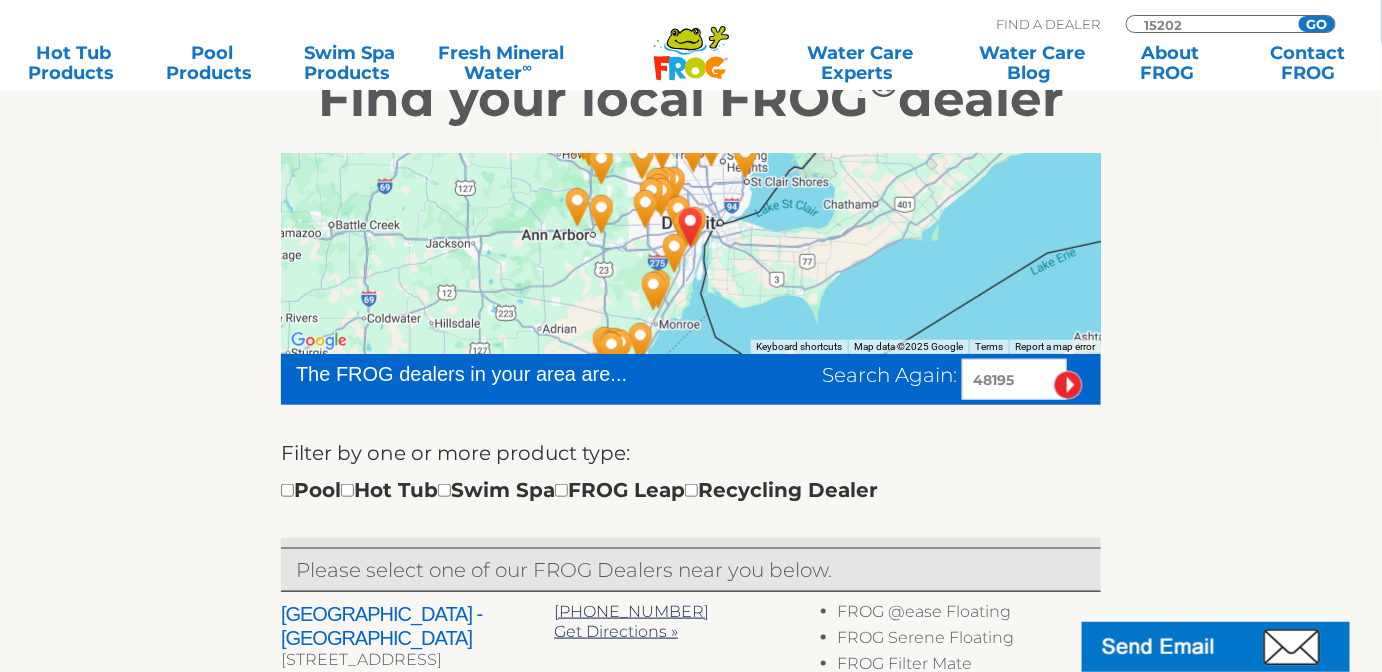 type on "15202" 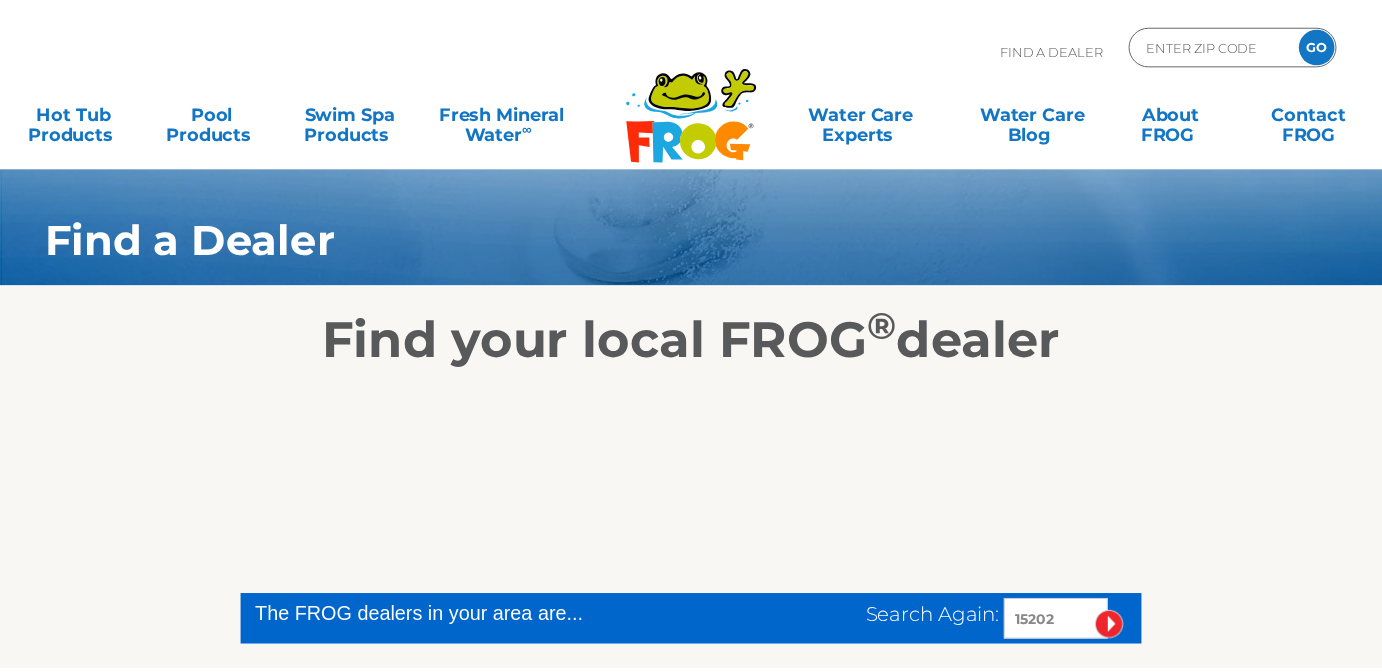 scroll, scrollTop: 0, scrollLeft: 0, axis: both 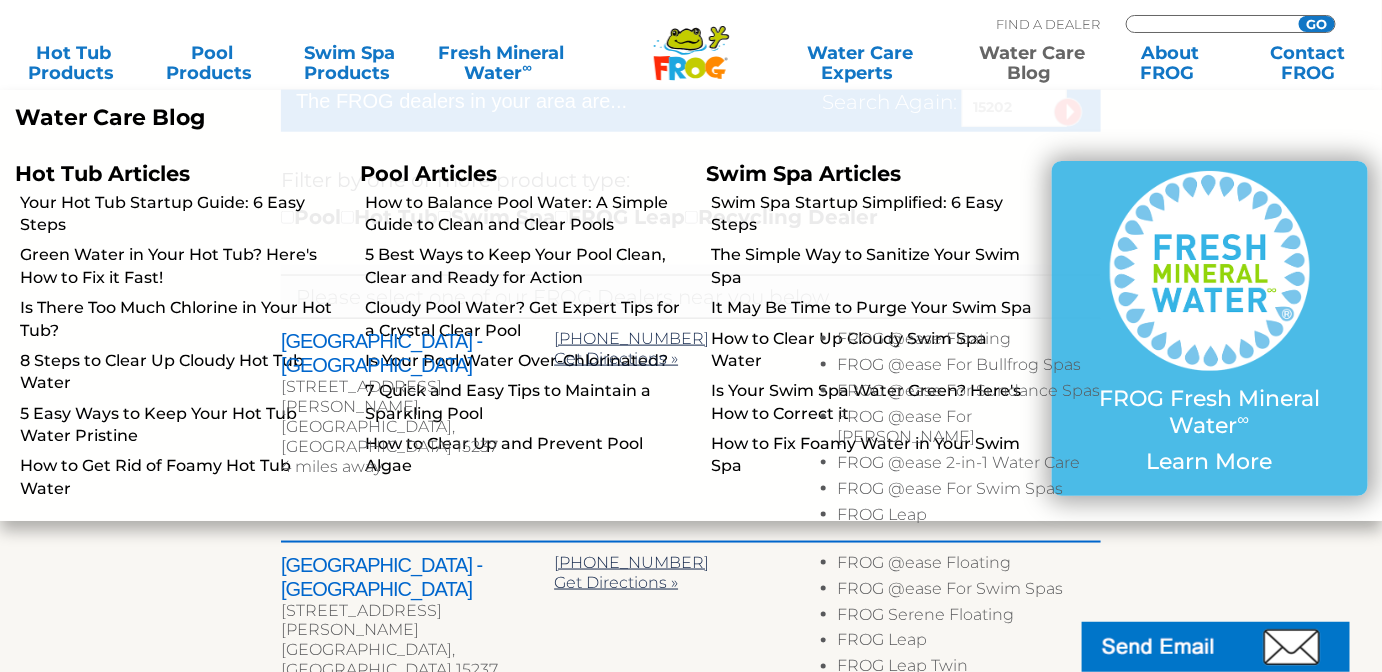 click at bounding box center [1209, 24] 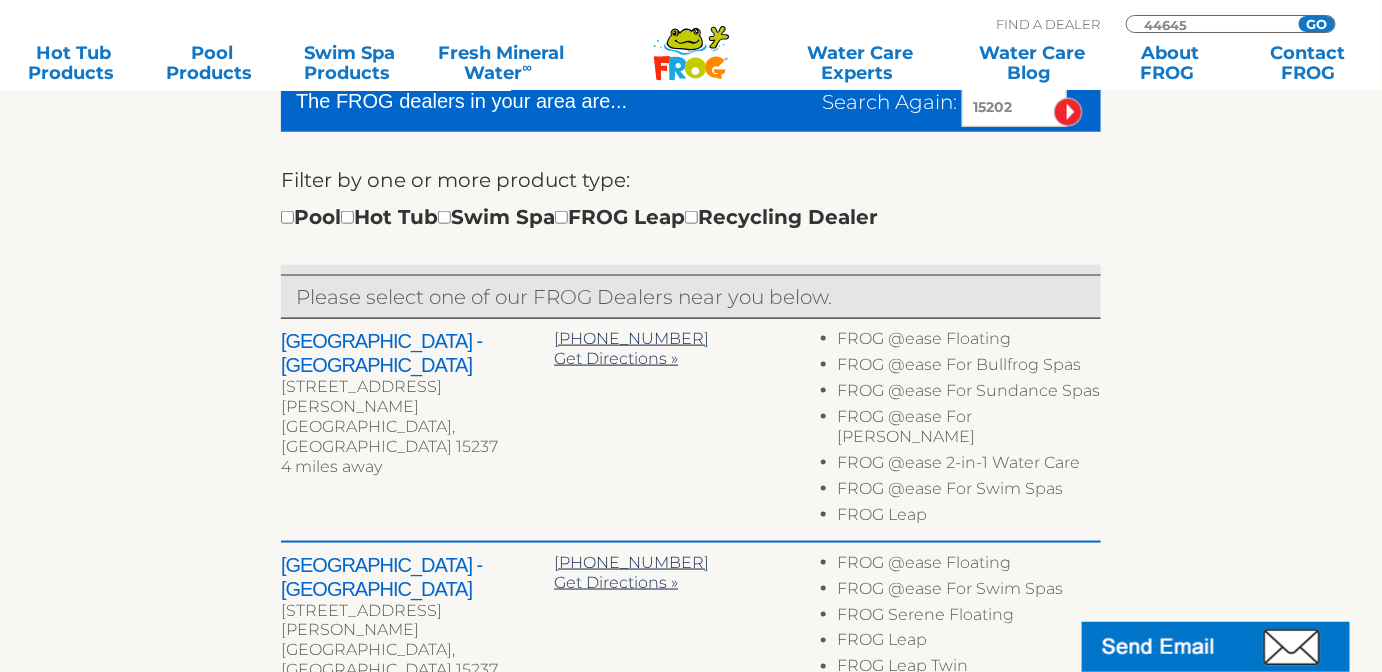 type on "44645" 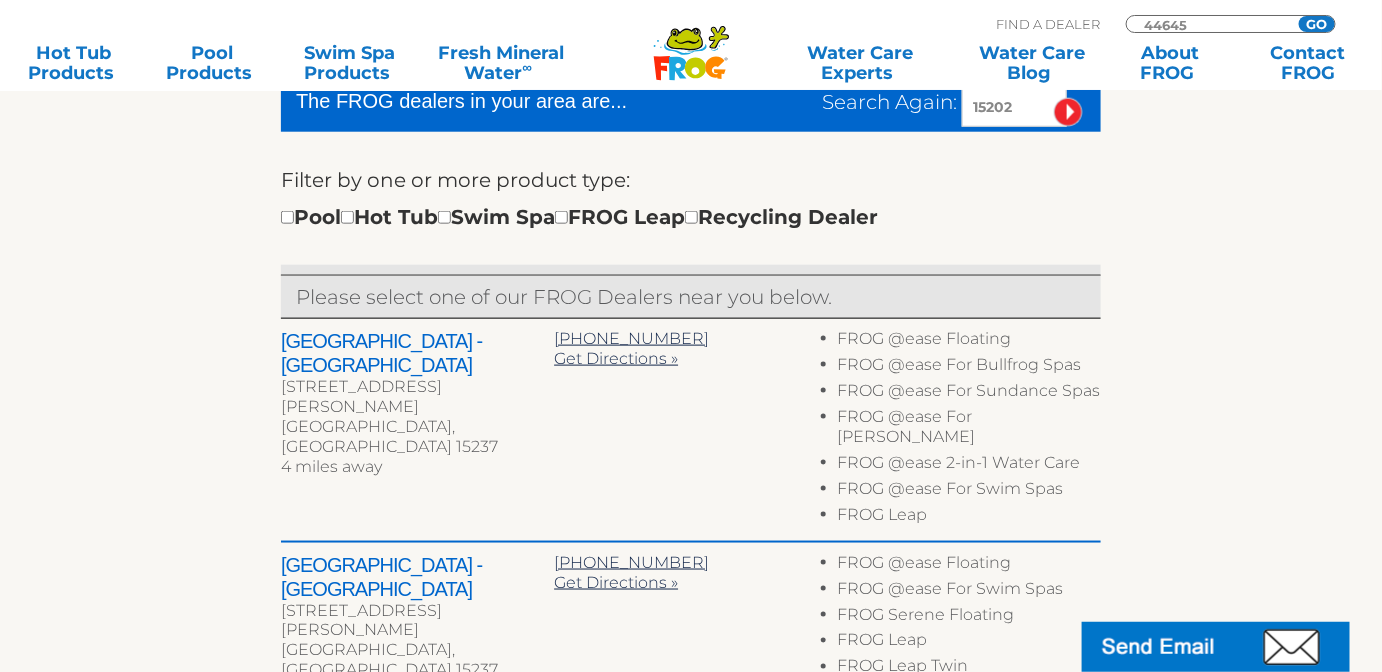 click on "GO" at bounding box center (1317, 24) 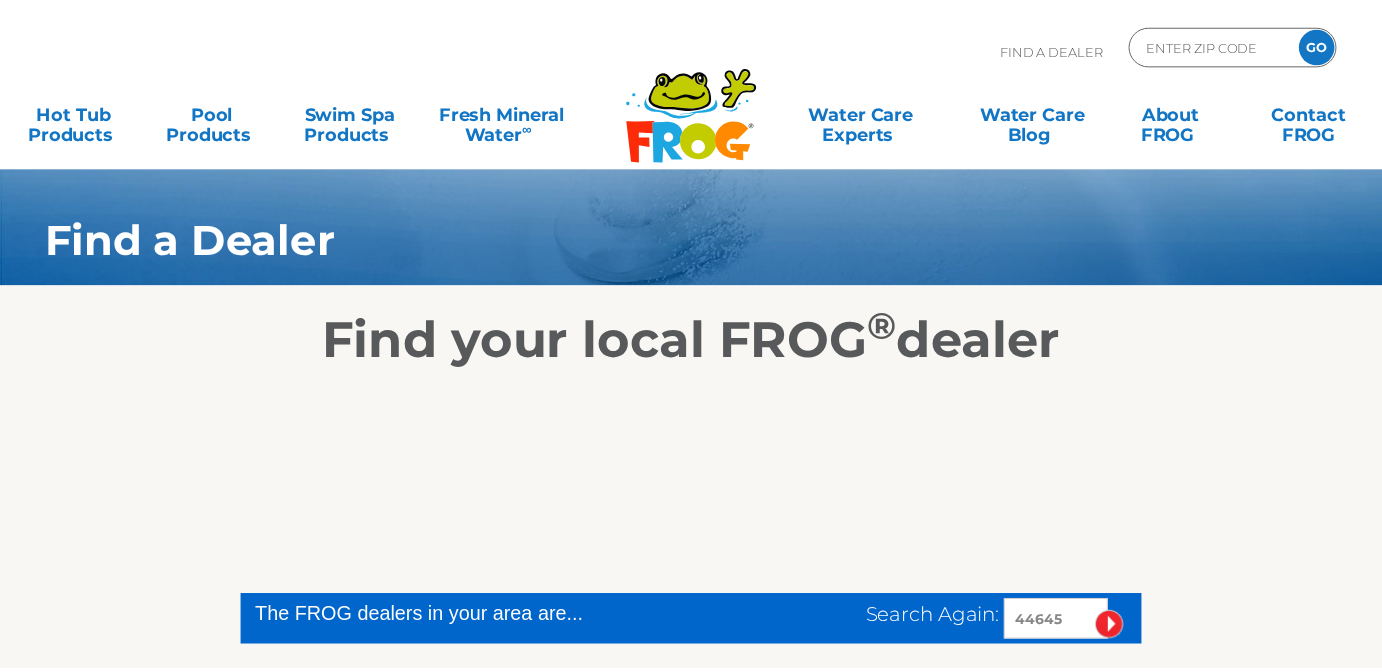 scroll, scrollTop: 0, scrollLeft: 0, axis: both 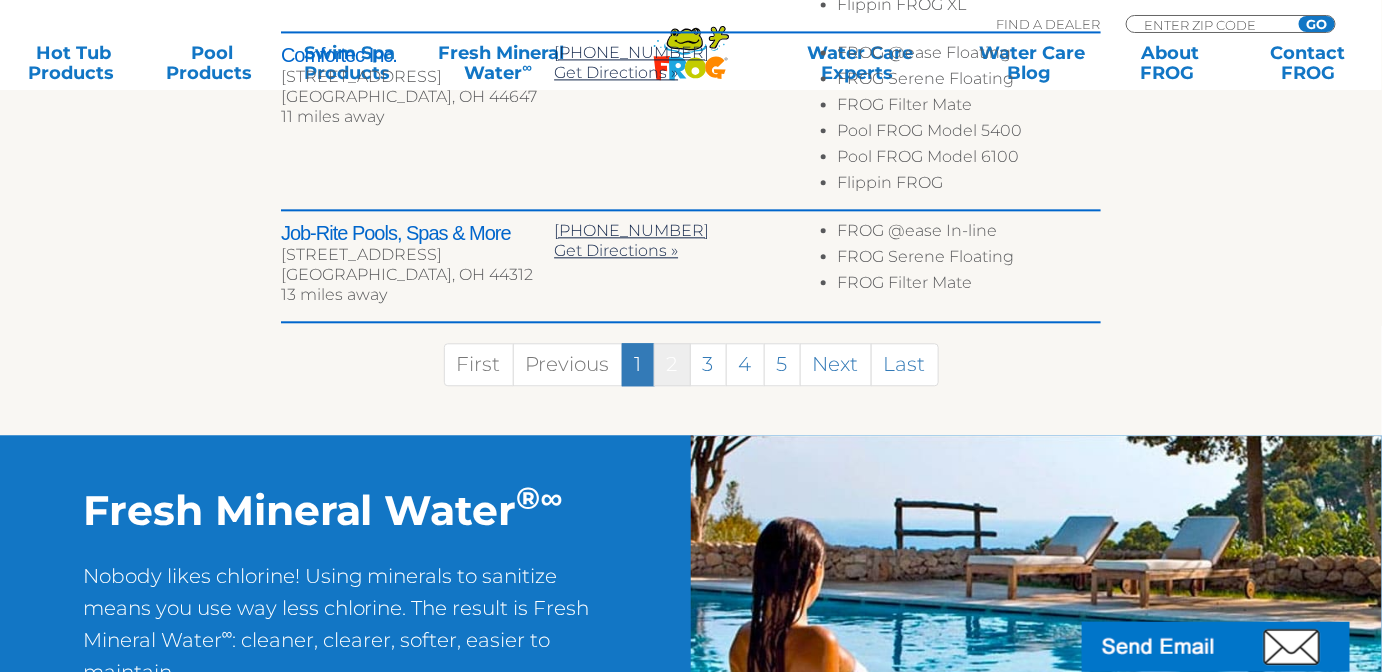 click on "2" at bounding box center (672, 364) 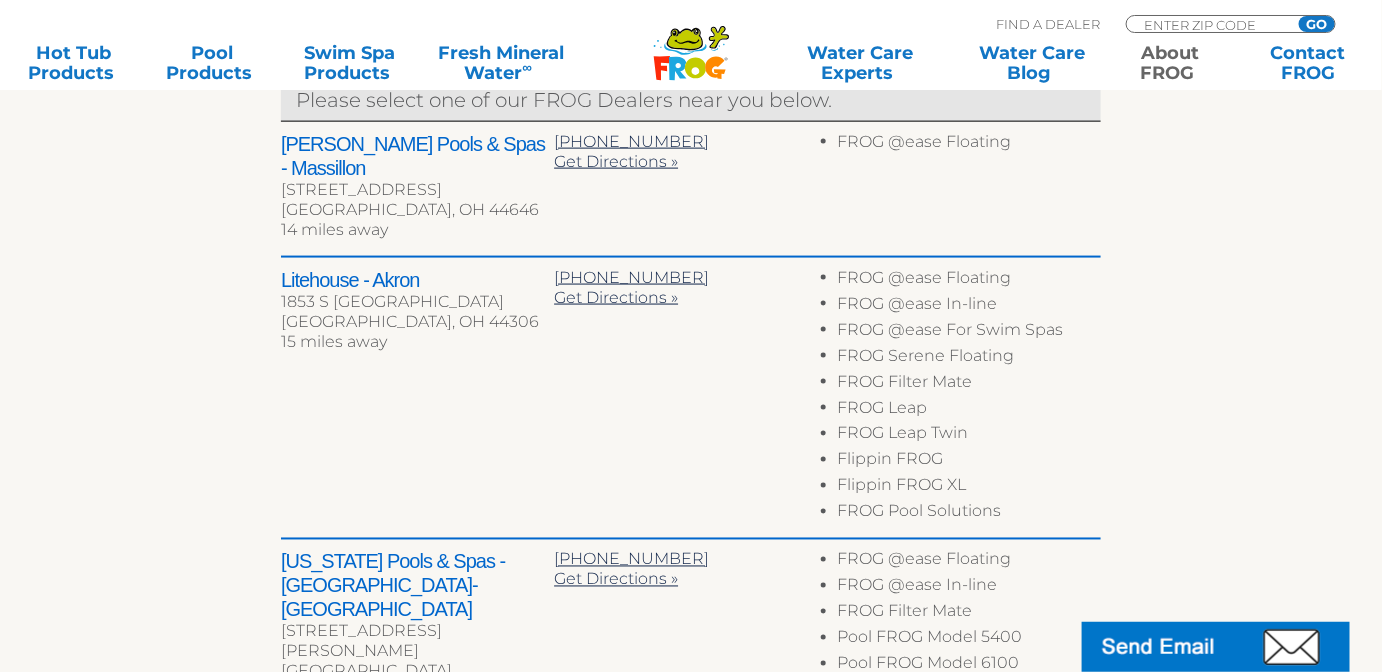 scroll, scrollTop: 832, scrollLeft: 0, axis: vertical 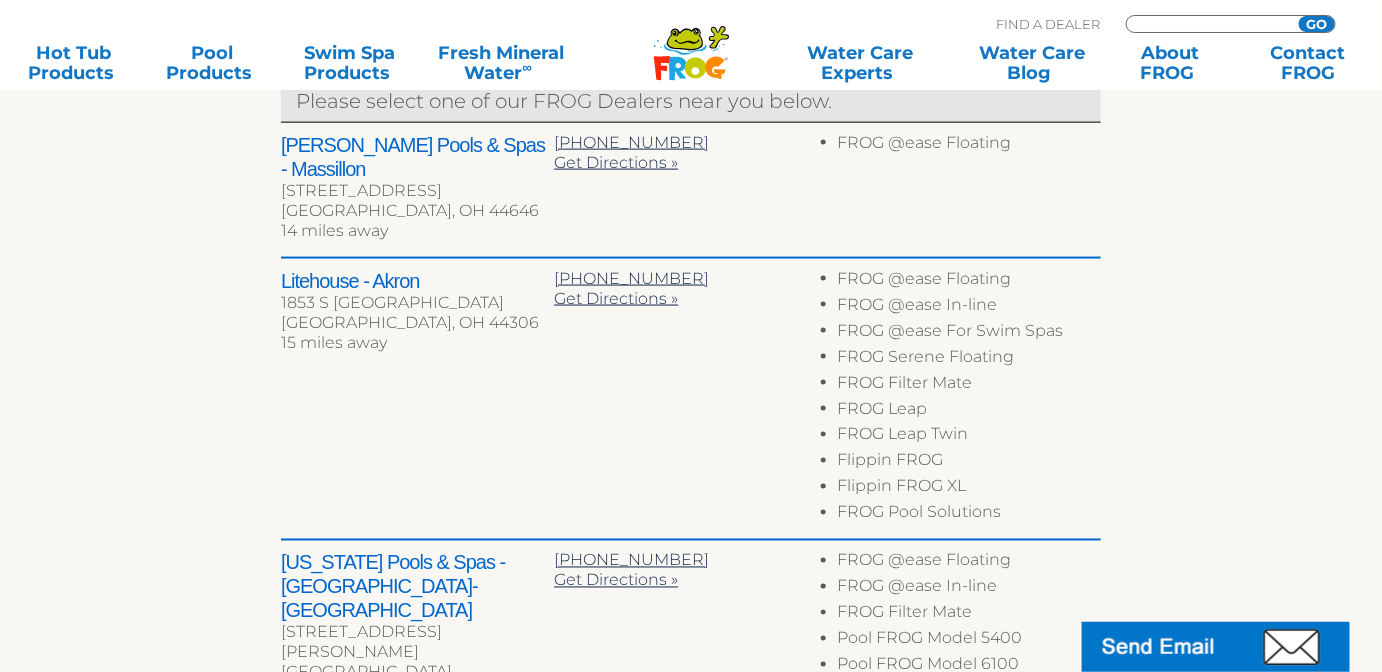 click on "MENU MENU Hot Tub  Products
All Hot Tub Products
FROG @ease – SmartChlor FROG @ease Floating System FROG @ease In-Line System FROG @ease 2-in-1 Water Care FROG @ease for Bullfrog Spas FROG @ease for Jacuzzi Hot Tubs FROG @ease for Sundance Spas FROG @ease for Floating Weir FROG @ease Test Strips
FROG Serene – Bromine FROG Serene Floating System FROG Serene In-Line System FROG Test Strips for Hot Tubs
Hot Tub Support Chemicals FROG Filter Mate FROG Jump Start FROG Maintain
FROG Fresh Mineral Water ∞
Learn More
FROG Water Care BLOG
How to Conquer Common Hot Tub Mistakes
Everything You Need to Know About Foamy Hot Tub Water
Pool  Products
All Pool Products
2K to 5K Gallons  Flippin’ FROG 5K to 10K Gallons Flippin' FROG XL
Up to 25K Gallons POOL FROG Model 6100 FROG Leap FROG Pool Tender INSTANT FROG Up to 40K Gallons" at bounding box center [691, 46] 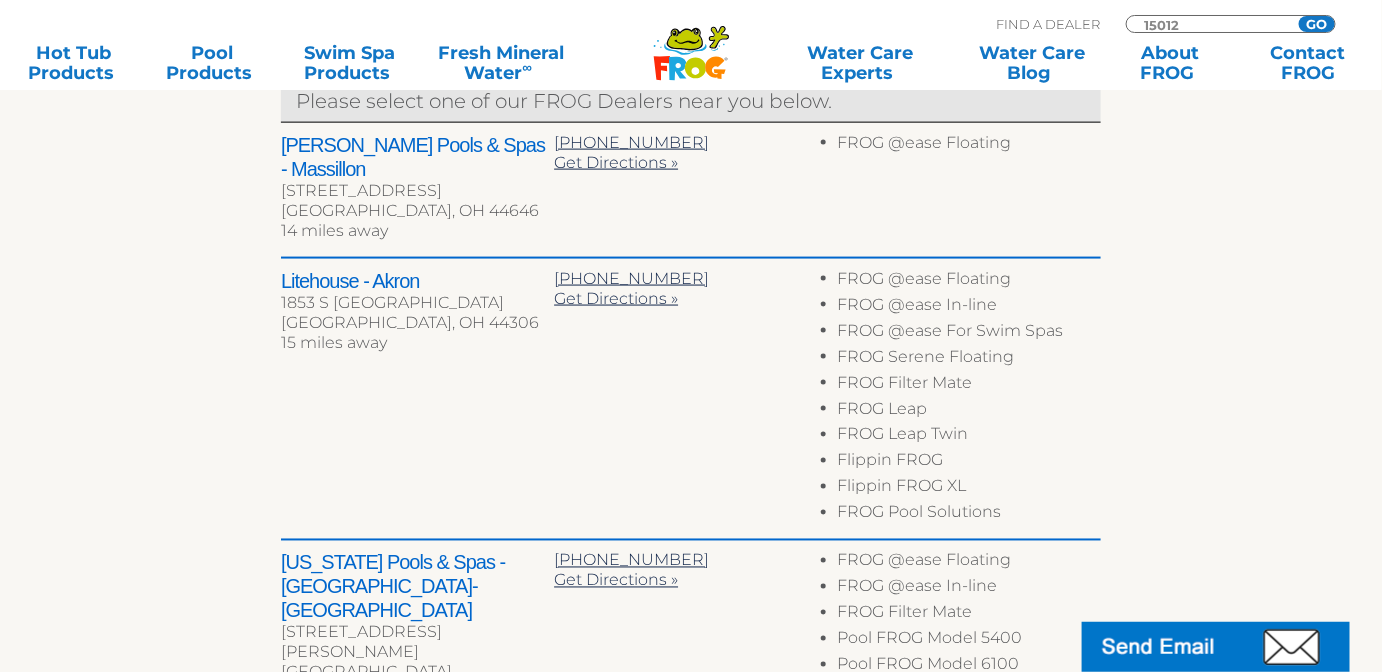 type on "15012" 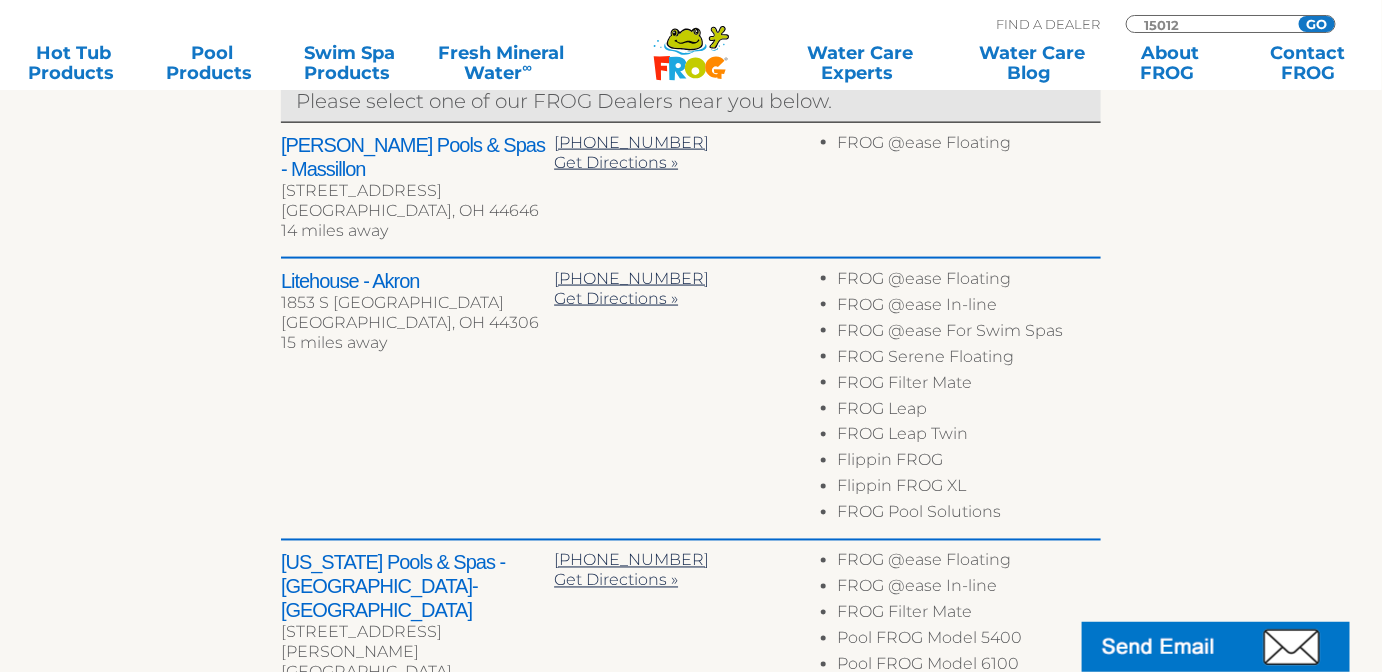 click on "GO" at bounding box center [1317, 24] 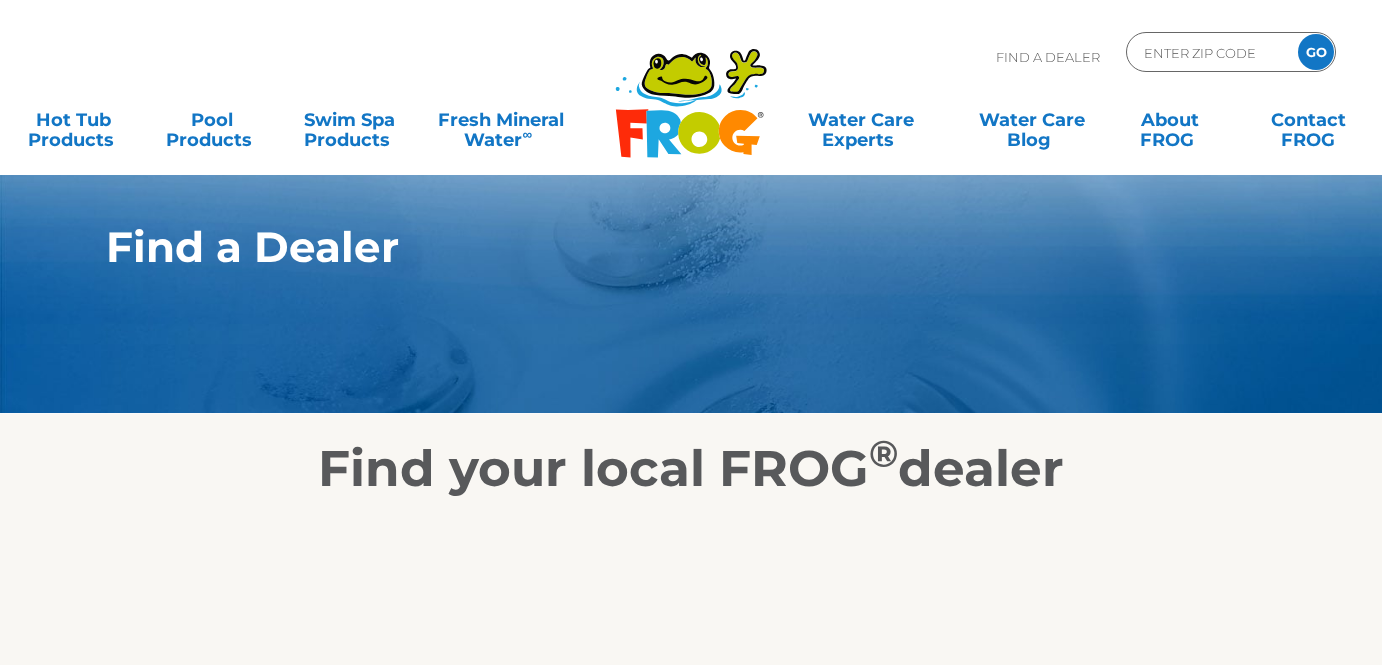 scroll, scrollTop: 0, scrollLeft: 0, axis: both 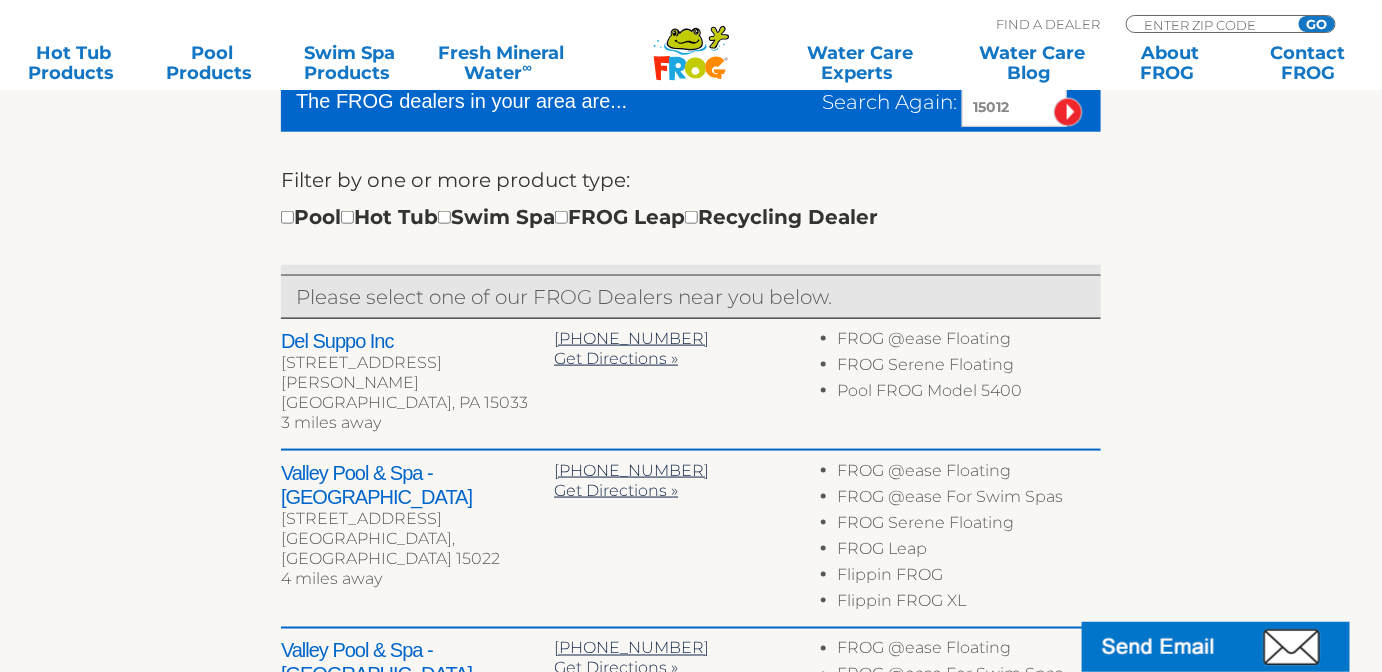 drag, startPoint x: 927, startPoint y: 108, endPoint x: 896, endPoint y: 107, distance: 31.016125 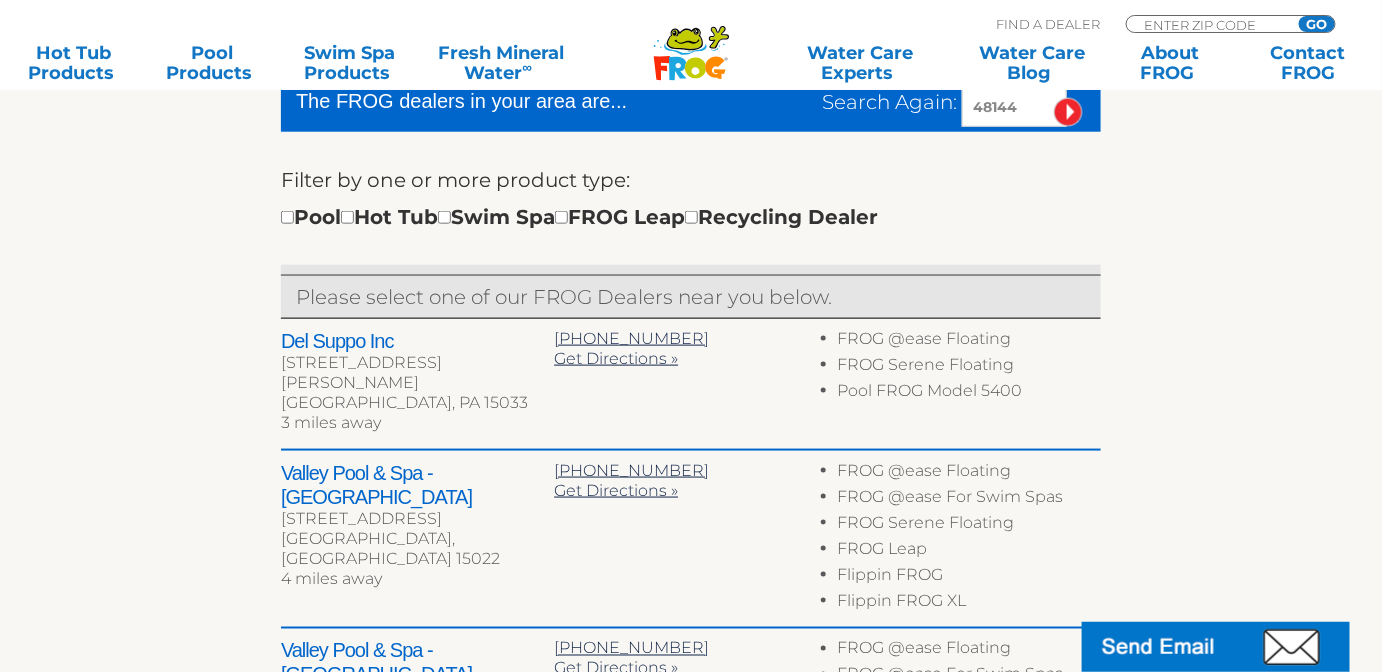 type on "48144" 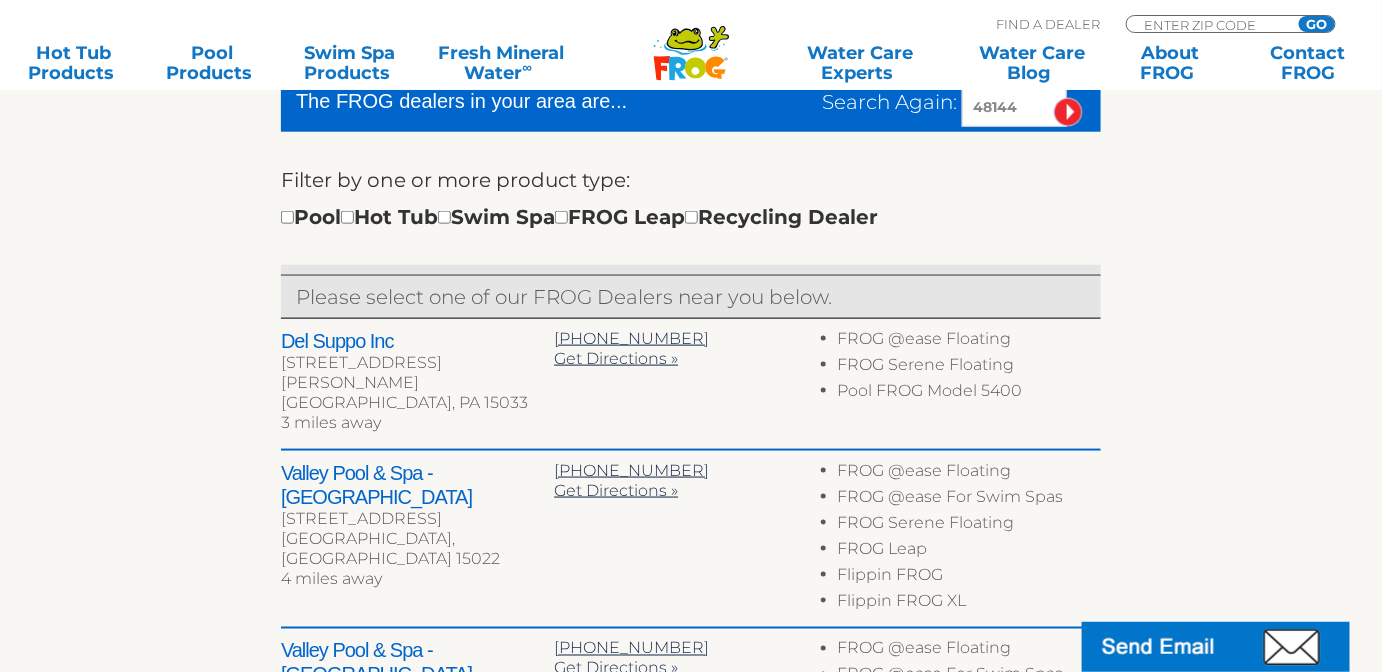 click at bounding box center [1068, 112] 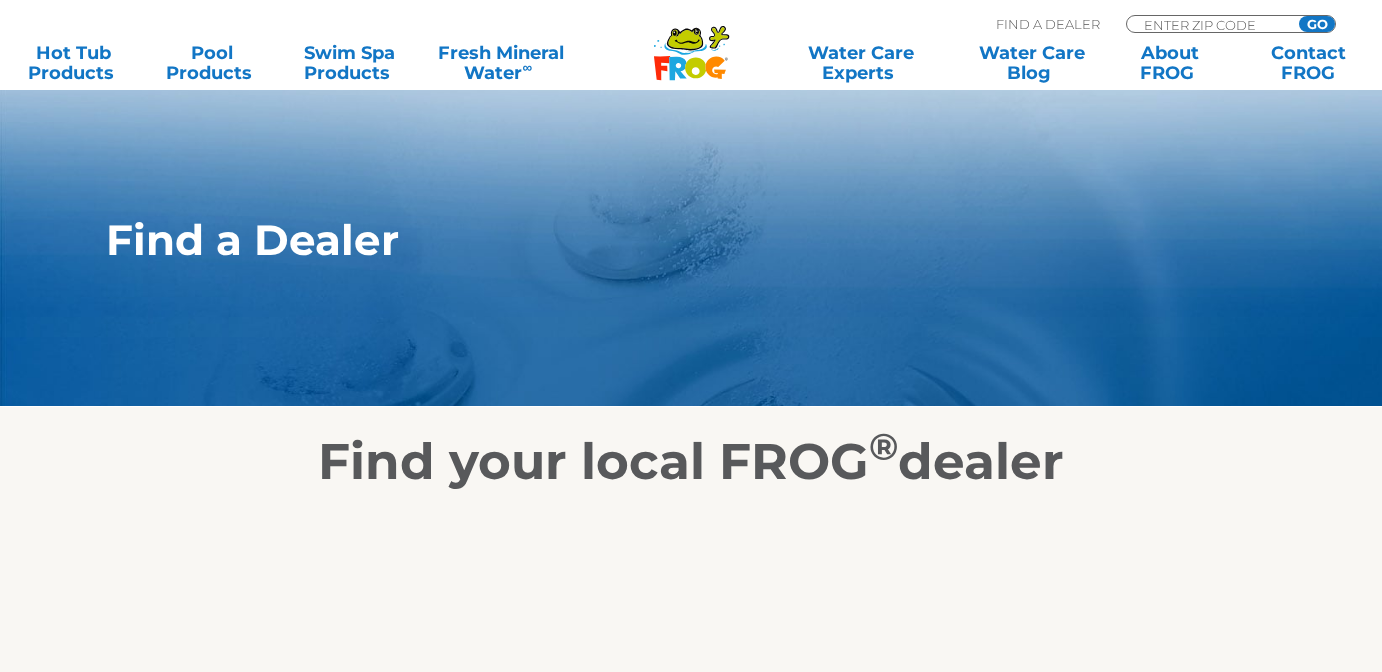 scroll, scrollTop: 517, scrollLeft: 0, axis: vertical 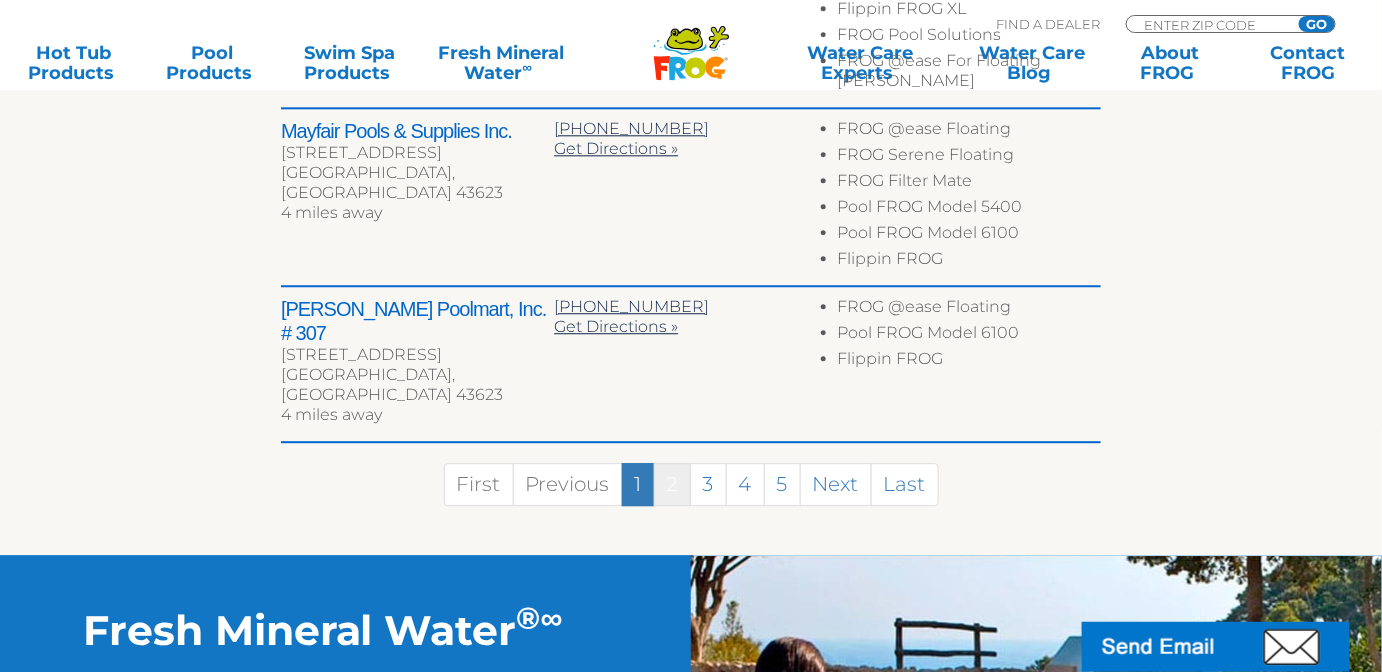 click on "2" at bounding box center [672, 484] 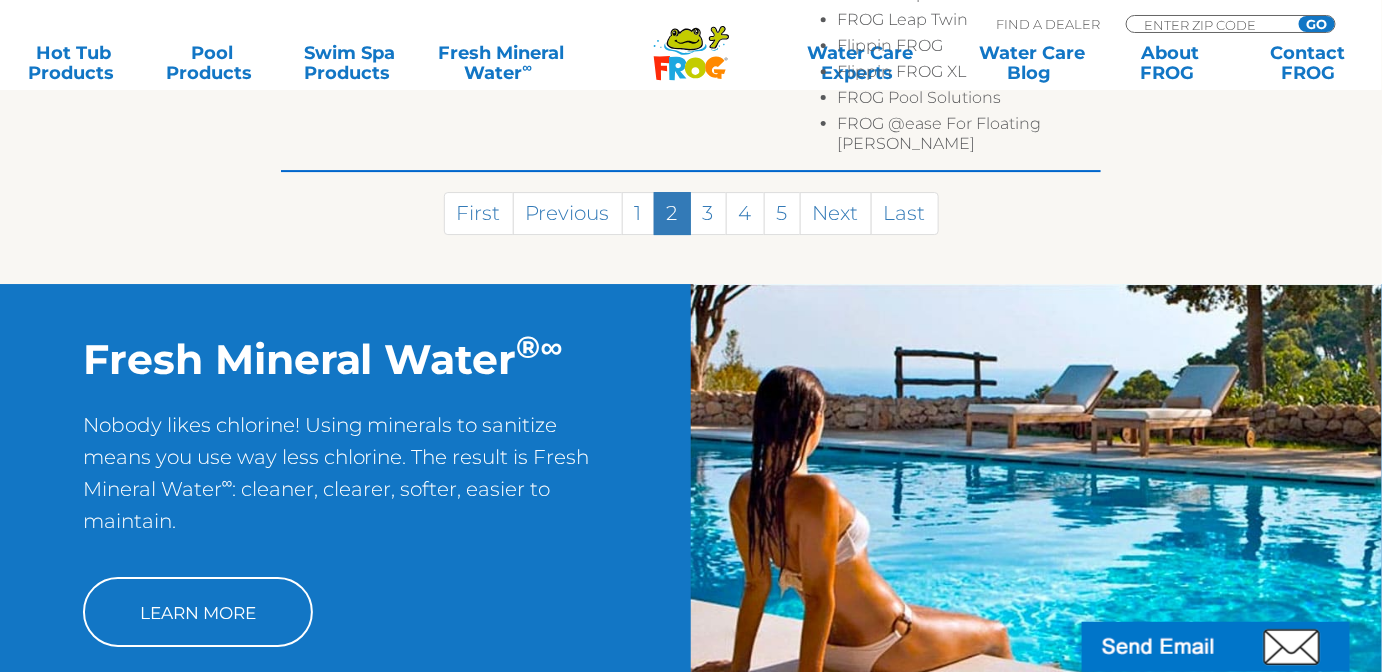 scroll, scrollTop: 2154, scrollLeft: 0, axis: vertical 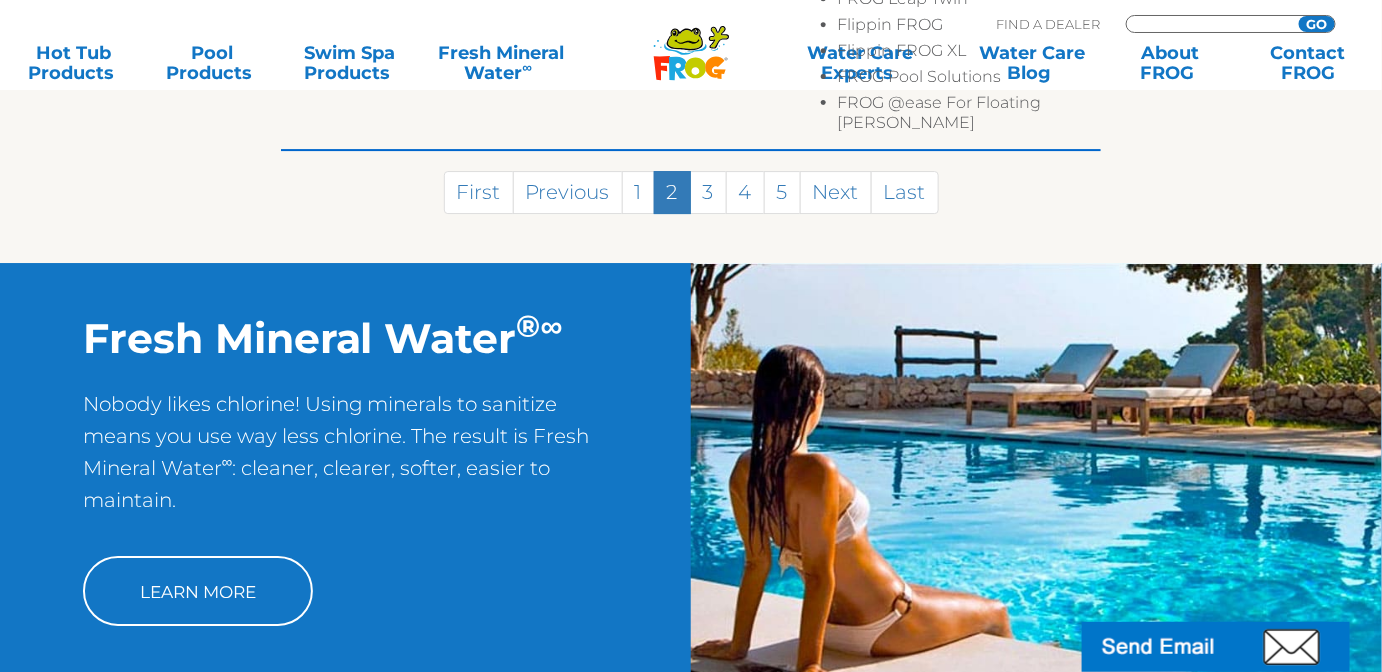 click at bounding box center (1209, 24) 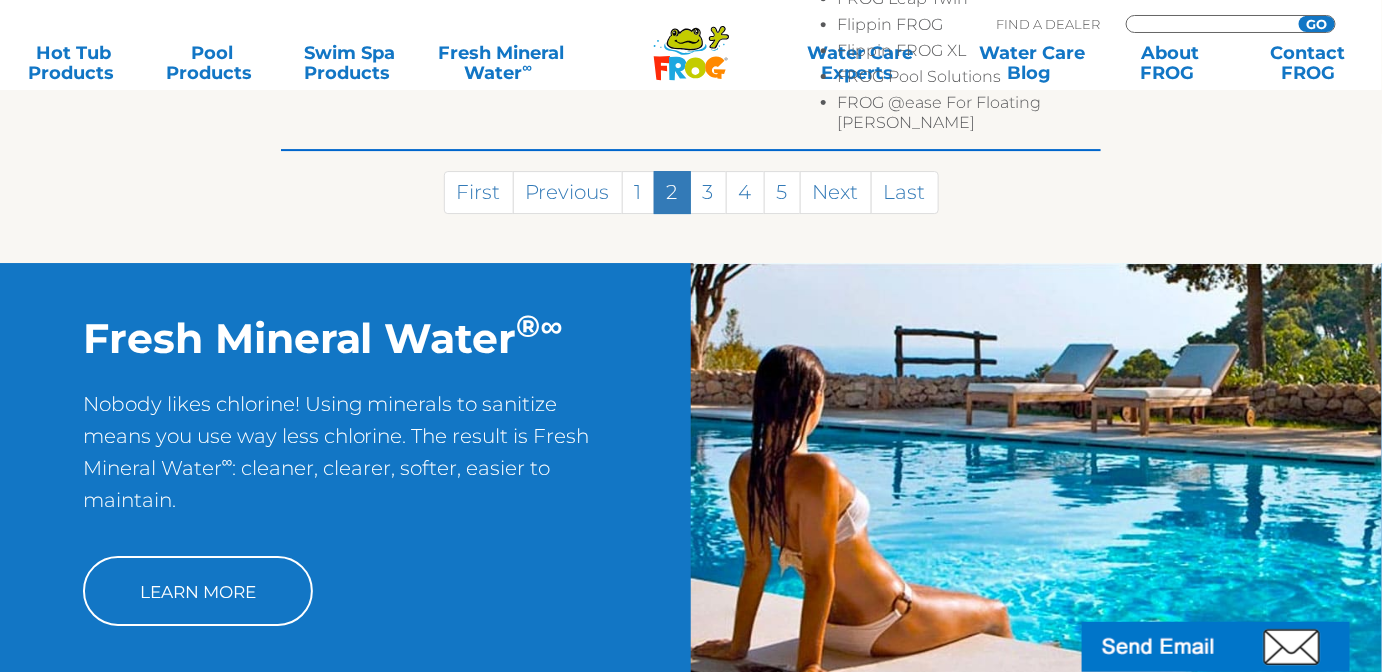 paste on "19512" 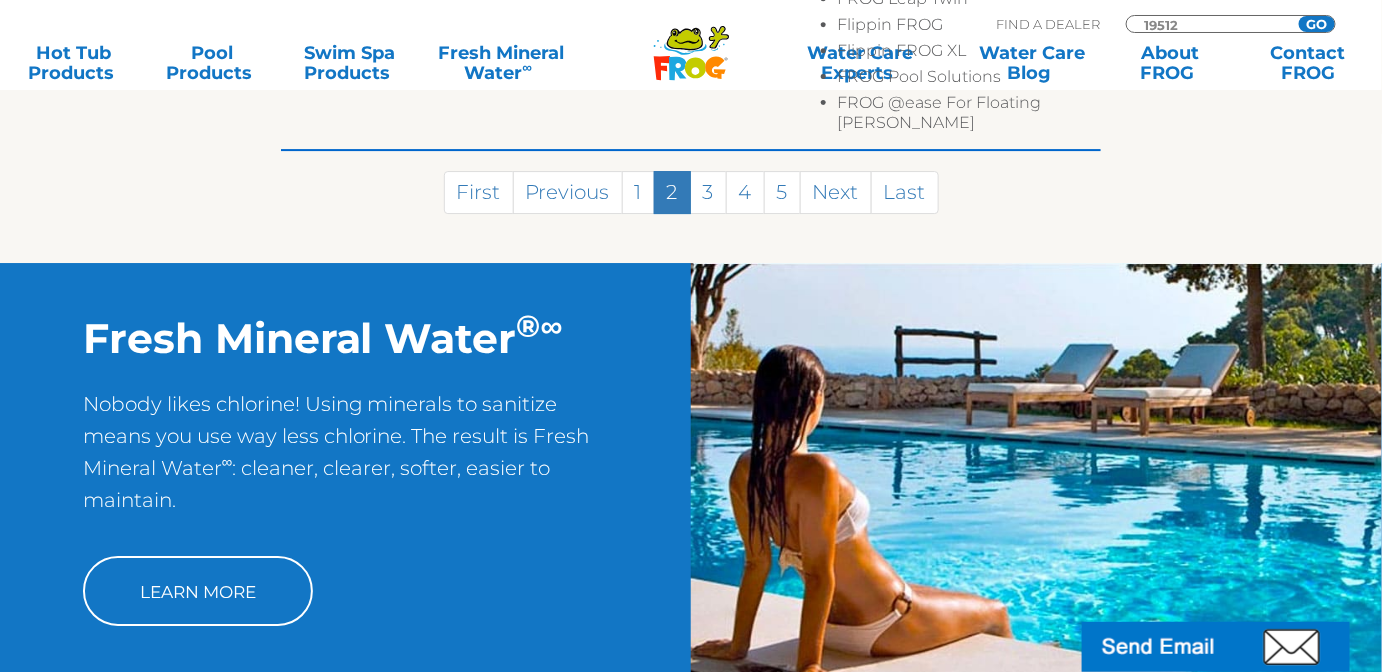 type on "19512" 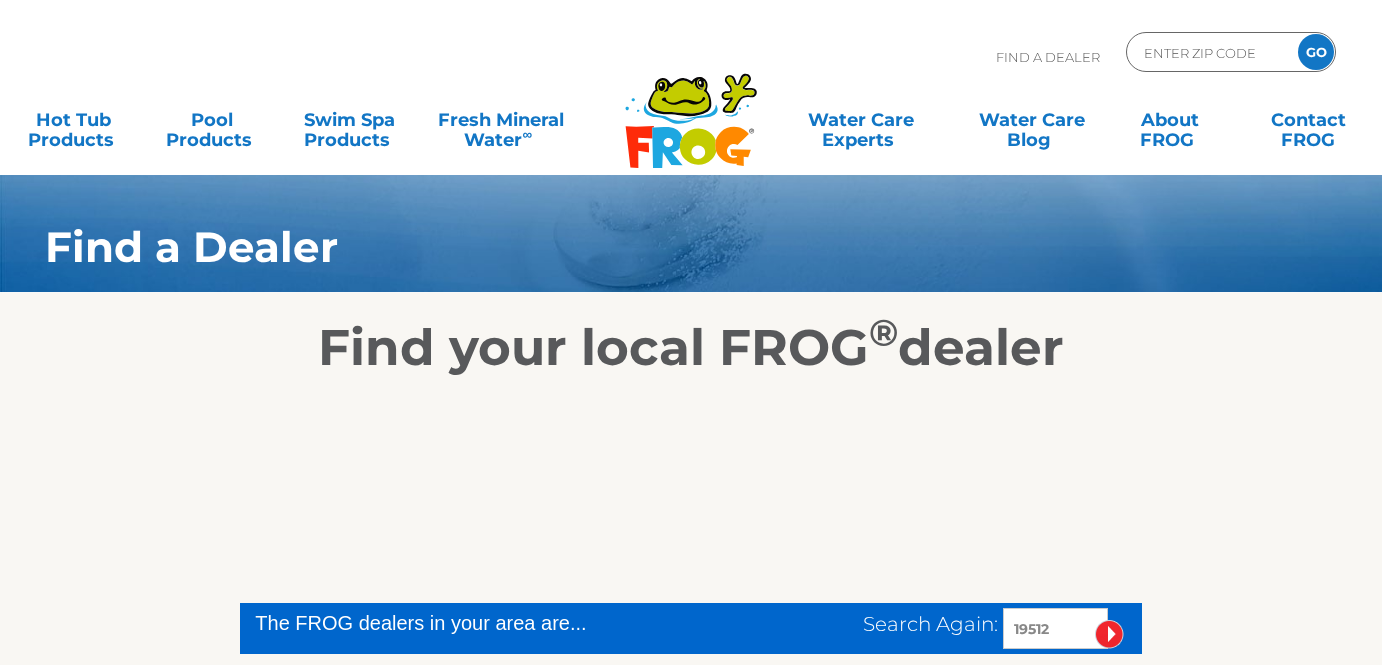 scroll, scrollTop: 0, scrollLeft: 0, axis: both 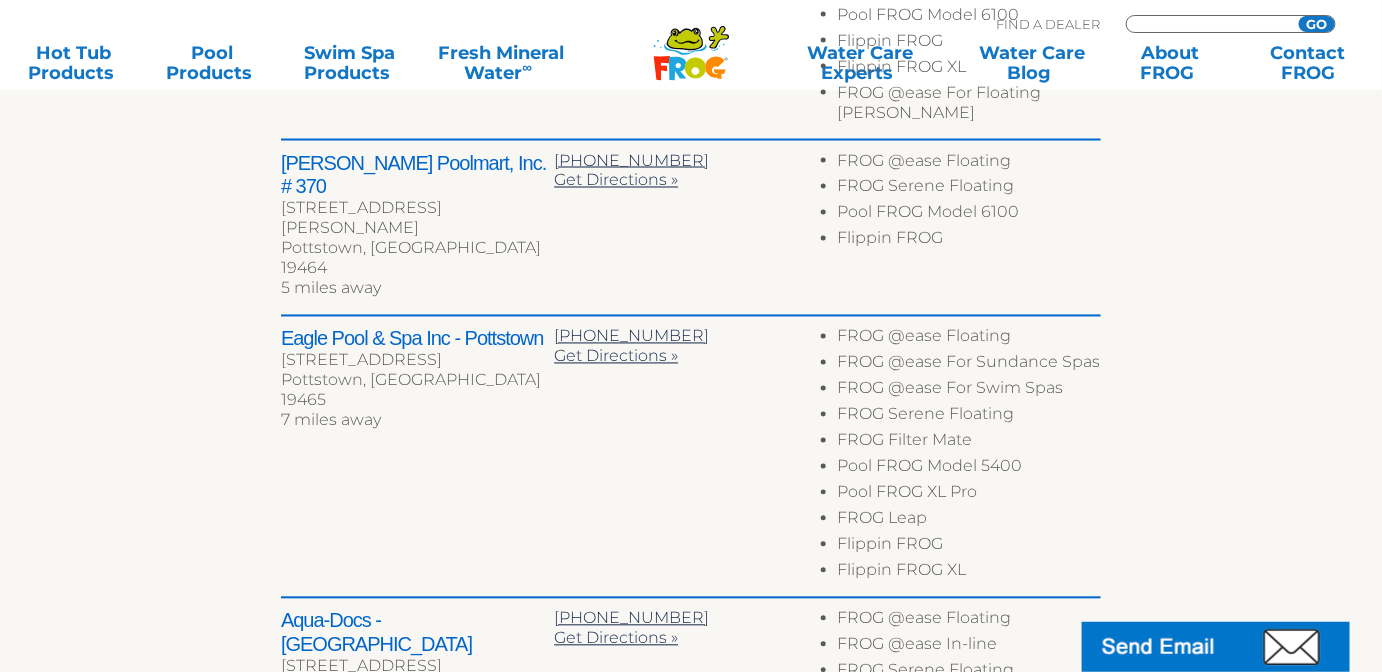 click at bounding box center [1209, 24] 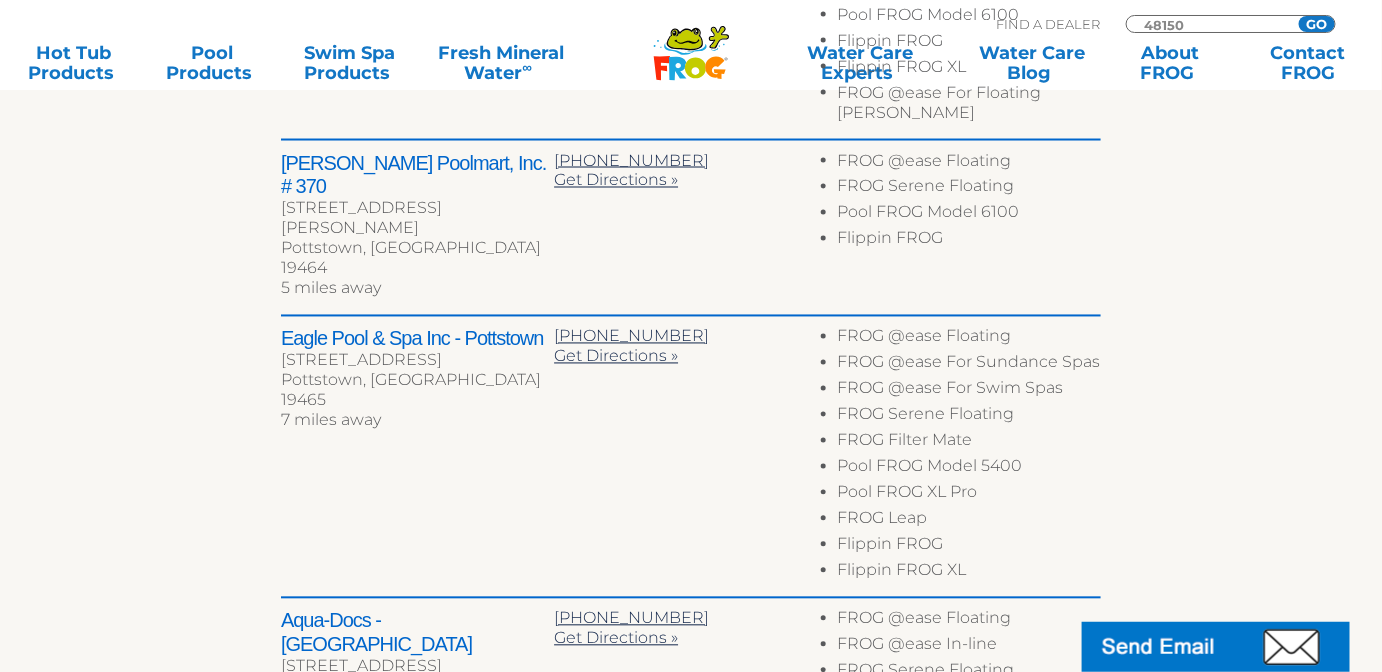 type on "48150" 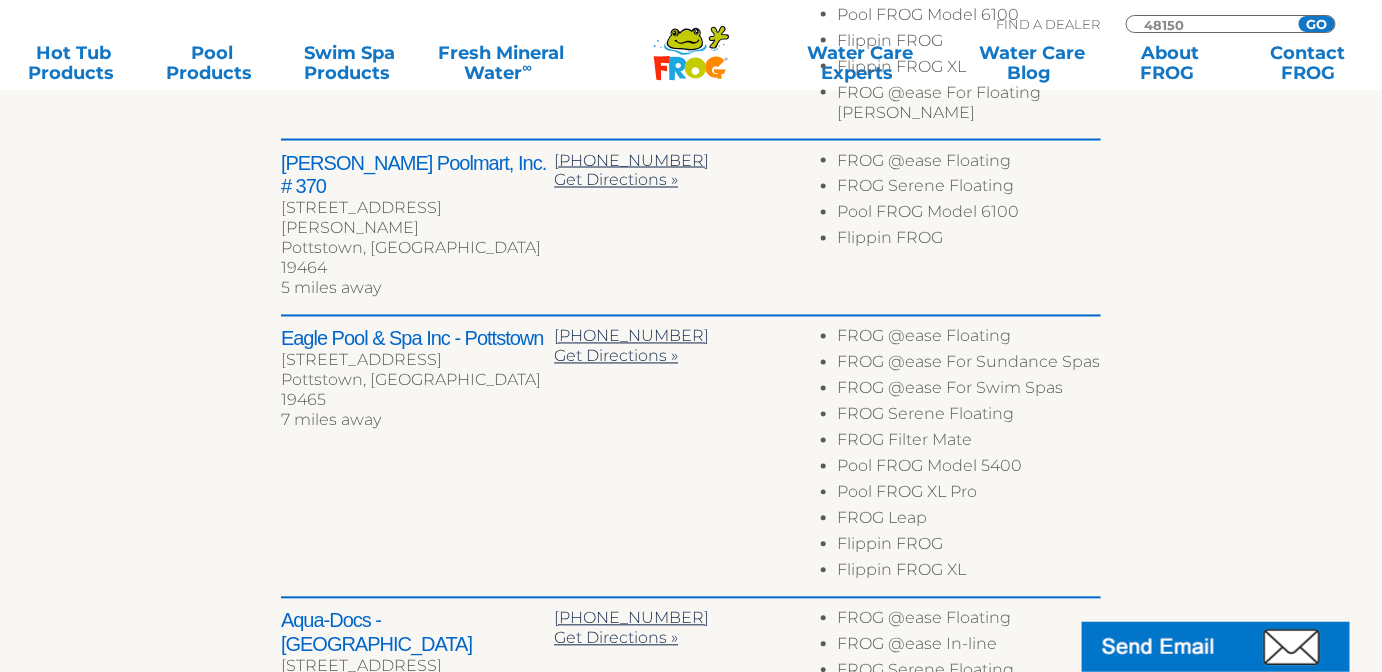 click on "GO" at bounding box center (1317, 24) 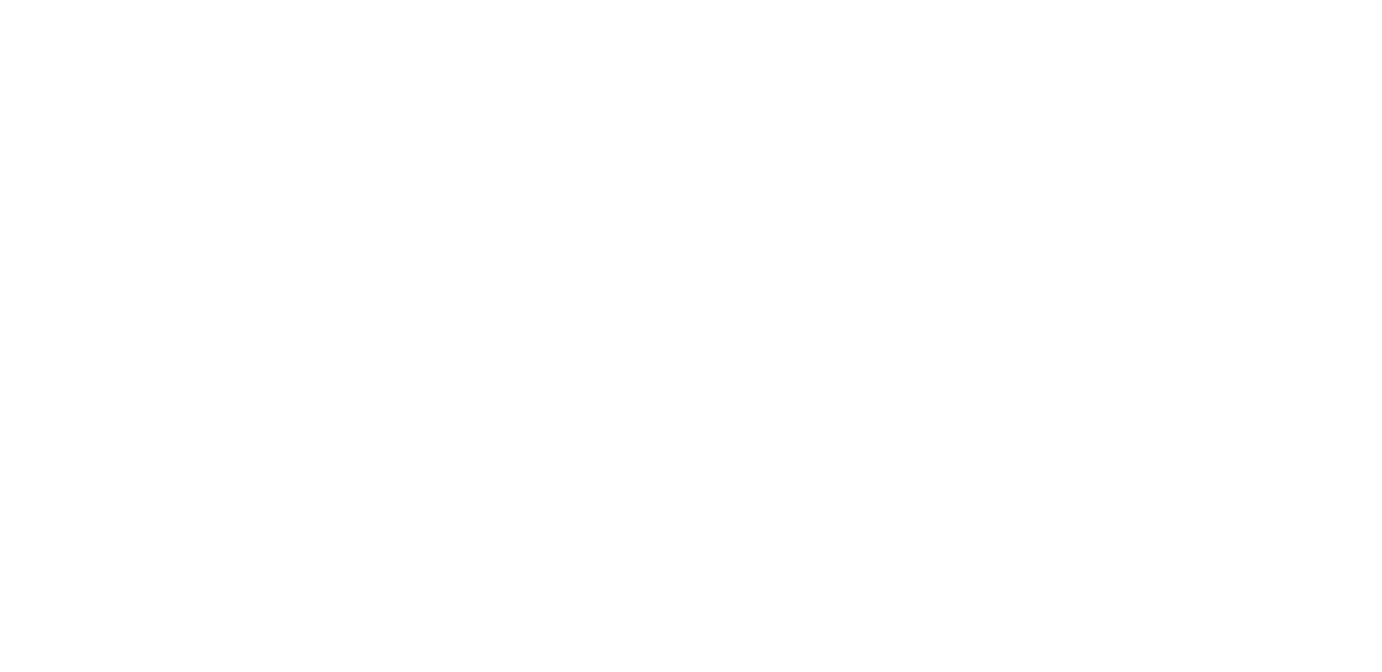 scroll, scrollTop: 0, scrollLeft: 0, axis: both 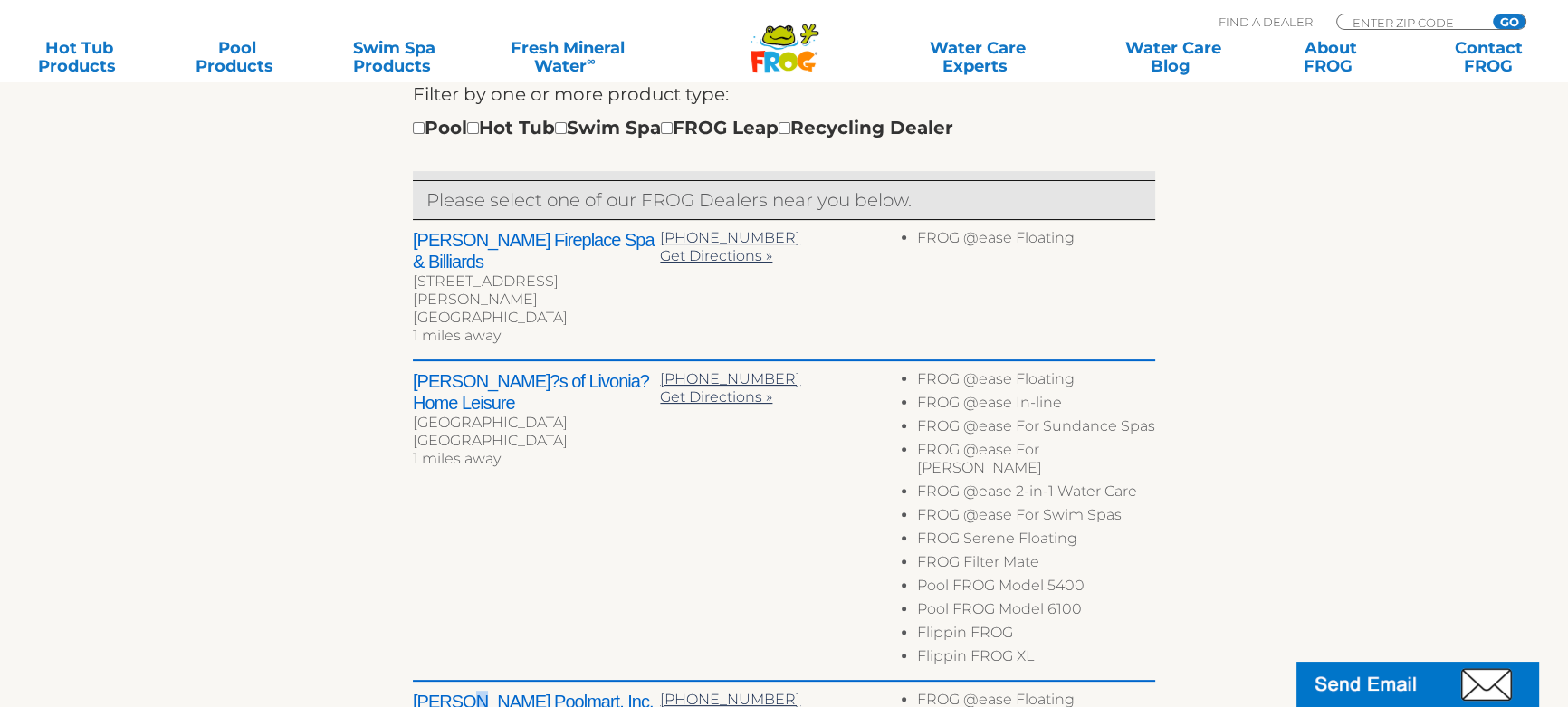 click on "Leslie's Poolmart, Inc. # 333" at bounding box center [536, 712] 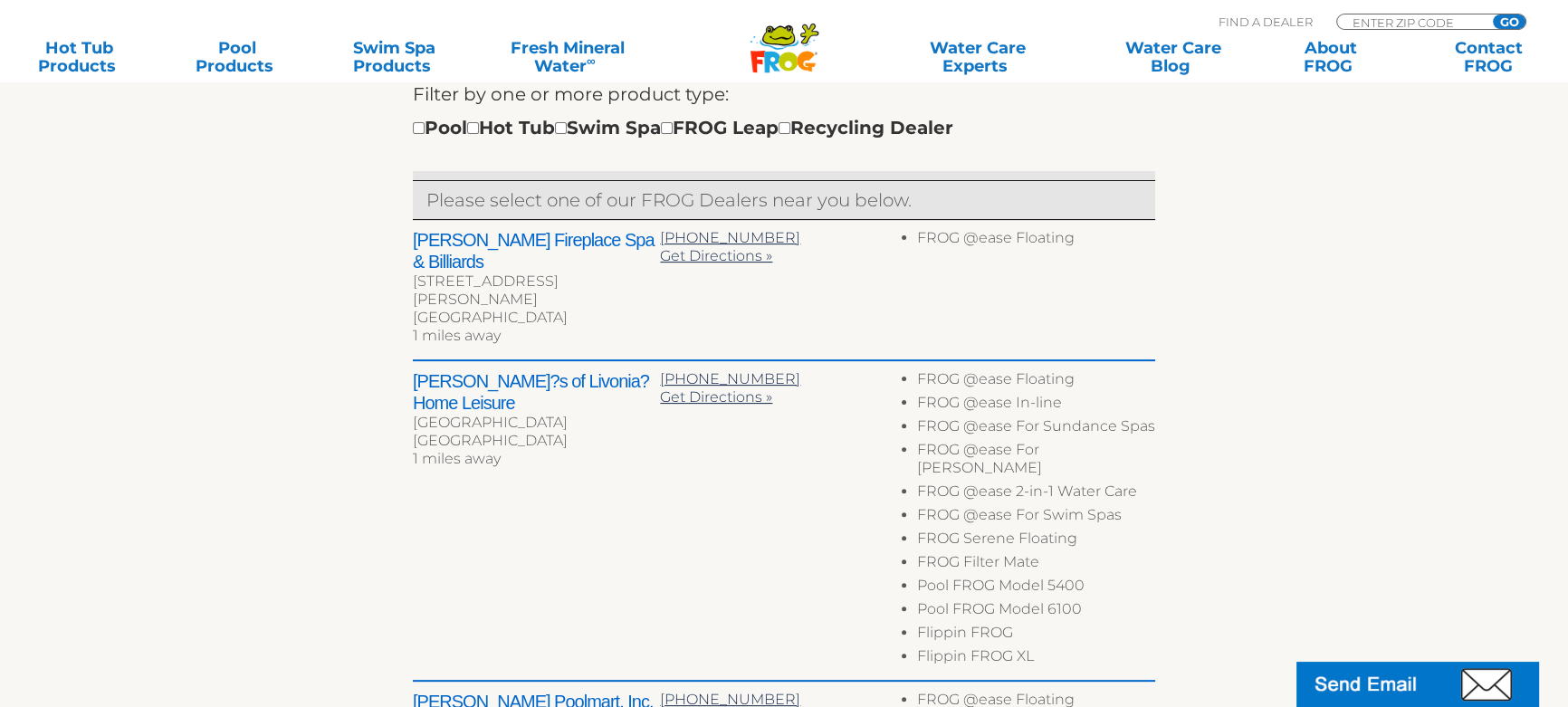 click on "Westland, MI 48185" at bounding box center (536, 779) 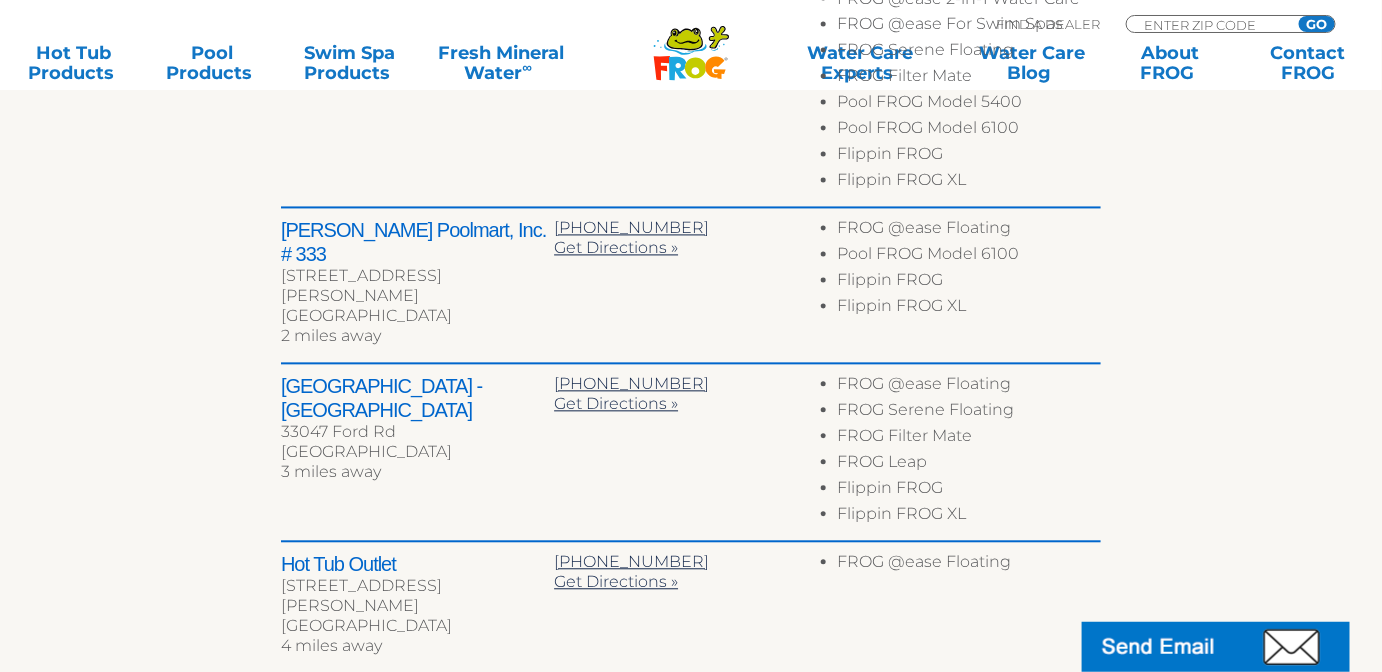 scroll, scrollTop: 1272, scrollLeft: 0, axis: vertical 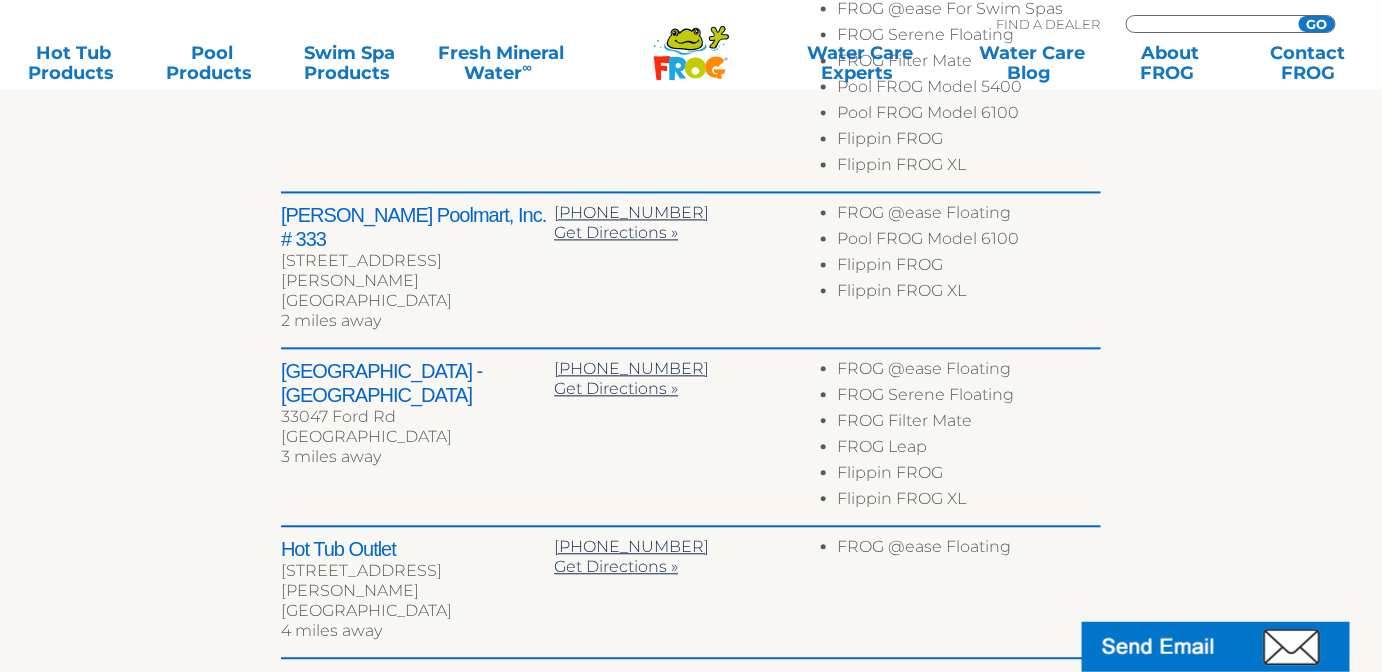 click at bounding box center (1209, 24) 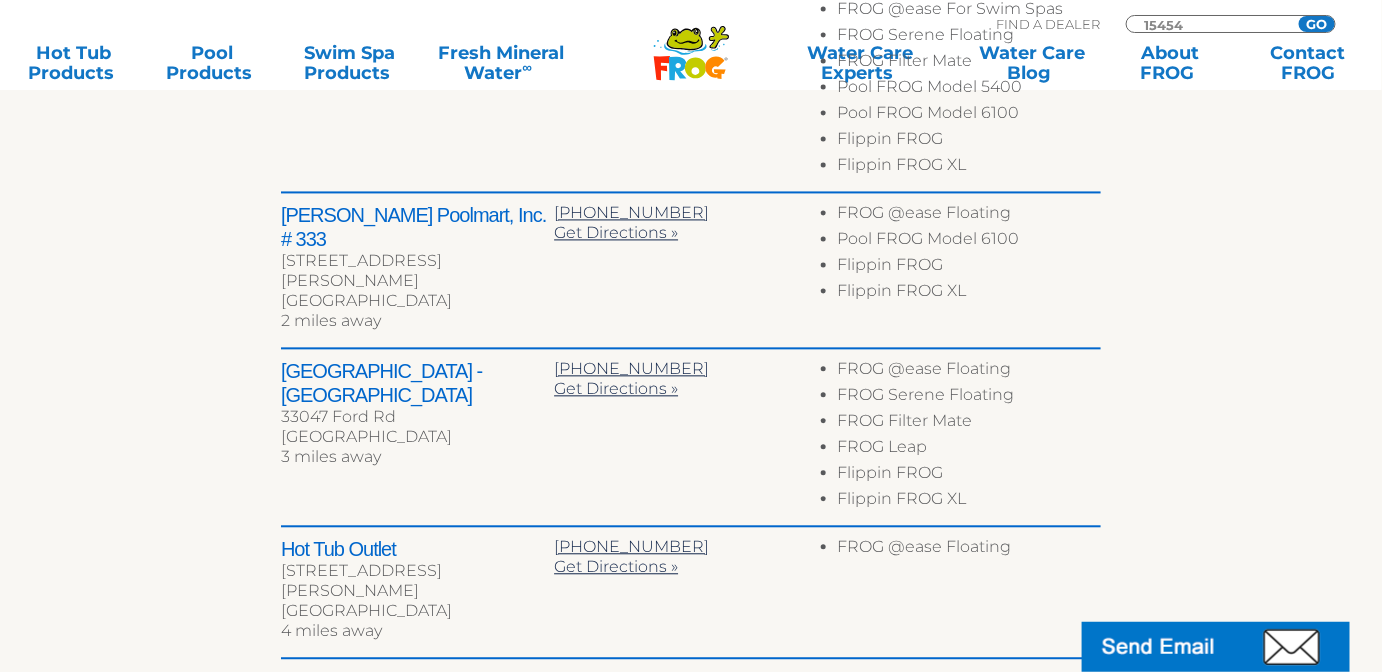 type on "15454" 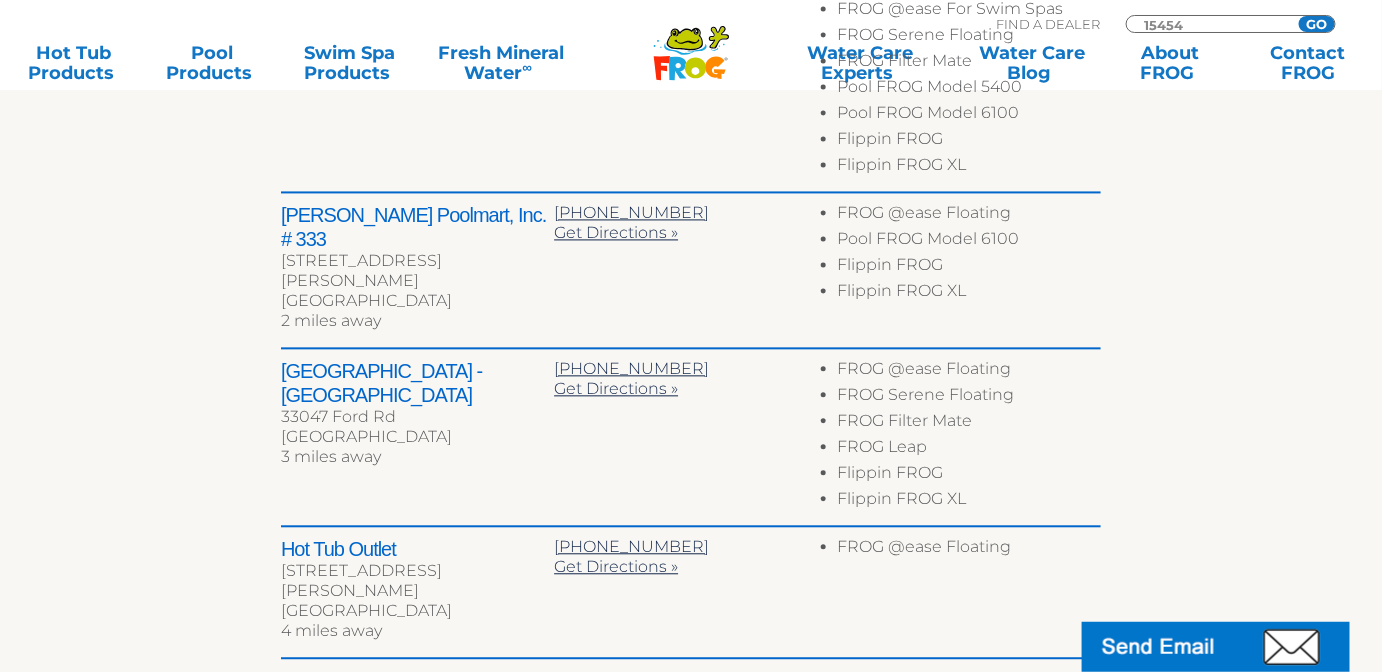 click on "GO" at bounding box center (1317, 24) 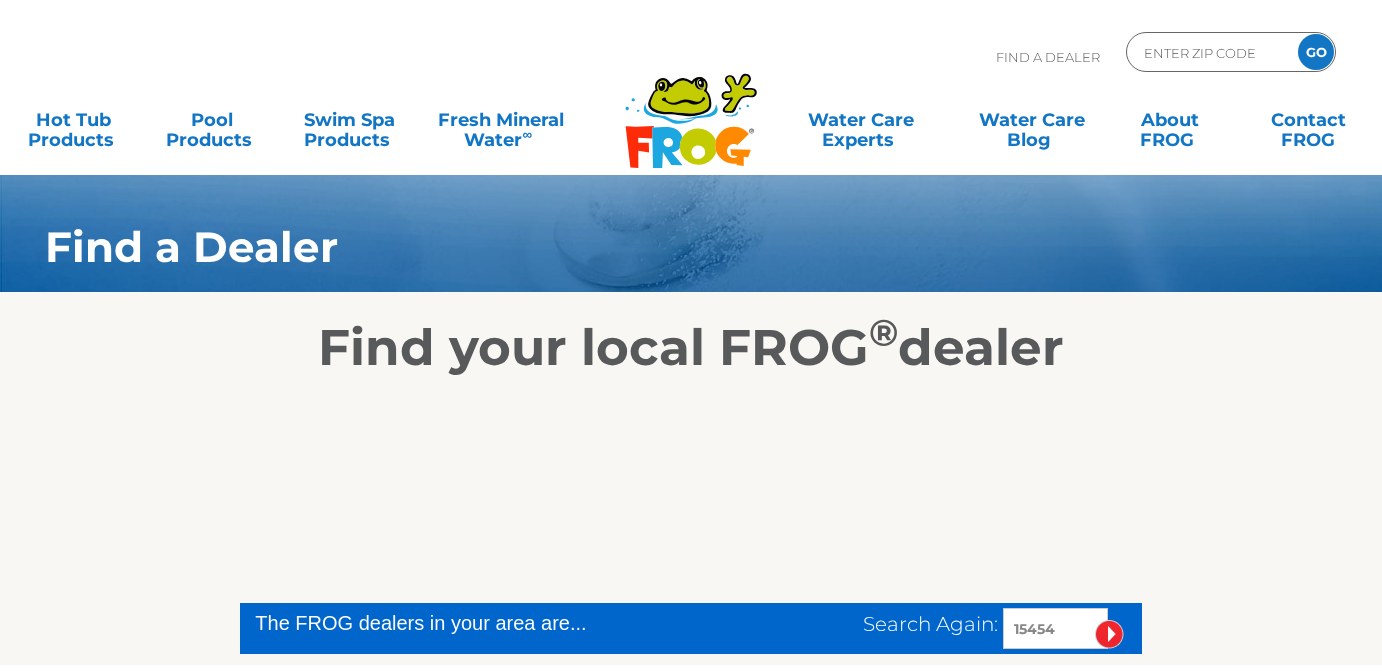scroll, scrollTop: 0, scrollLeft: 0, axis: both 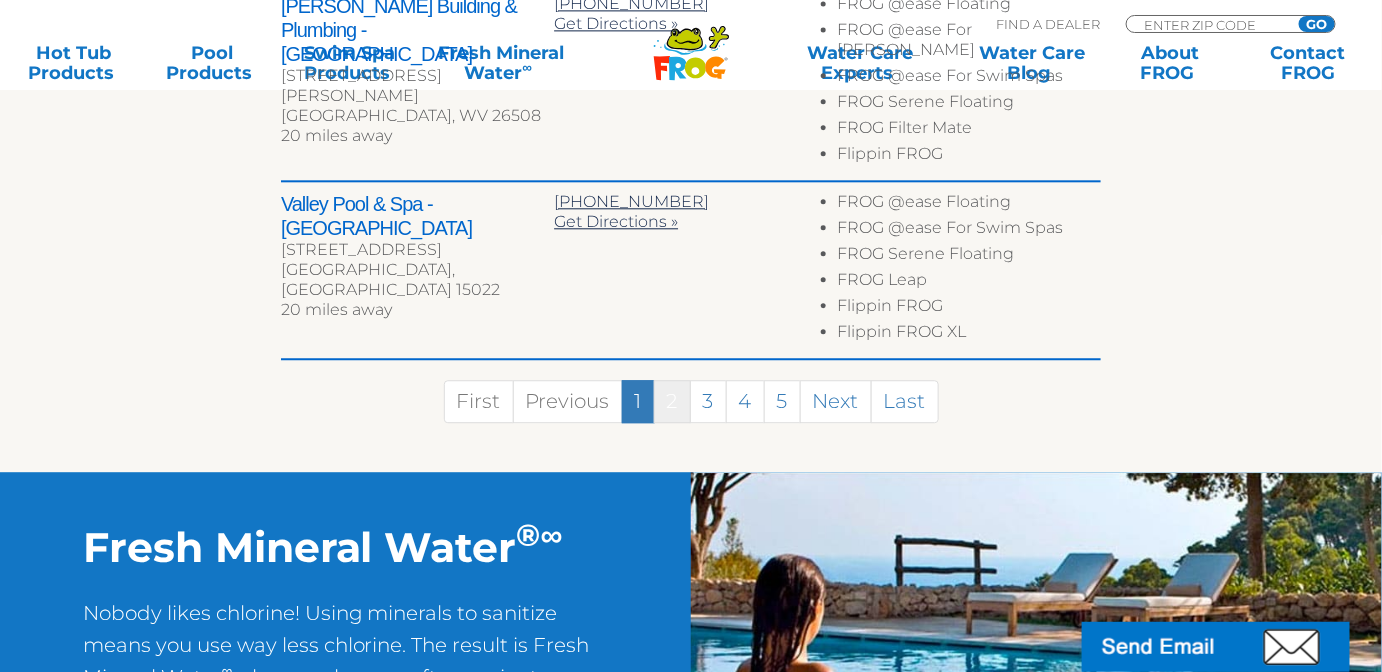click on "2" at bounding box center [672, 401] 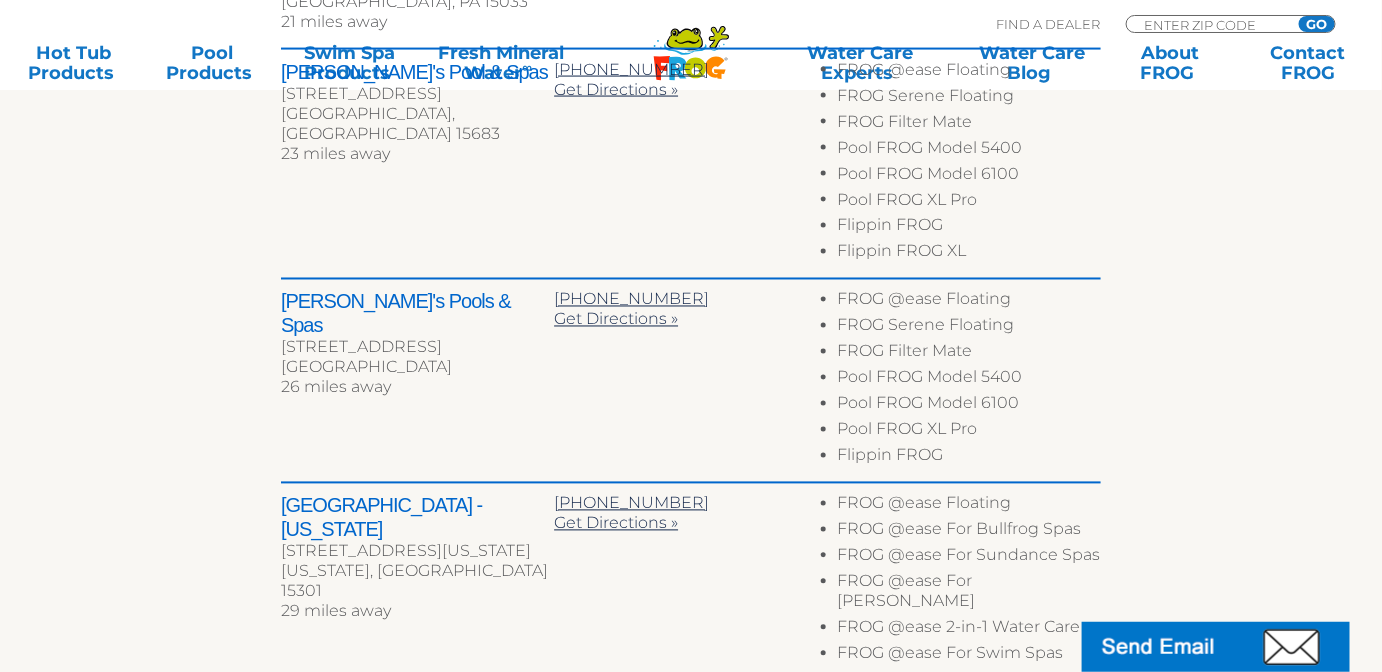 scroll, scrollTop: 1128, scrollLeft: 0, axis: vertical 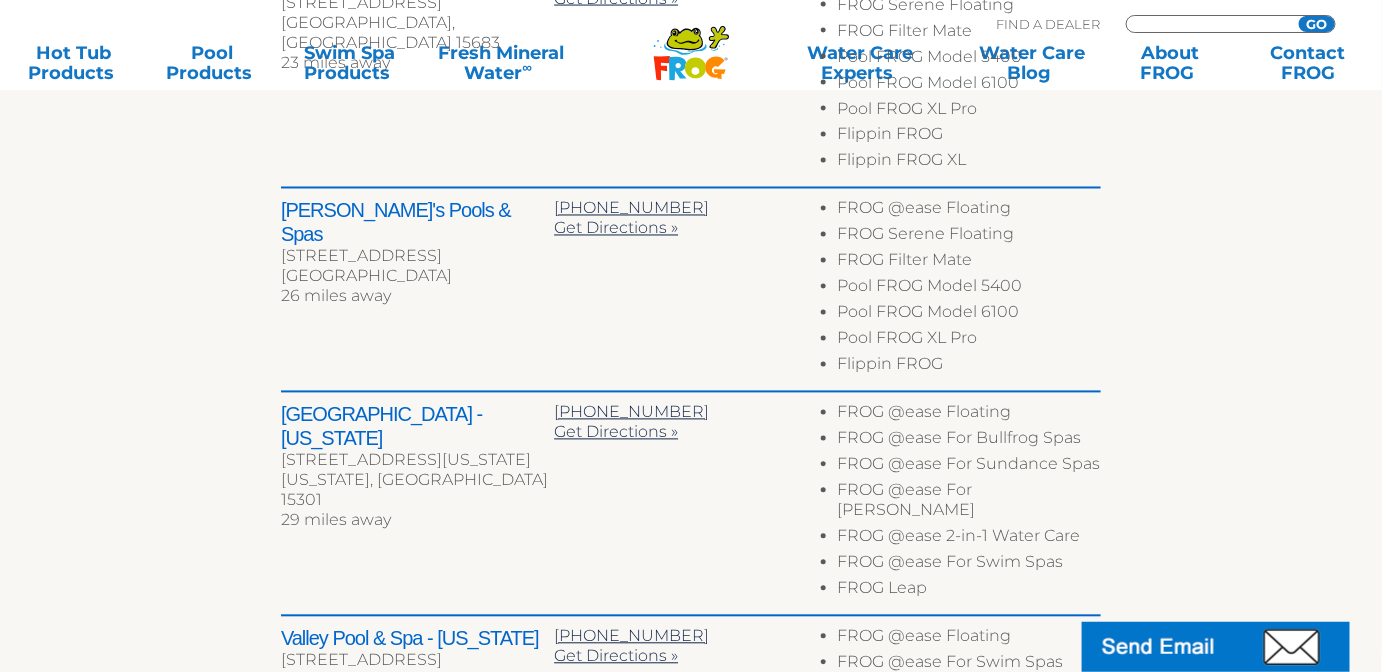 click at bounding box center (1209, 24) 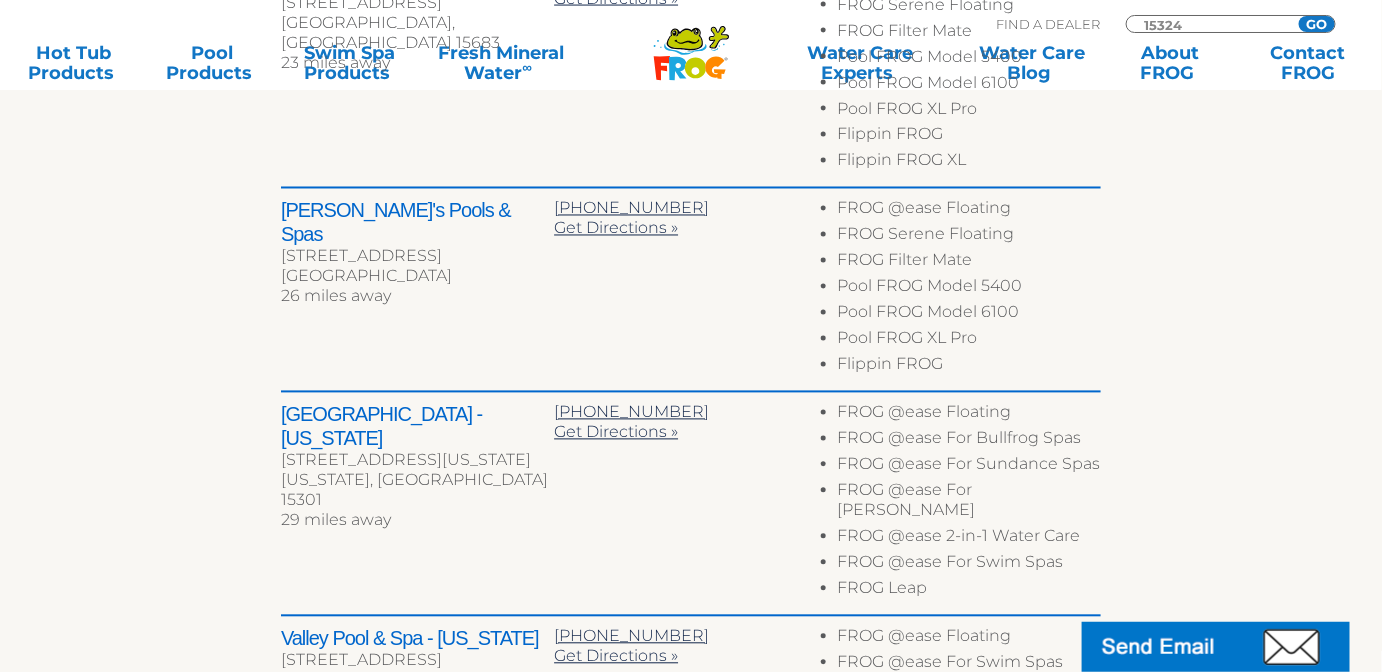 type on "15324" 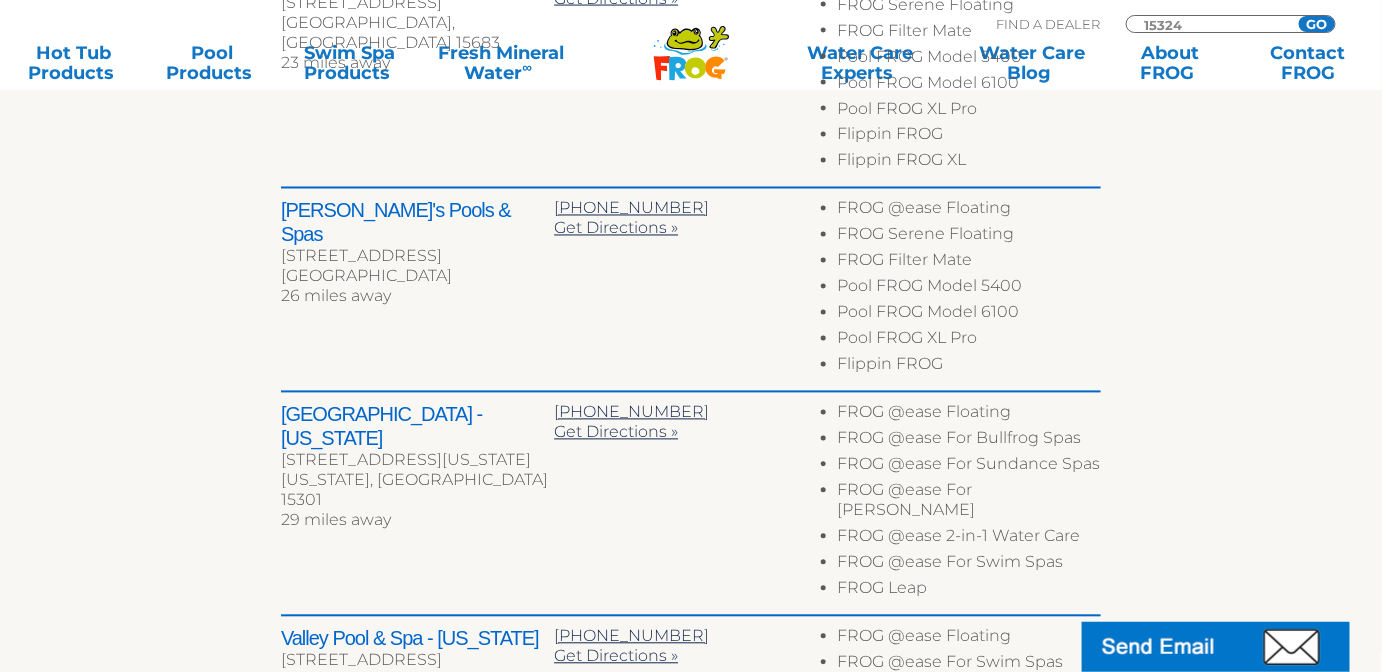 click on "GO" at bounding box center [1317, 24] 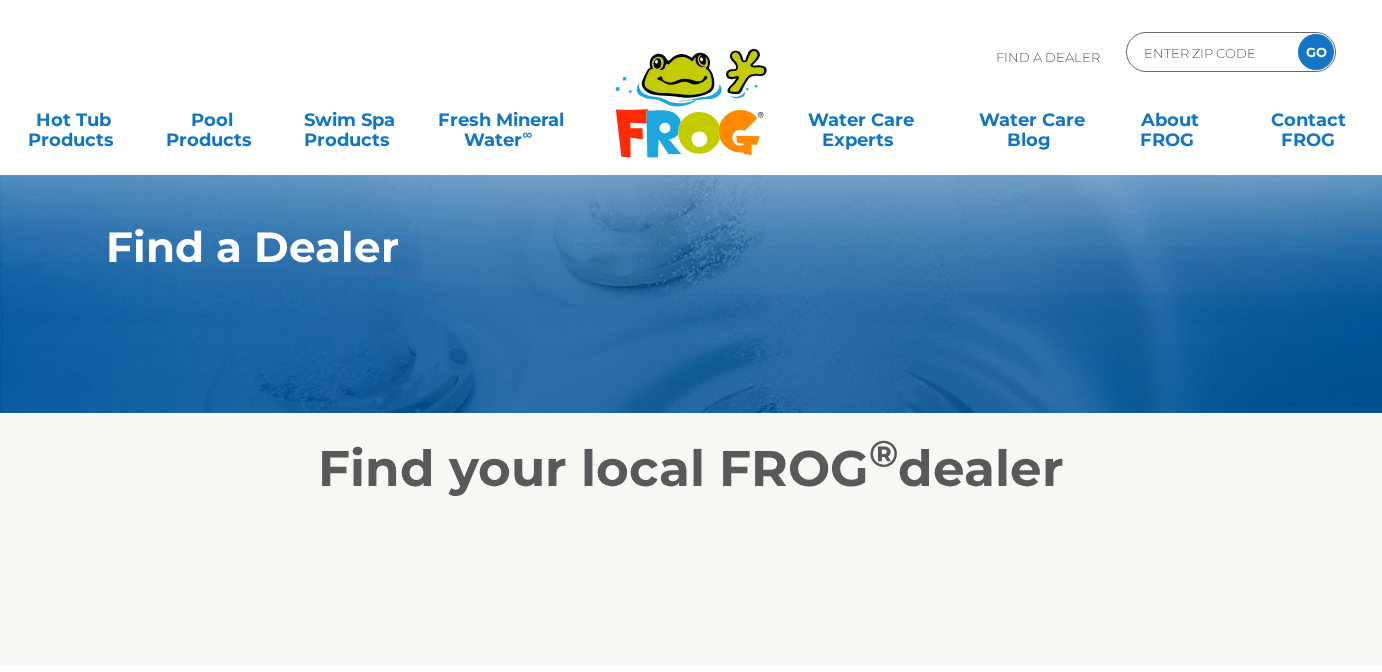 scroll, scrollTop: 0, scrollLeft: 0, axis: both 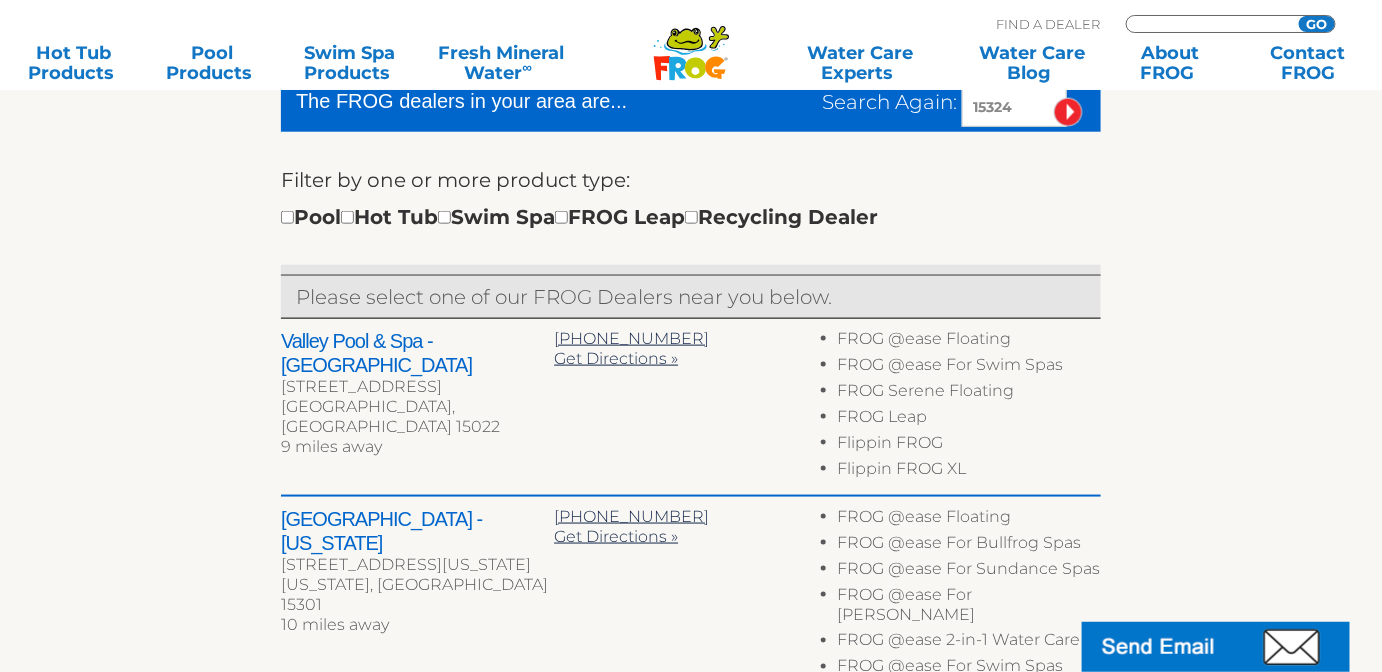 click at bounding box center (1209, 24) 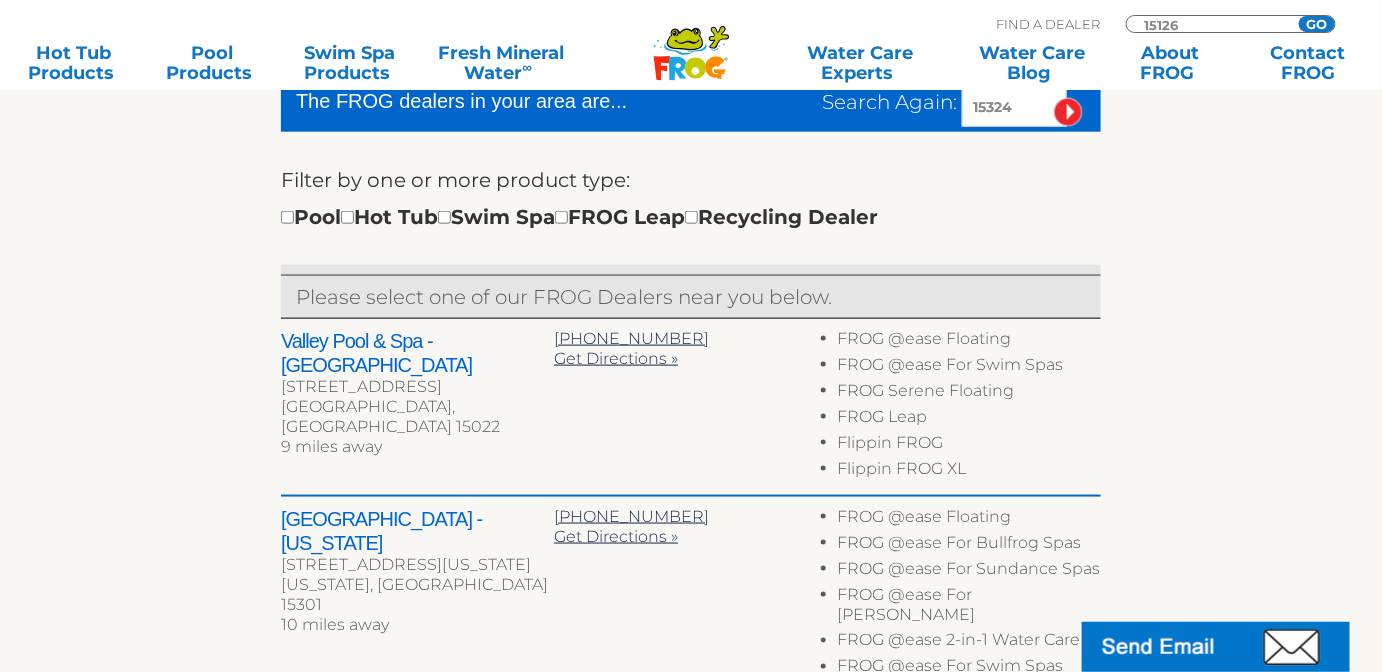 type on "15126" 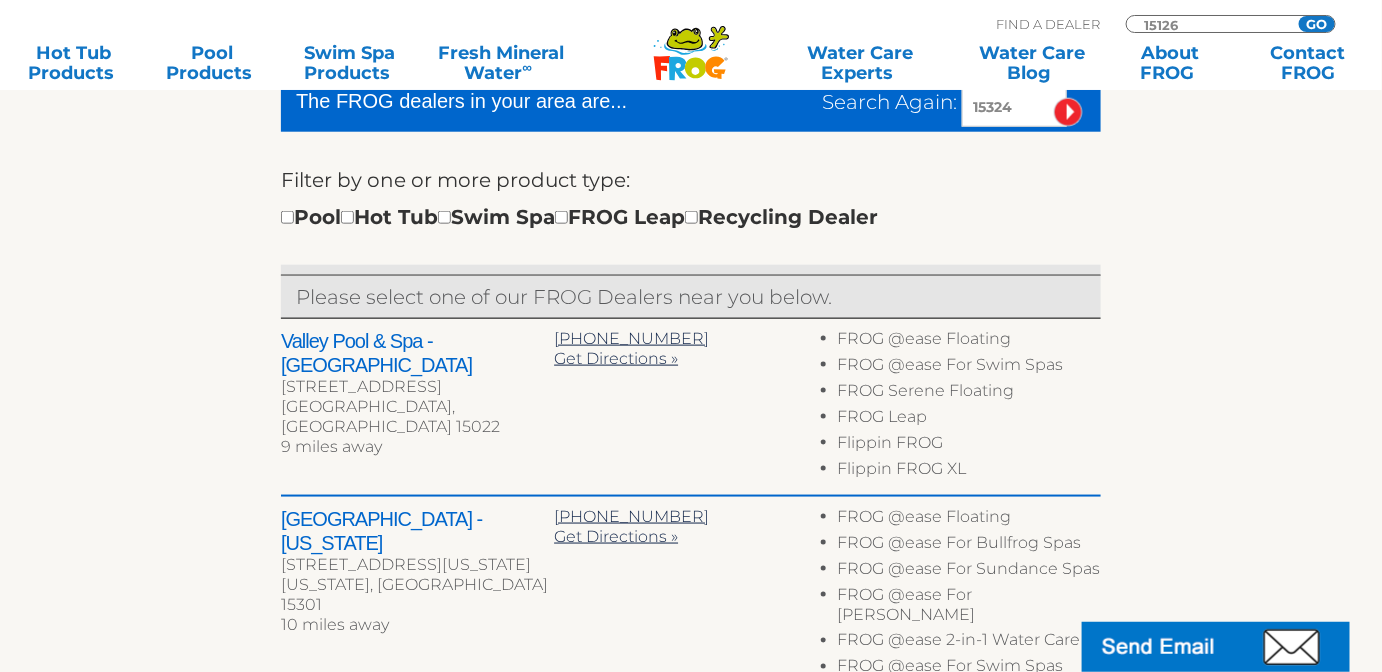 click on "GO" at bounding box center (1317, 24) 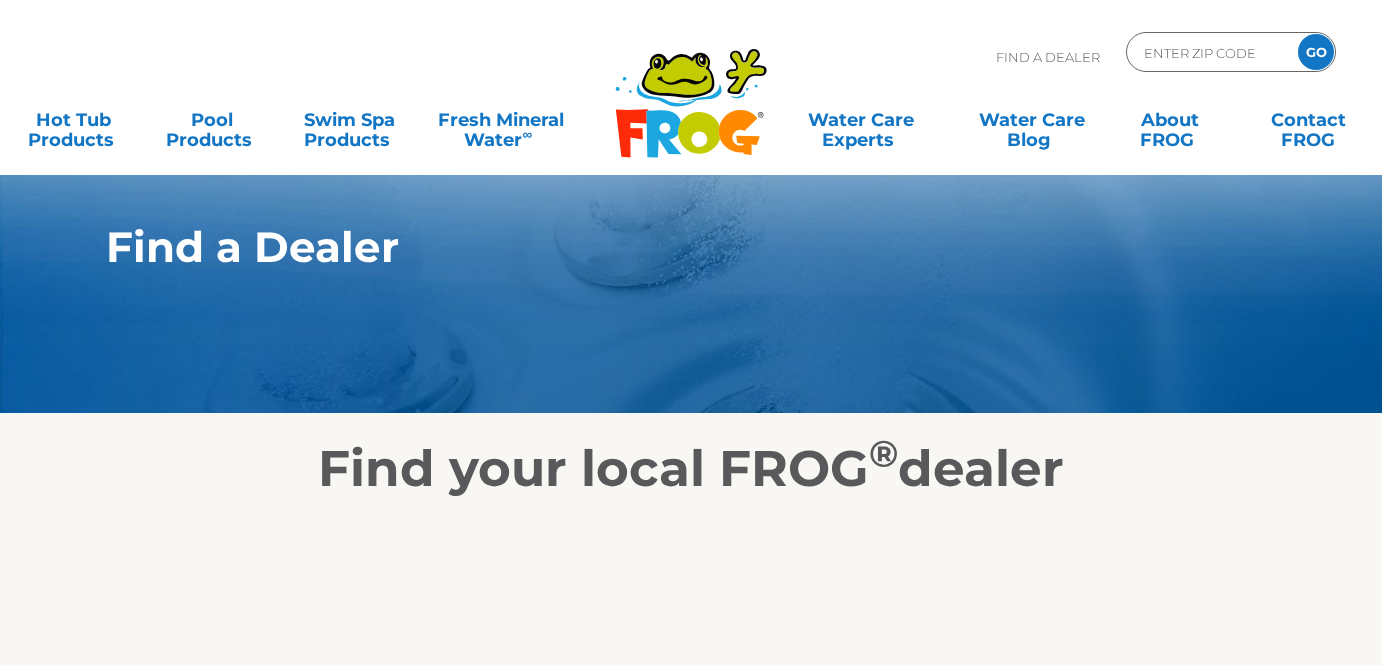 scroll, scrollTop: 0, scrollLeft: 0, axis: both 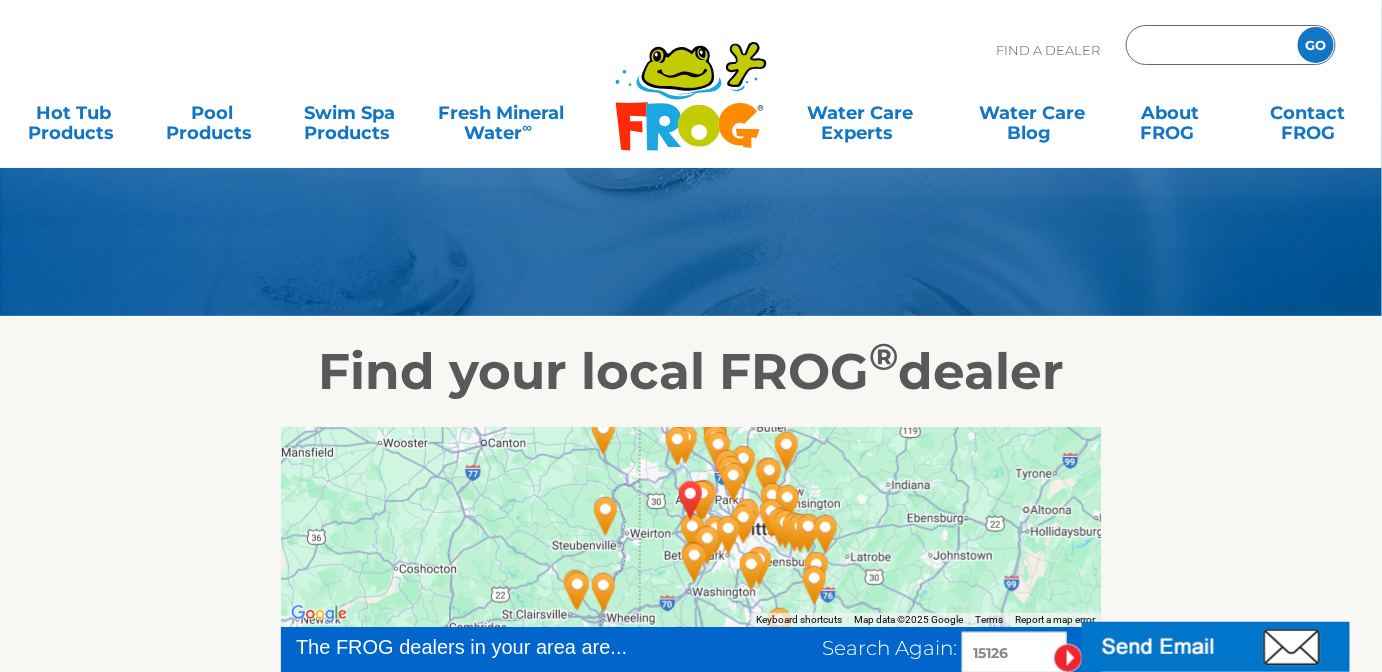 click at bounding box center (1209, 45) 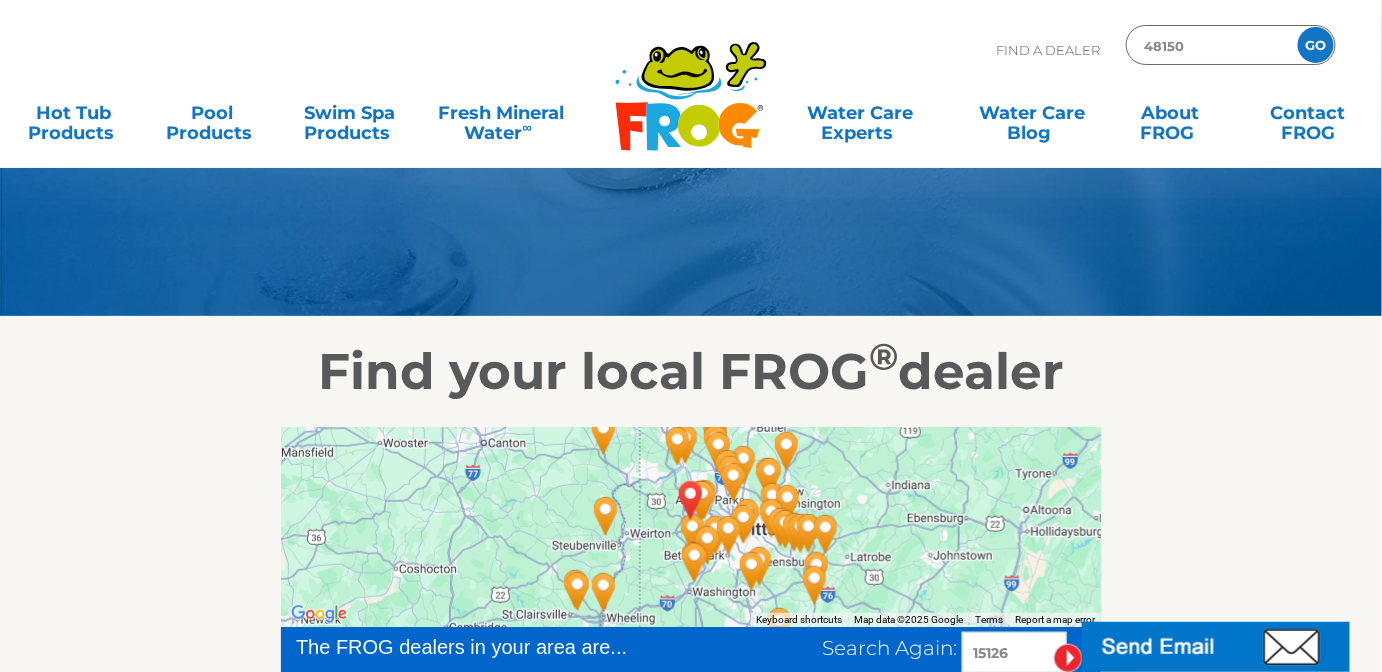 type on "48150" 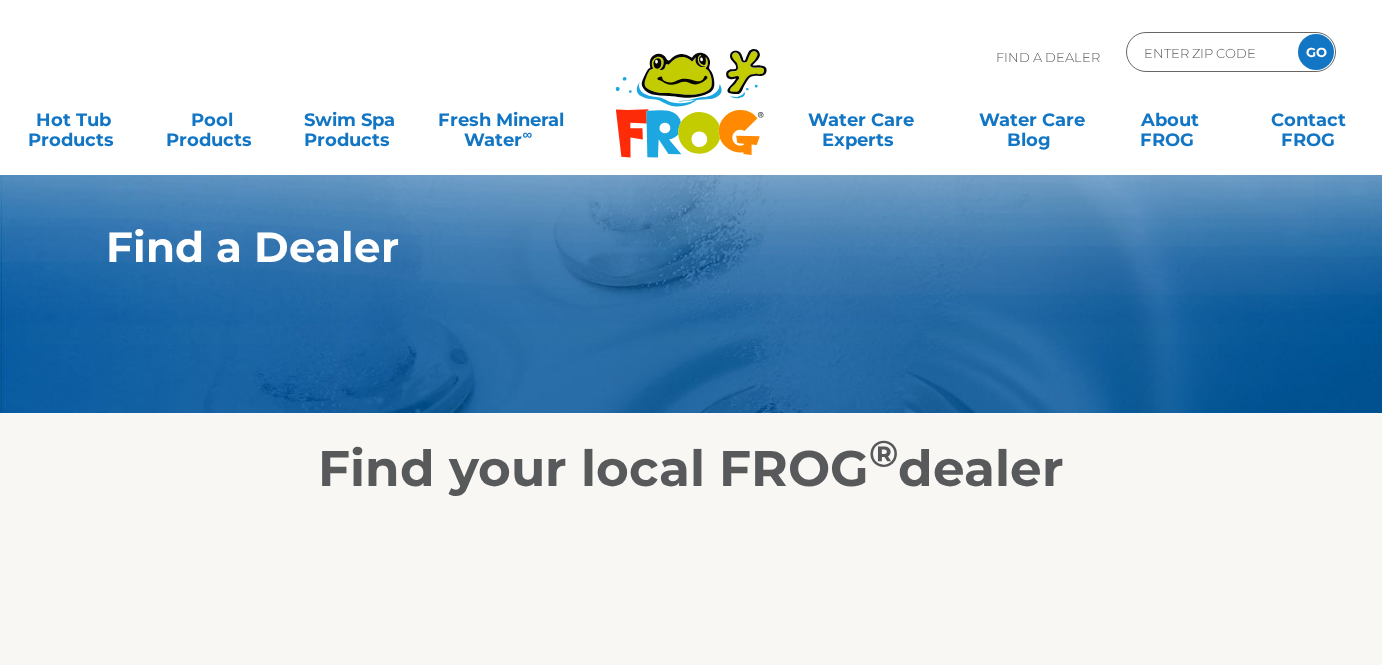 scroll, scrollTop: 0, scrollLeft: 0, axis: both 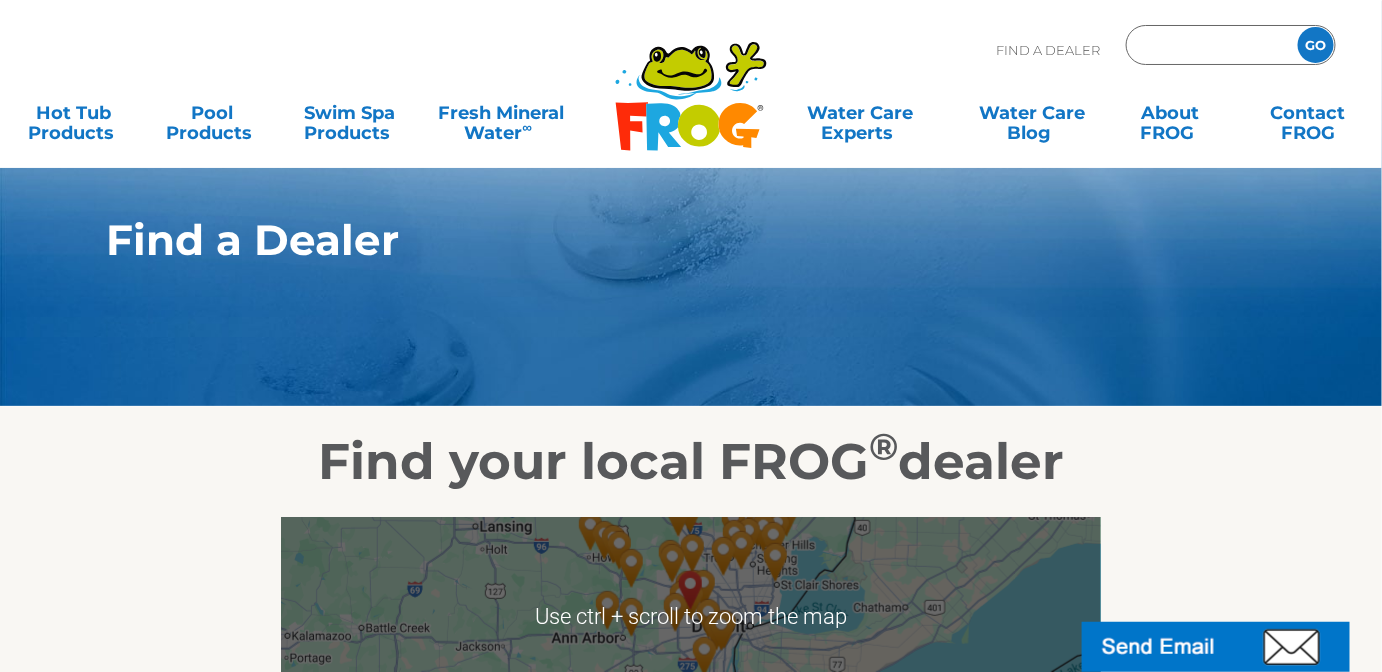 click at bounding box center (1209, 45) 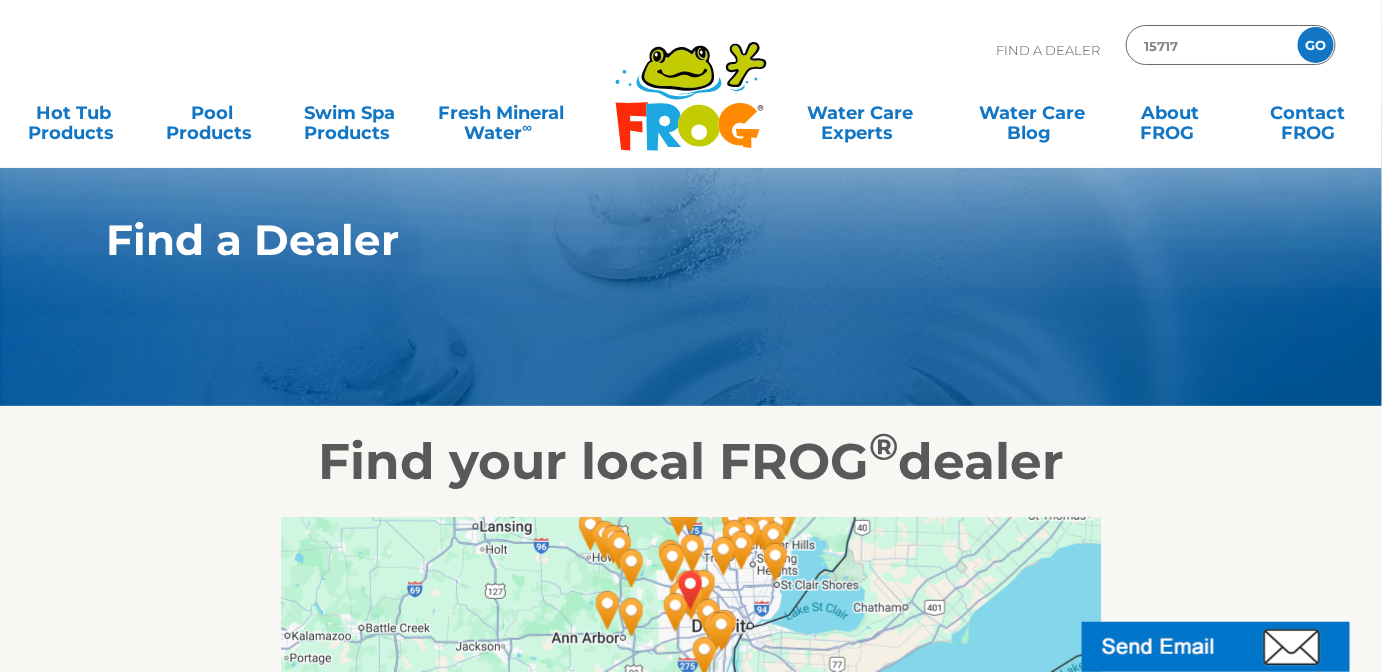 type on "15717" 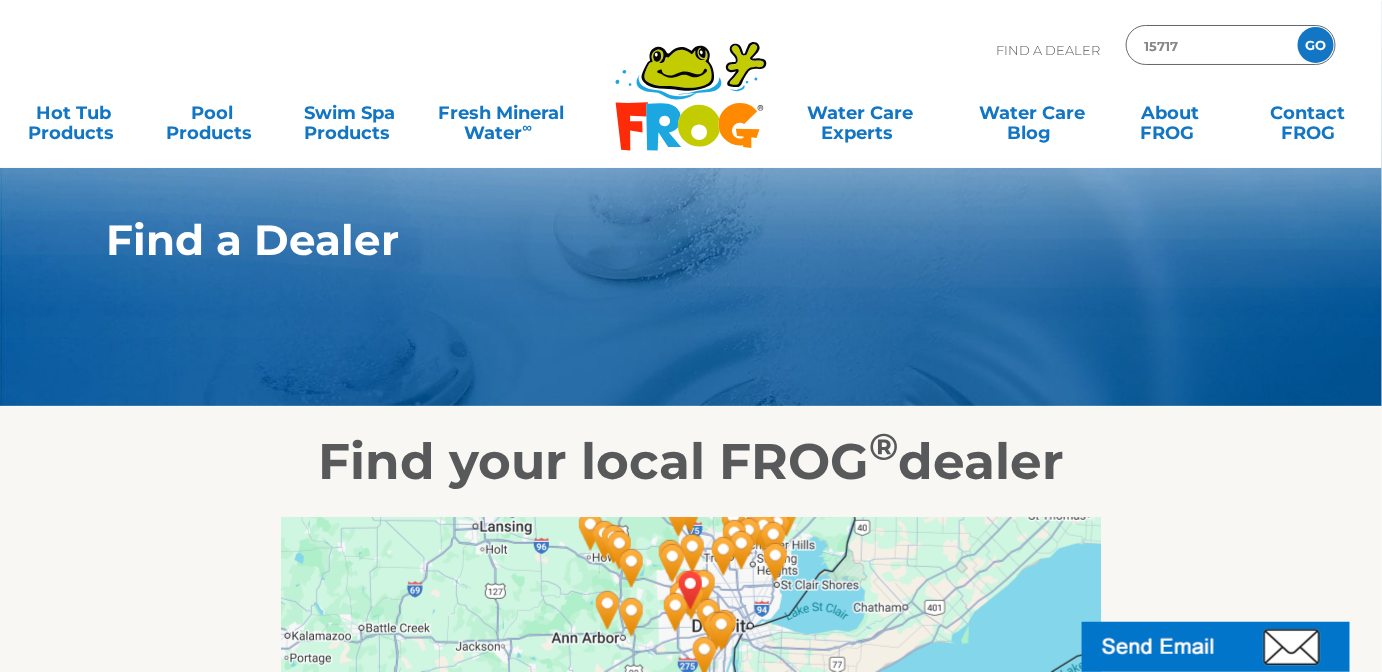 click on "GO" at bounding box center [1316, 45] 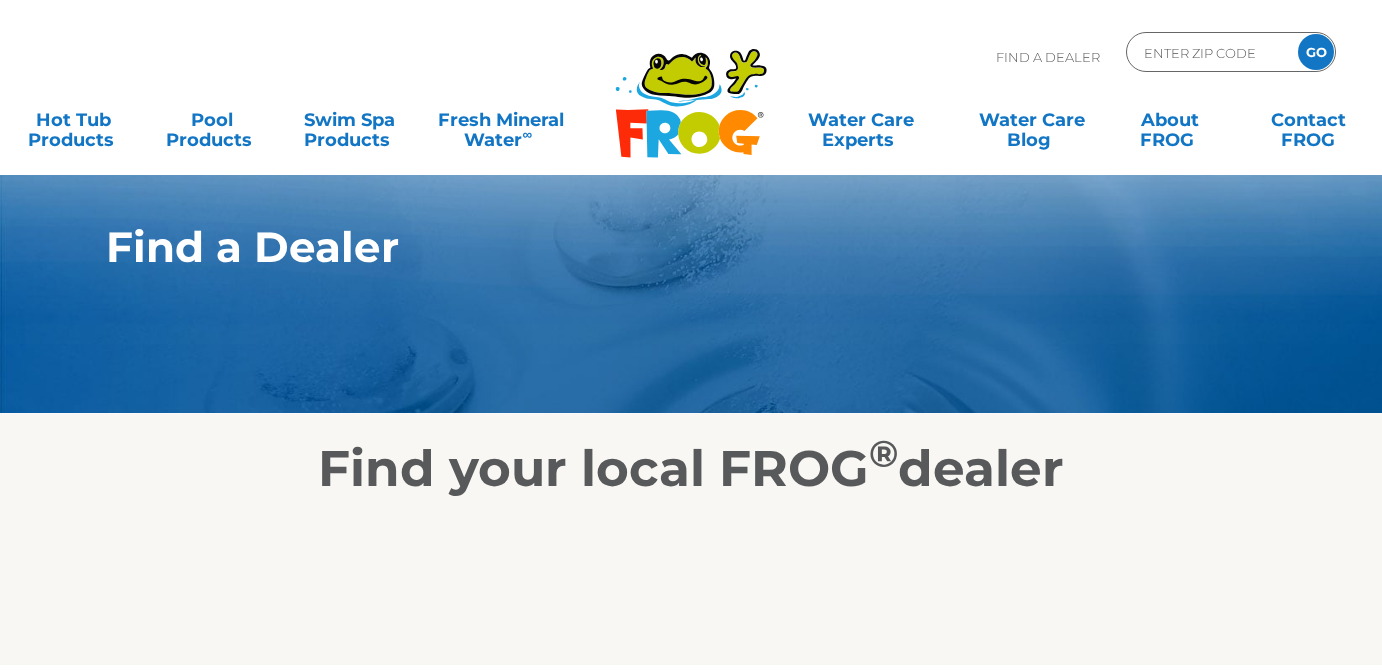 scroll, scrollTop: 0, scrollLeft: 0, axis: both 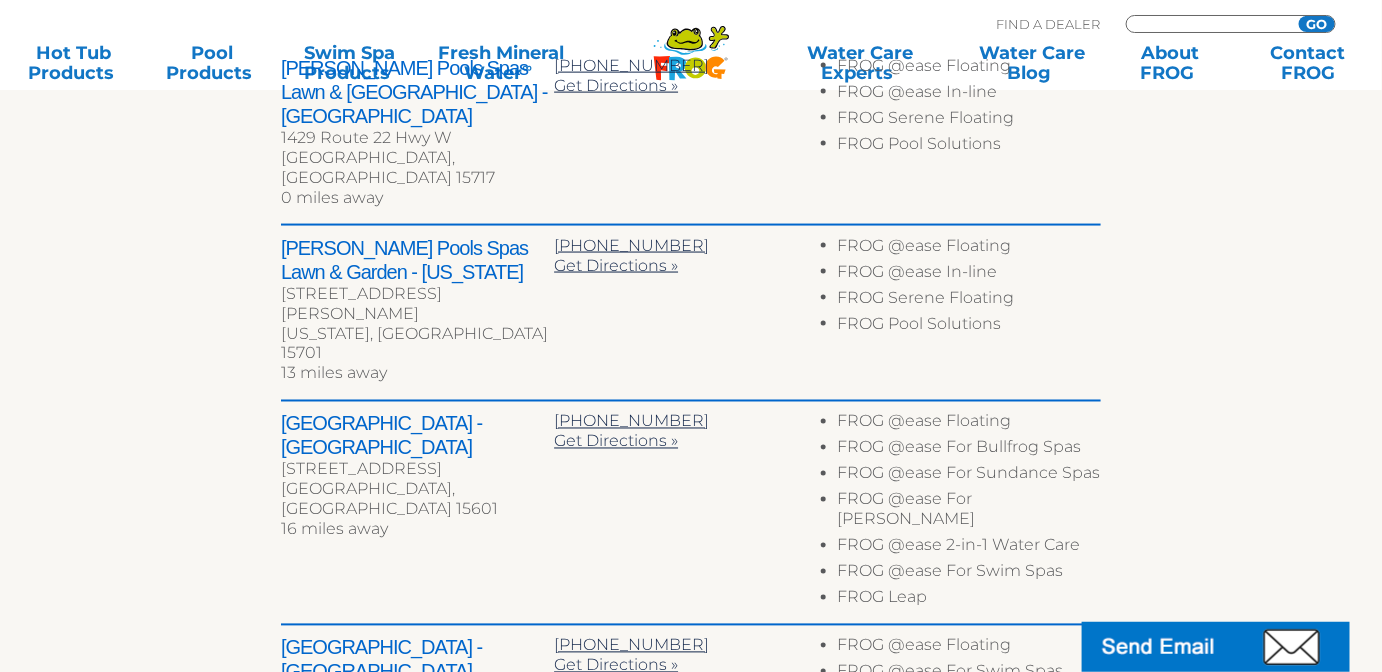 click at bounding box center [1209, 24] 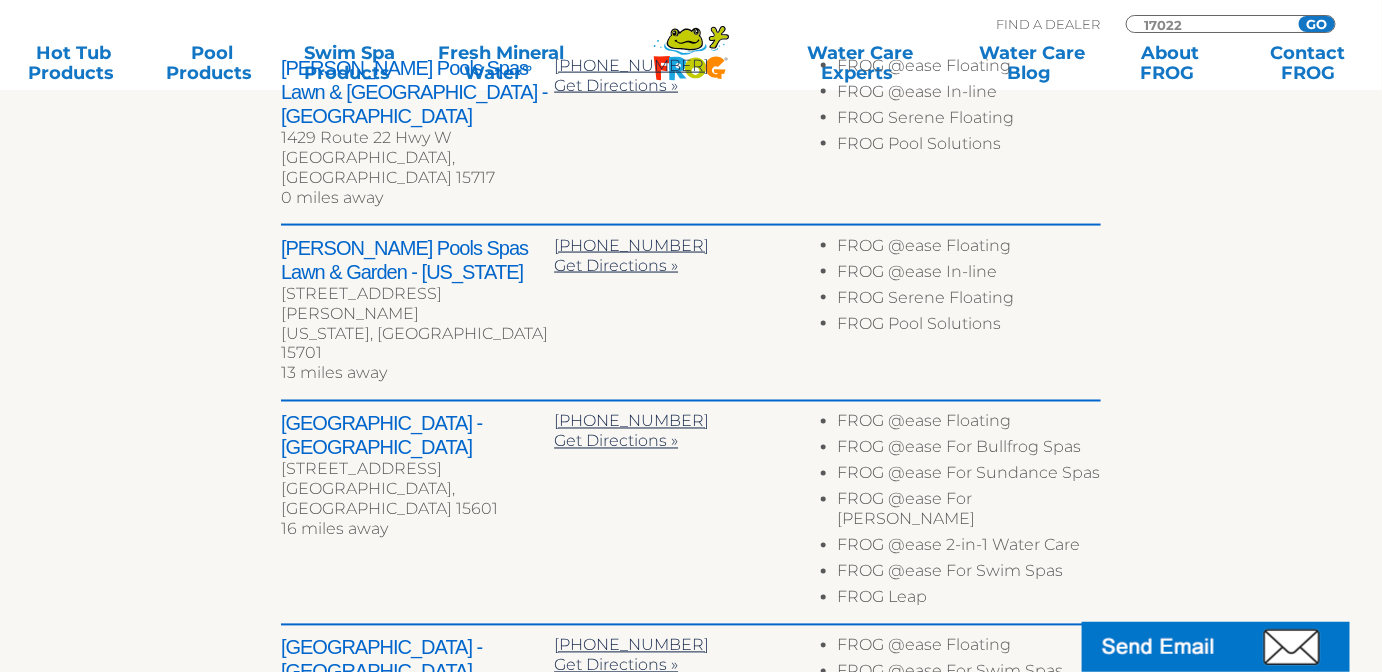type on "17022" 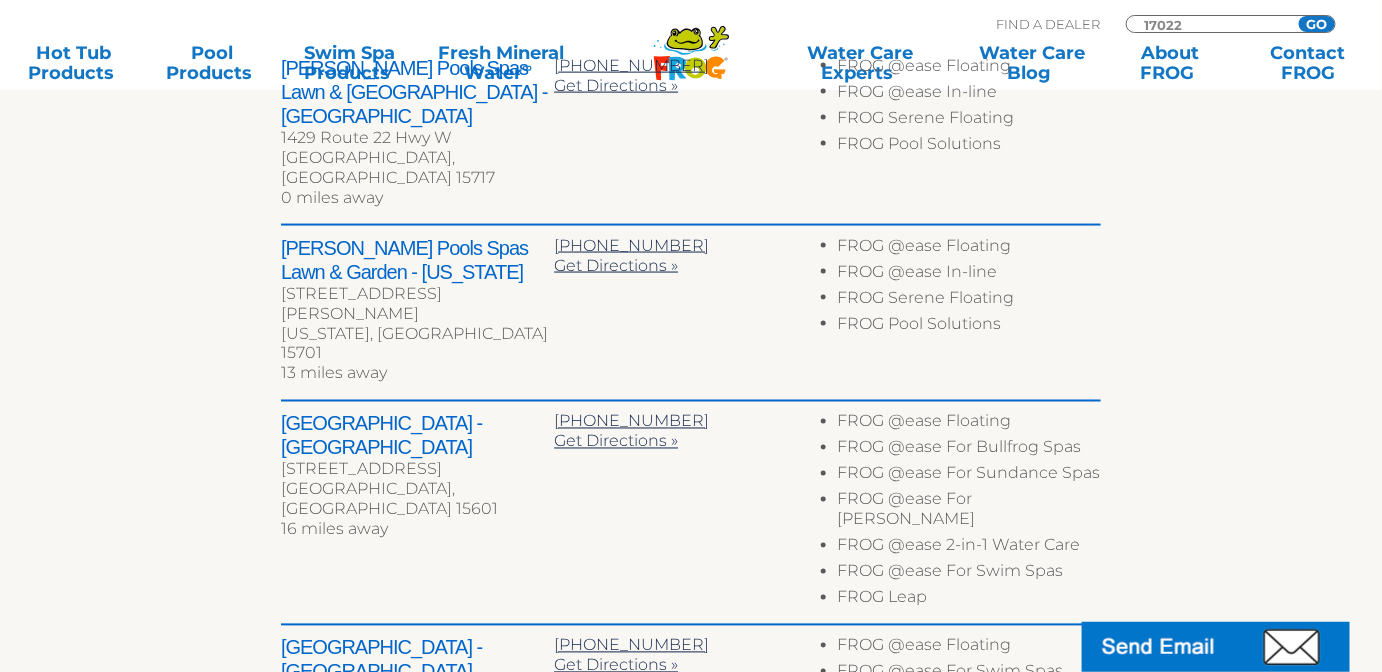 click on "GO" at bounding box center (1317, 24) 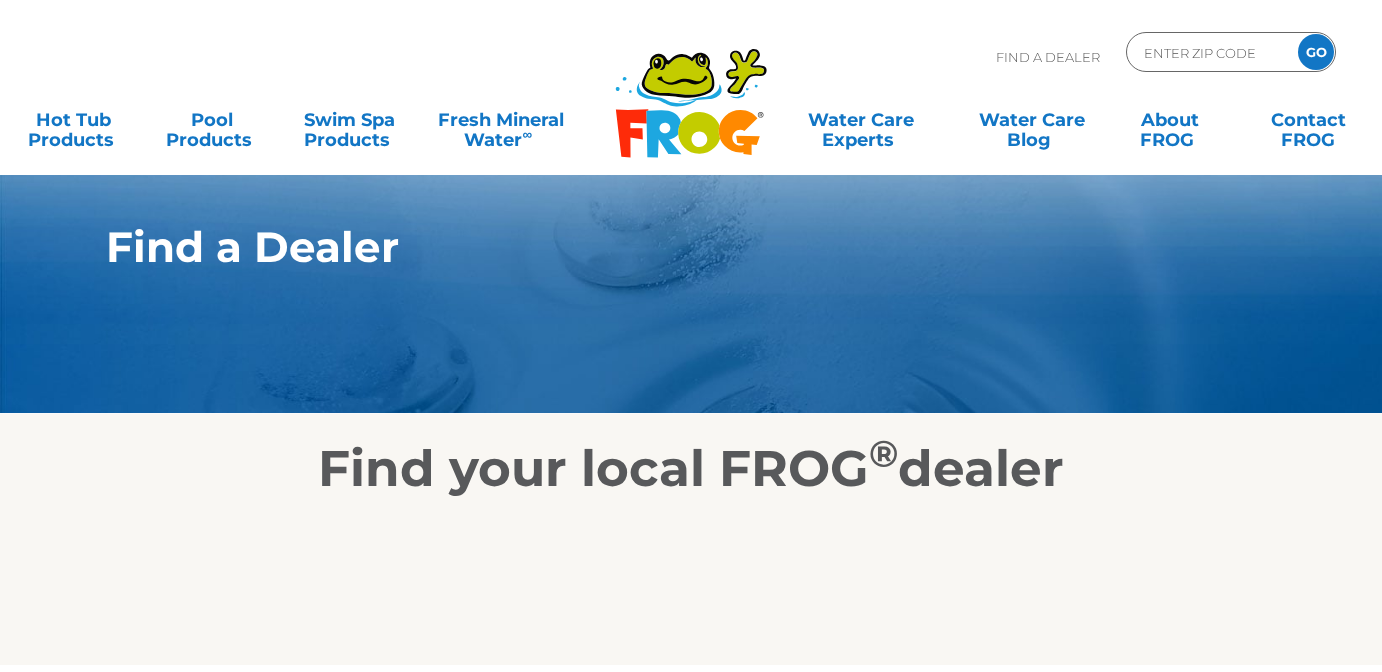 scroll, scrollTop: 0, scrollLeft: 0, axis: both 